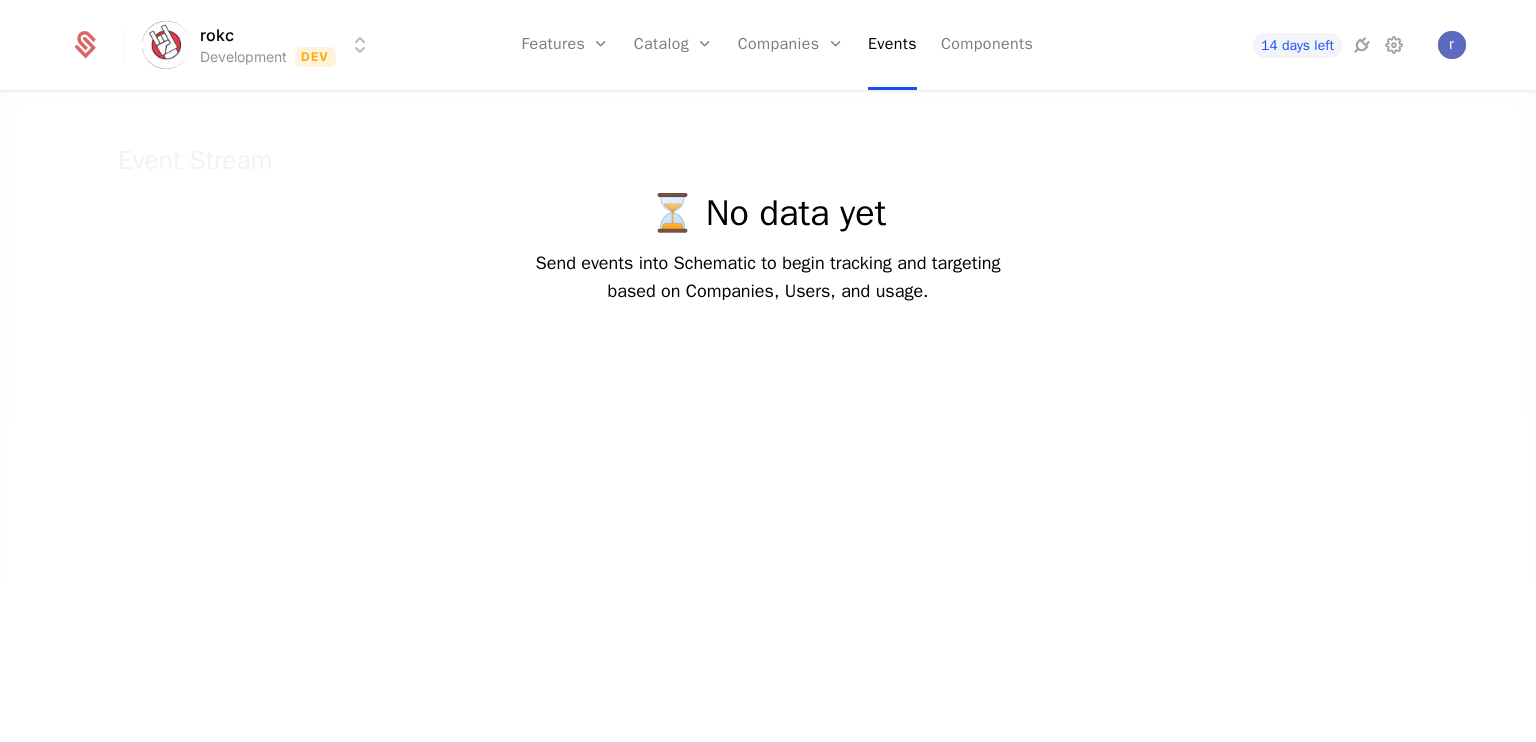 scroll, scrollTop: 0, scrollLeft: 0, axis: both 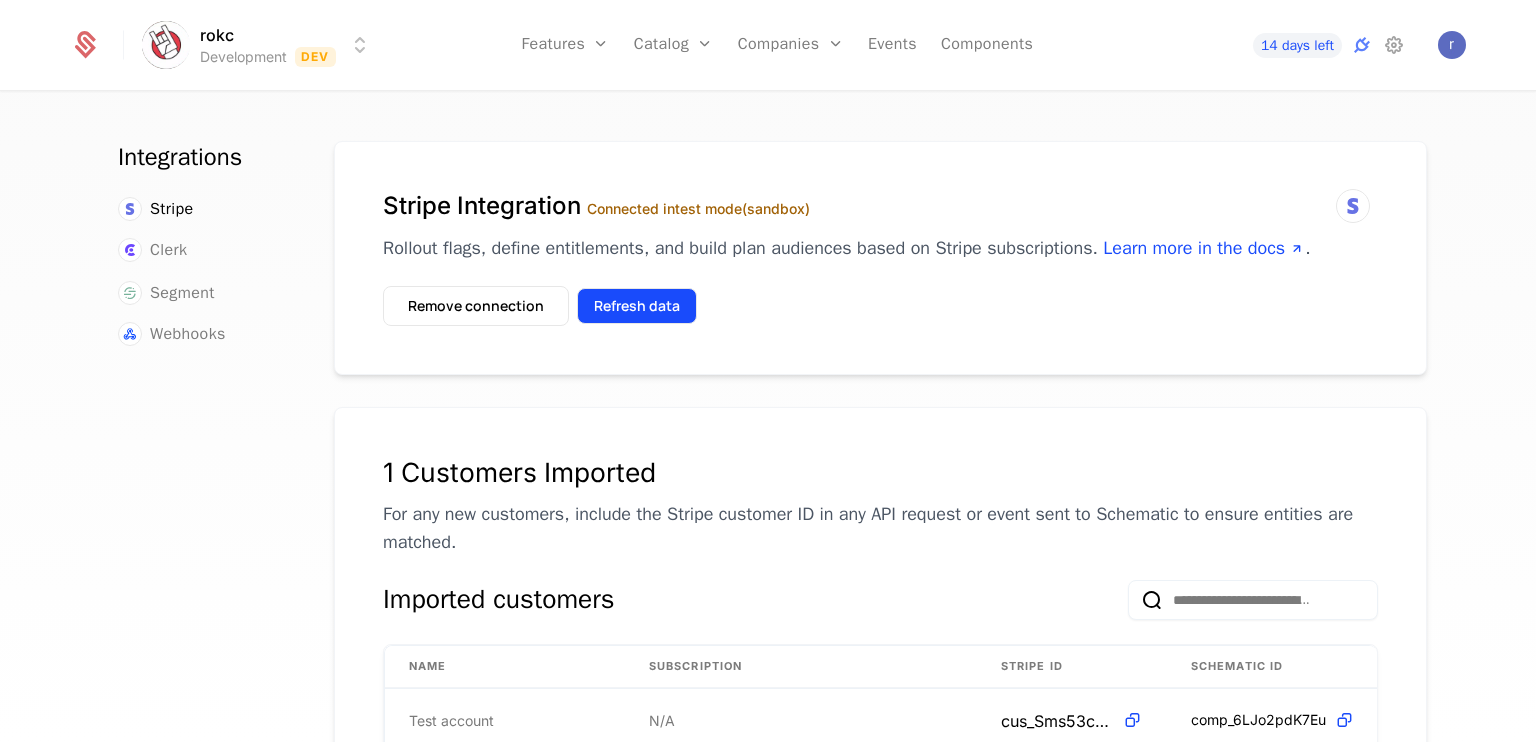 click on "Refresh data" at bounding box center (637, 306) 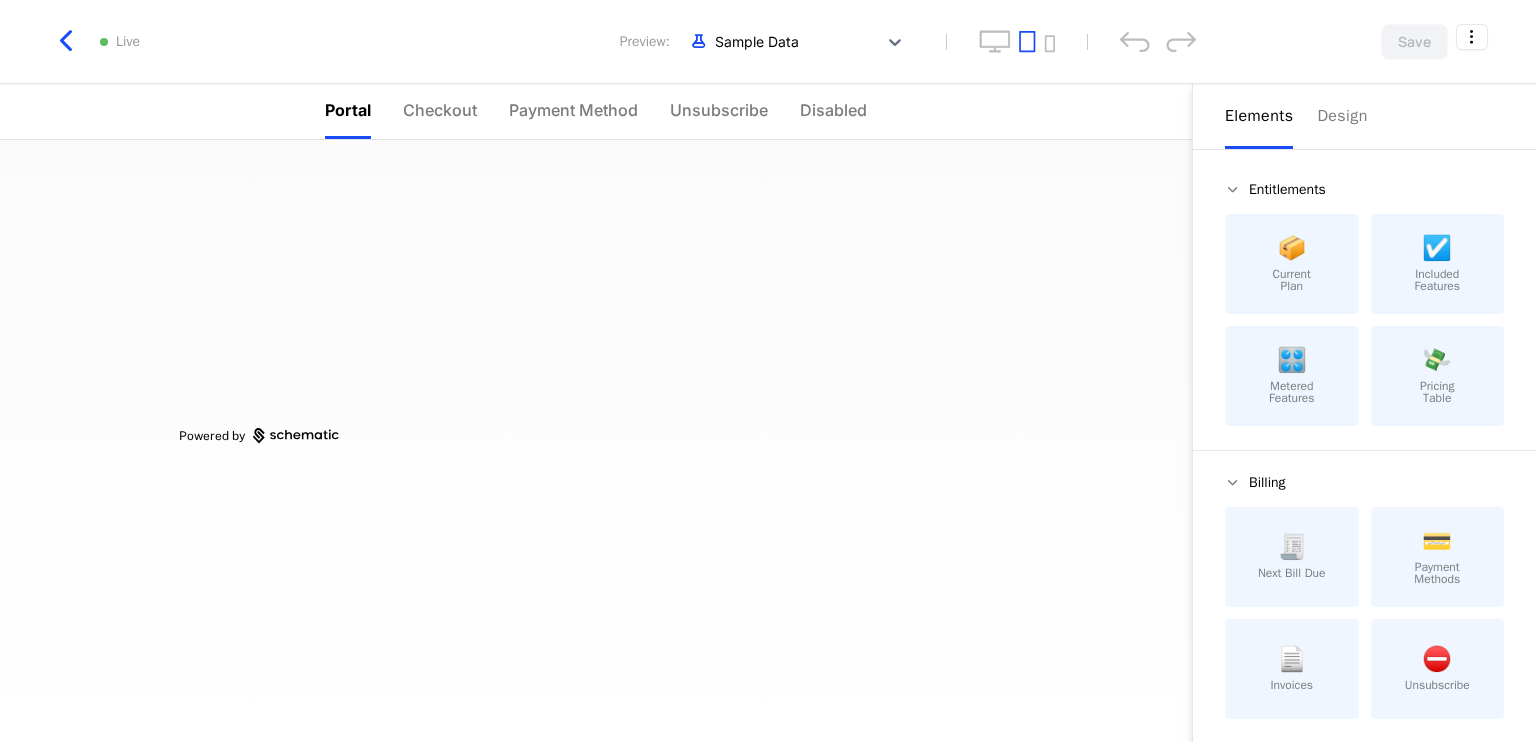 scroll, scrollTop: 0, scrollLeft: 0, axis: both 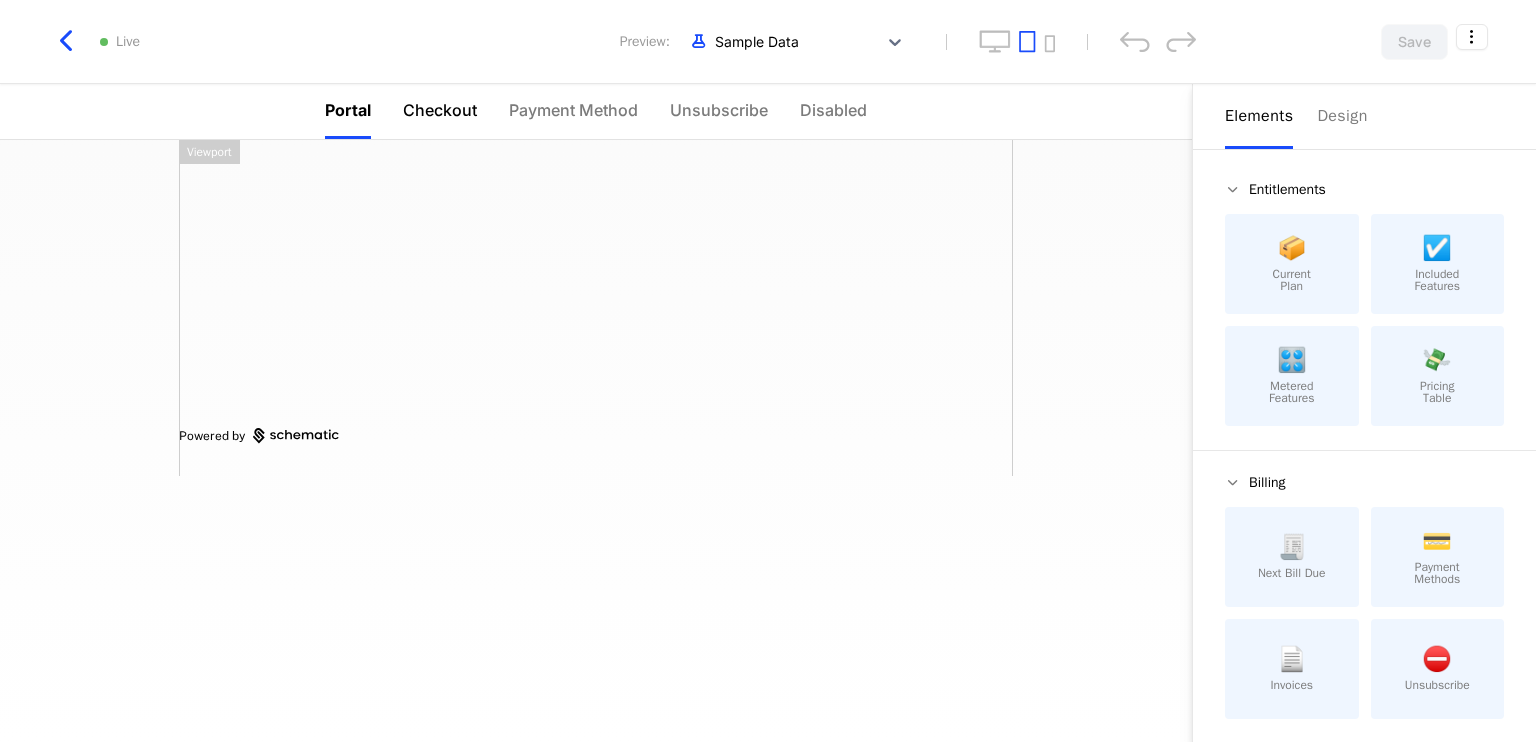 click on "Checkout" at bounding box center [440, 110] 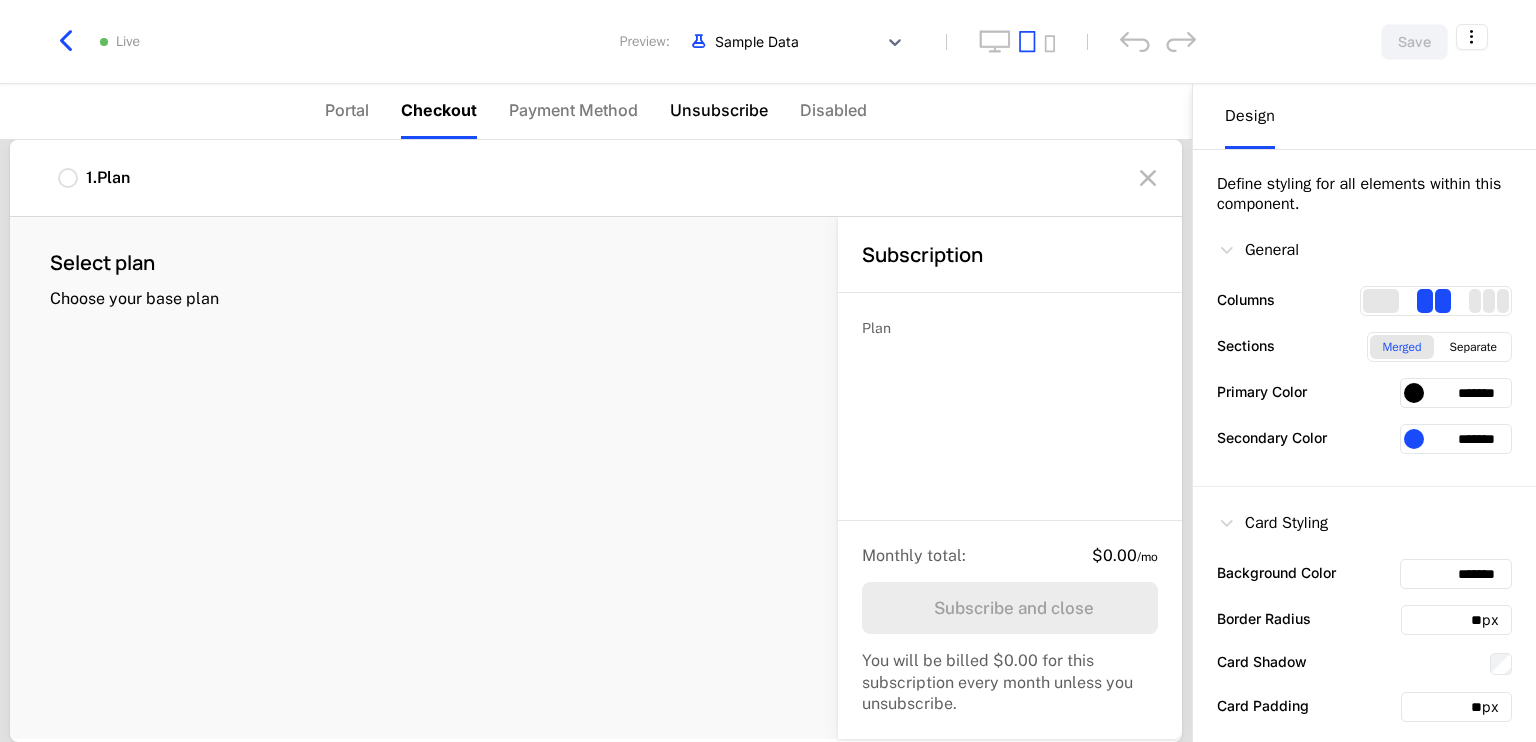 click on "Unsubscribe" at bounding box center (719, 111) 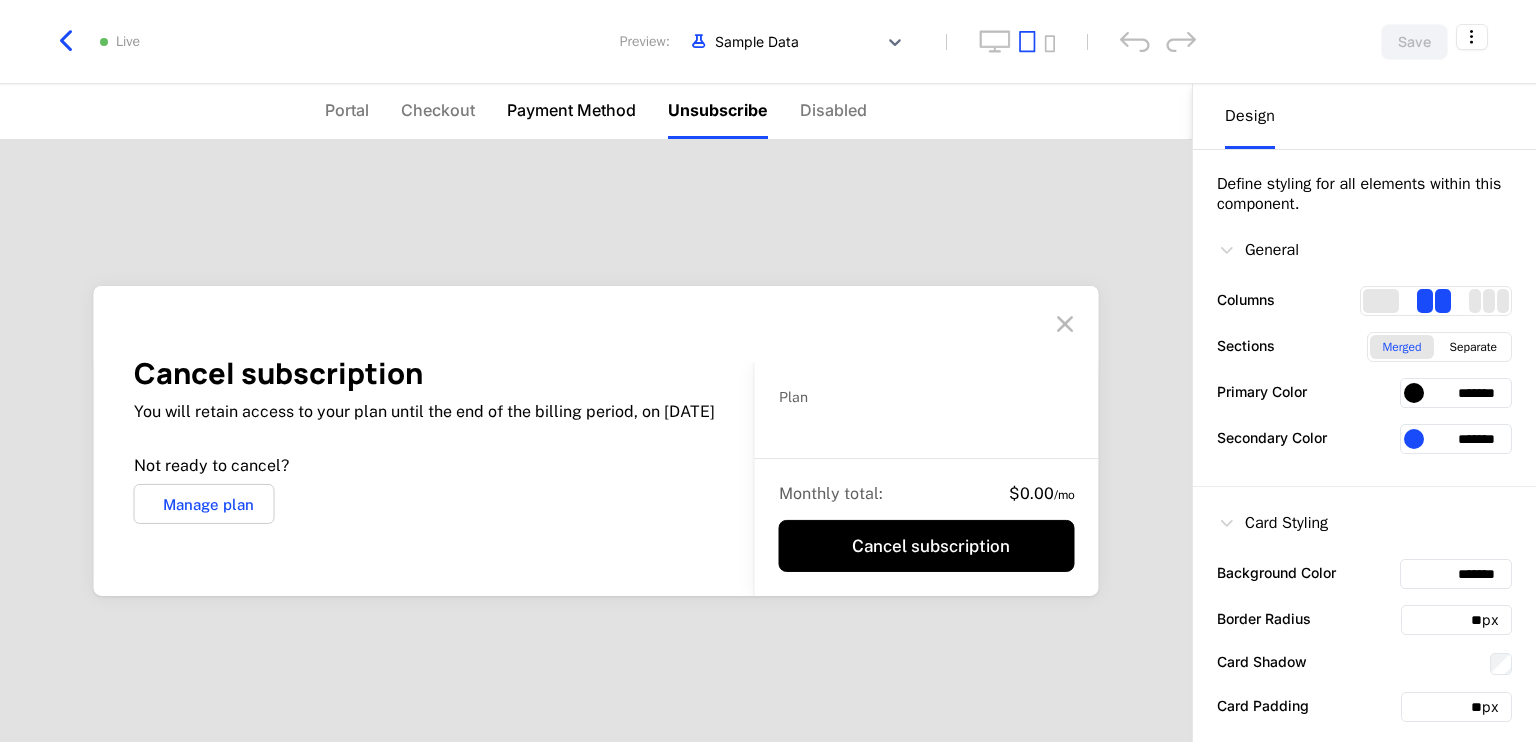 click on "Payment Method" at bounding box center [571, 110] 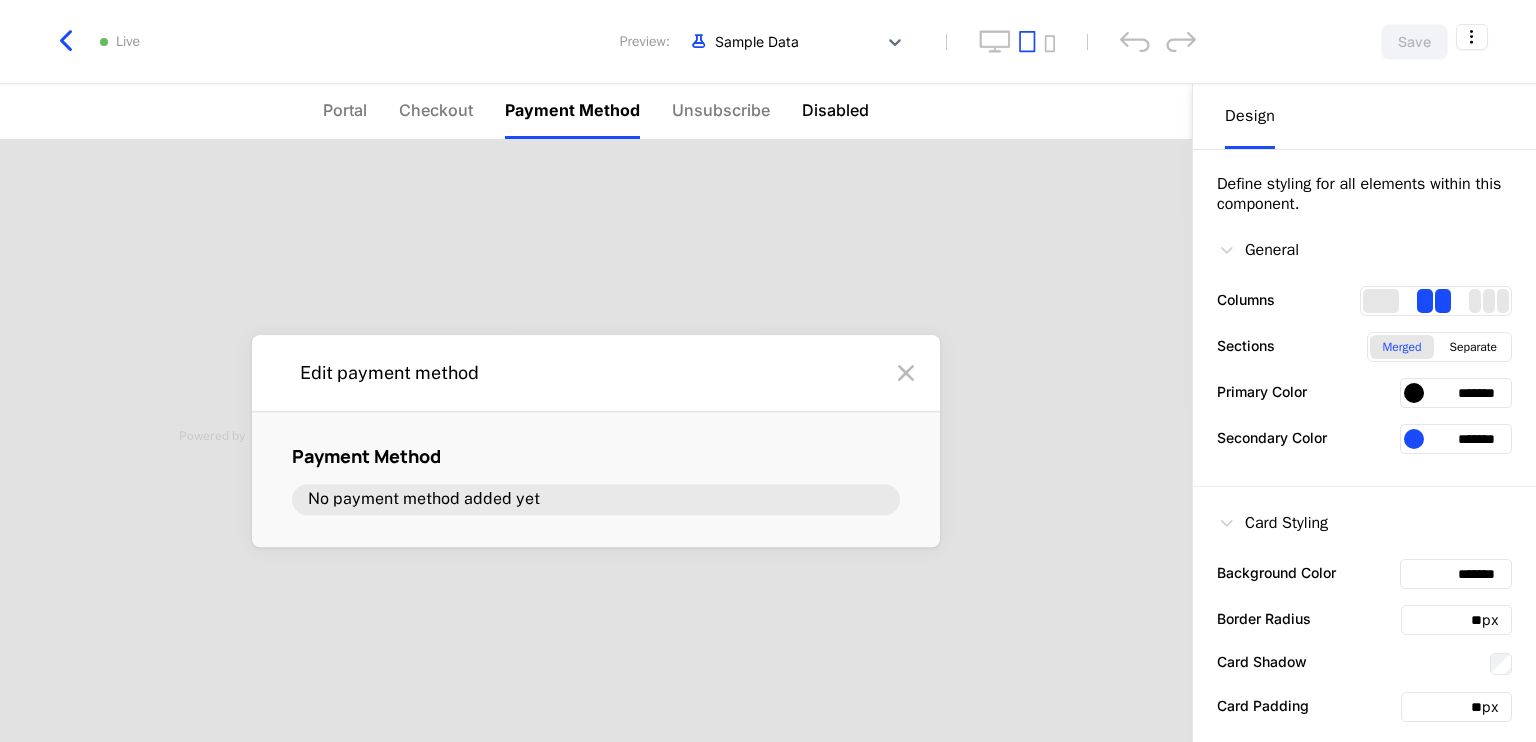 click on "Disabled" at bounding box center [835, 110] 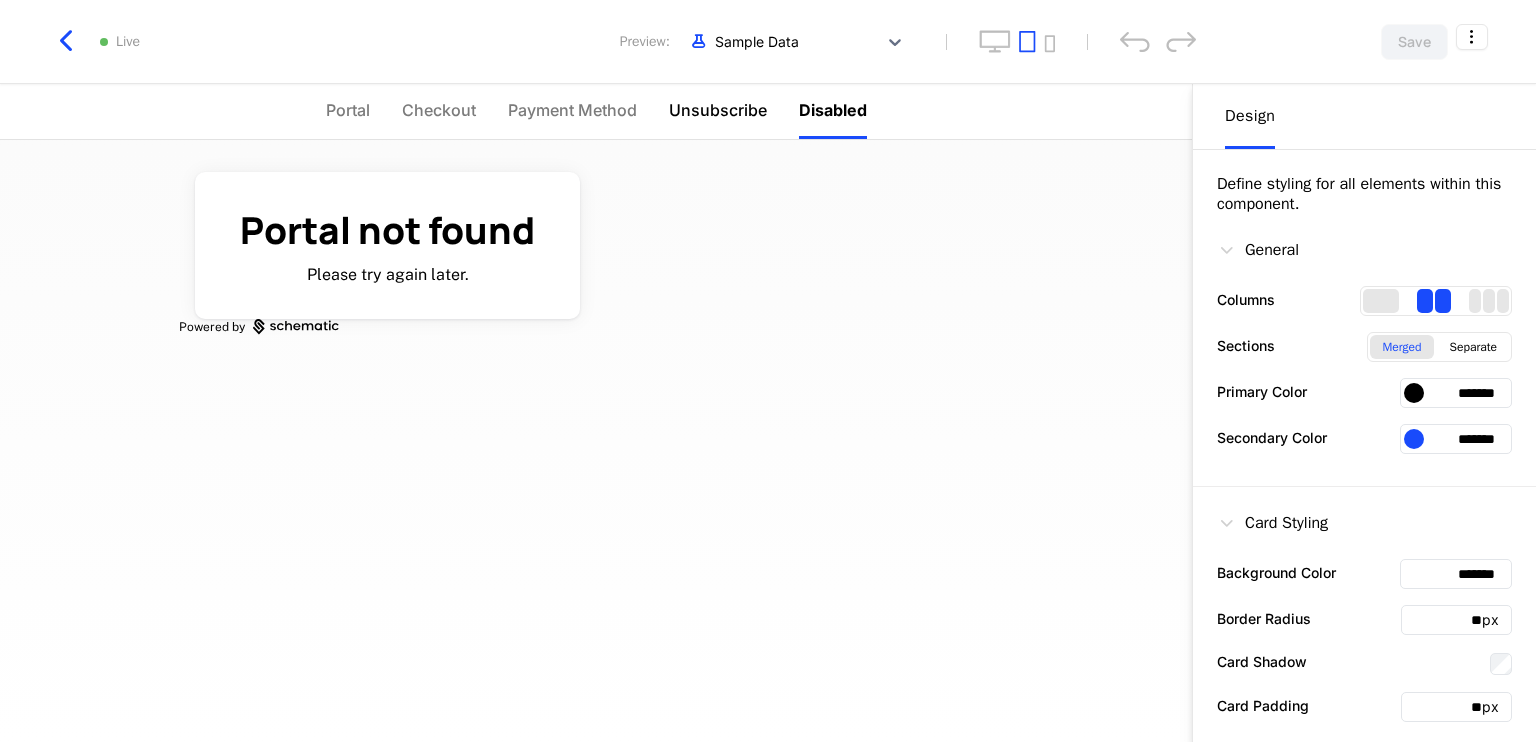 click on "Unsubscribe" at bounding box center (718, 110) 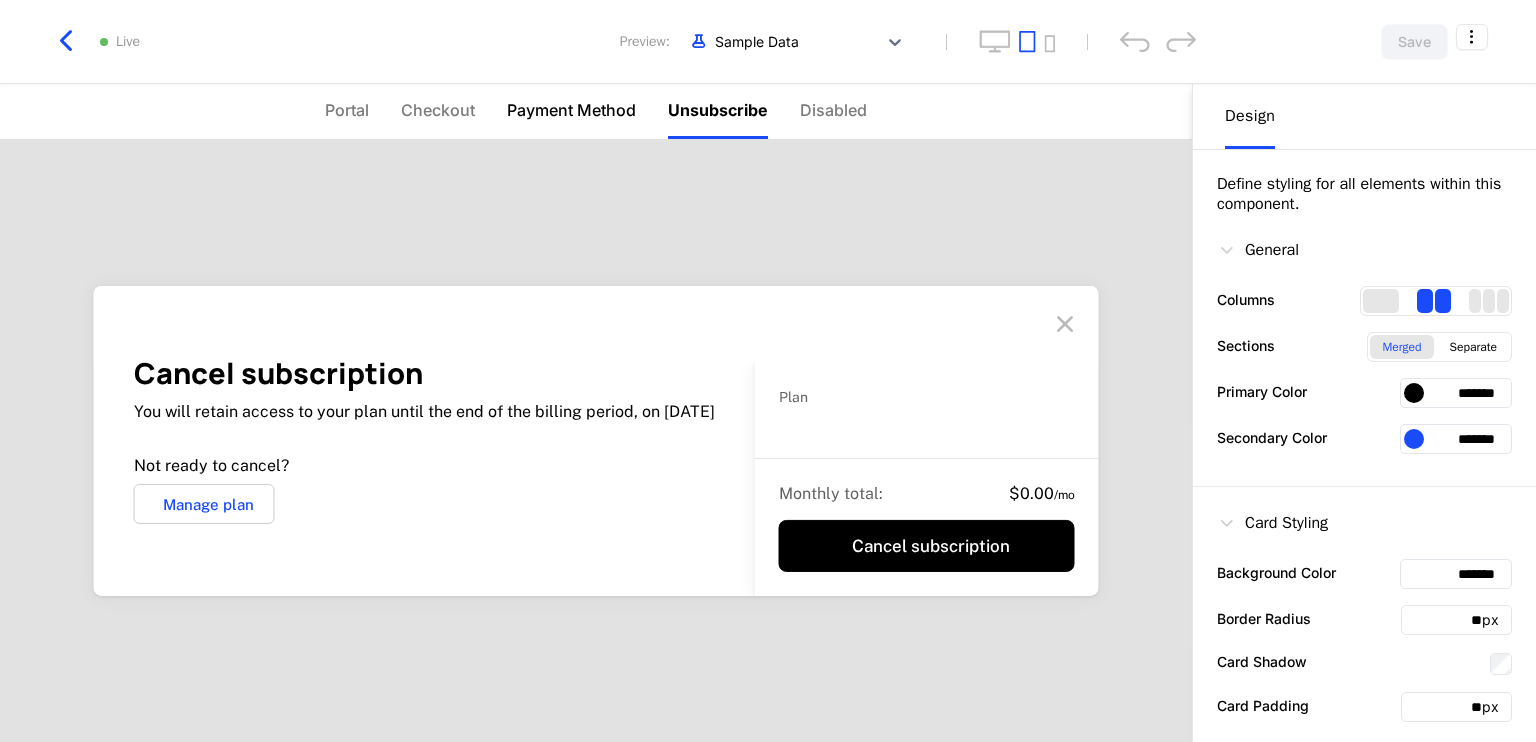 click on "Payment Method" at bounding box center (571, 110) 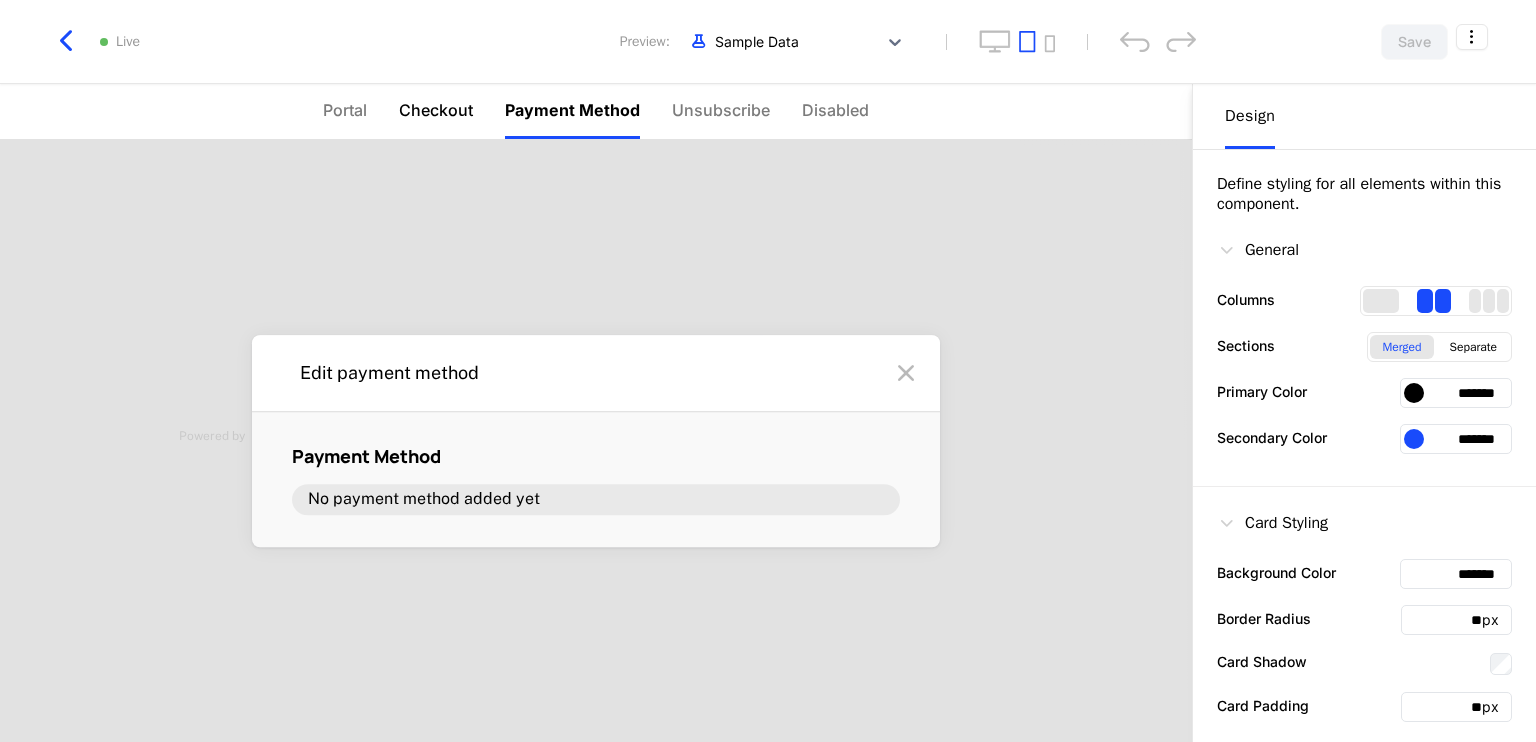 click on "Checkout" at bounding box center (436, 110) 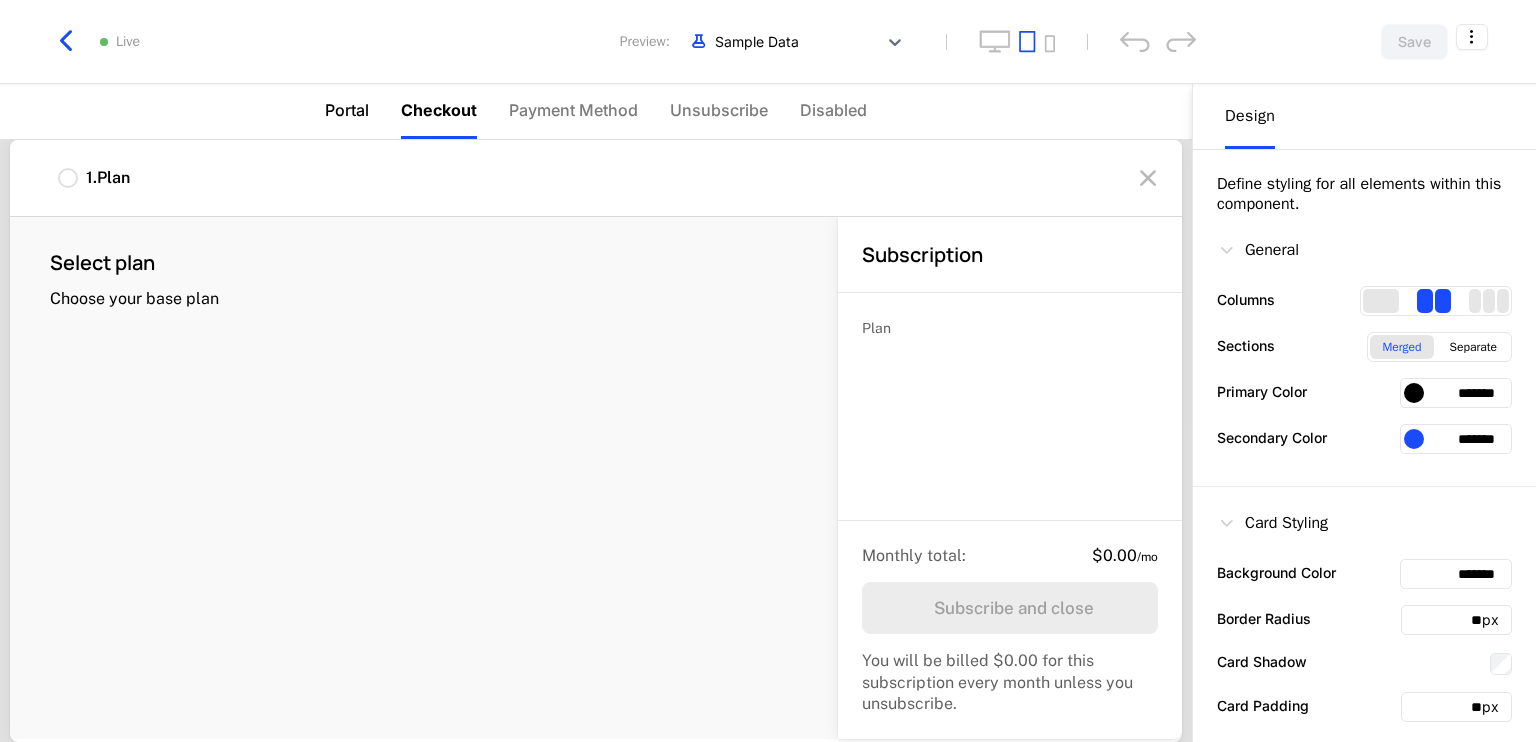 click on "Portal" at bounding box center [347, 110] 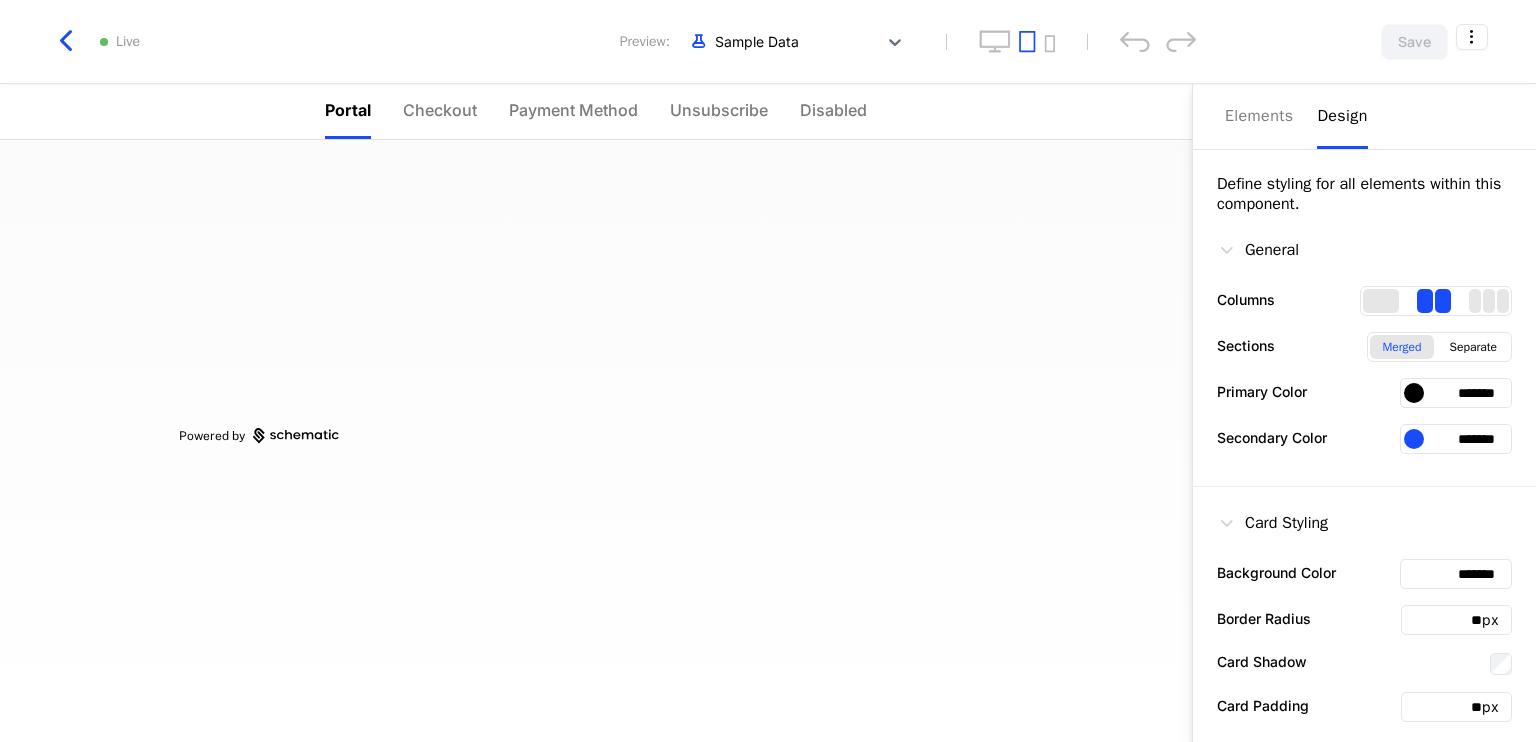 click at bounding box center (66, 41) 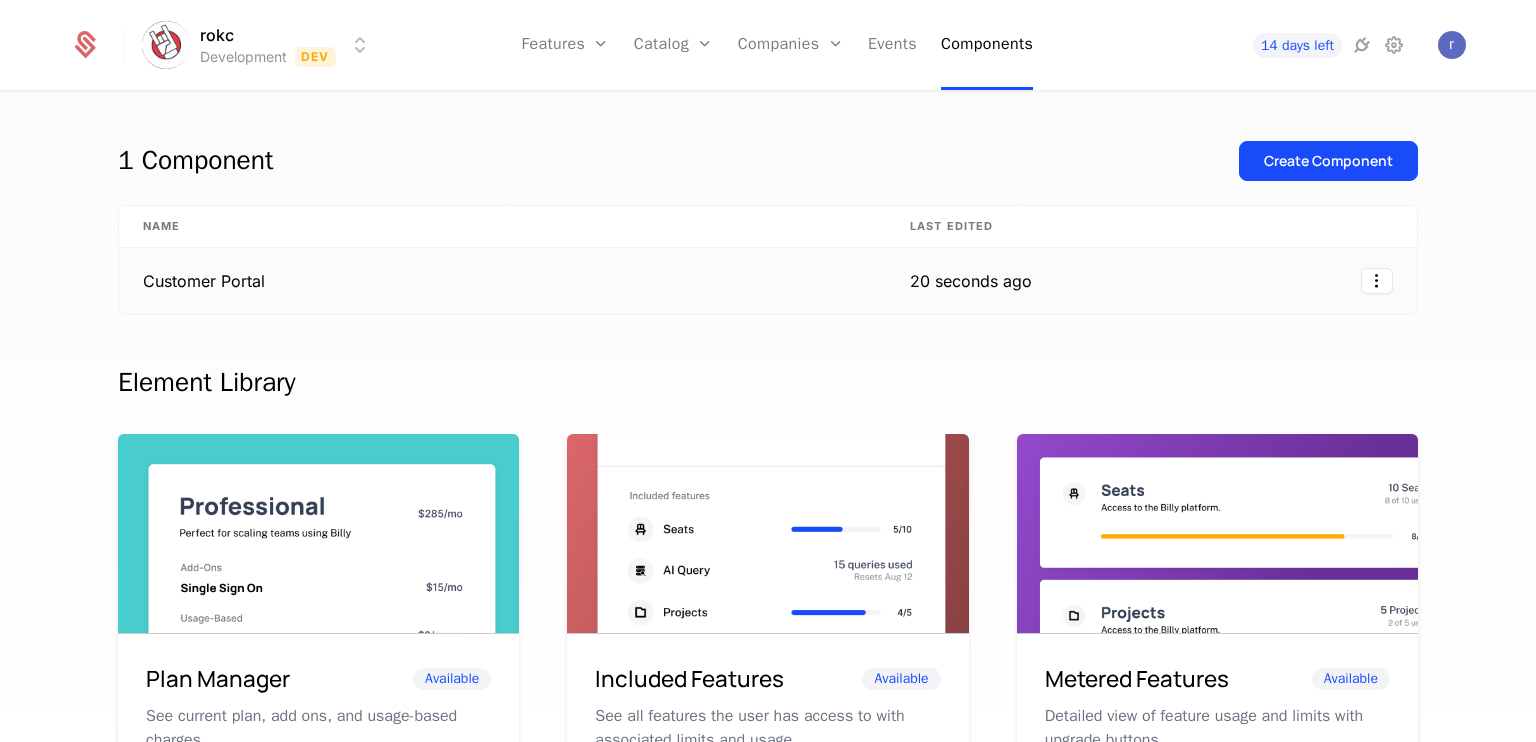 click at bounding box center (1236, 281) 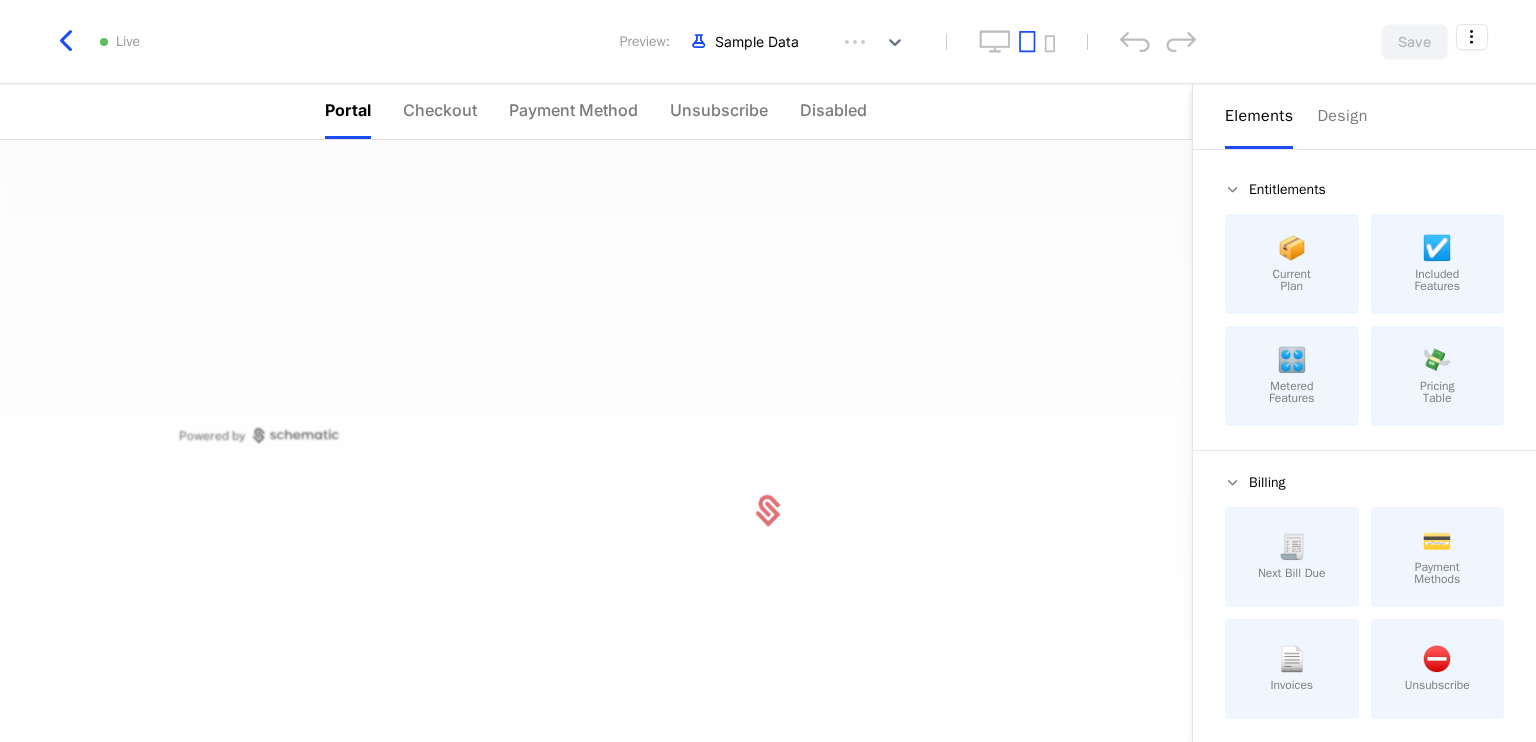 click on "☑️ Included Features" at bounding box center [1438, 264] 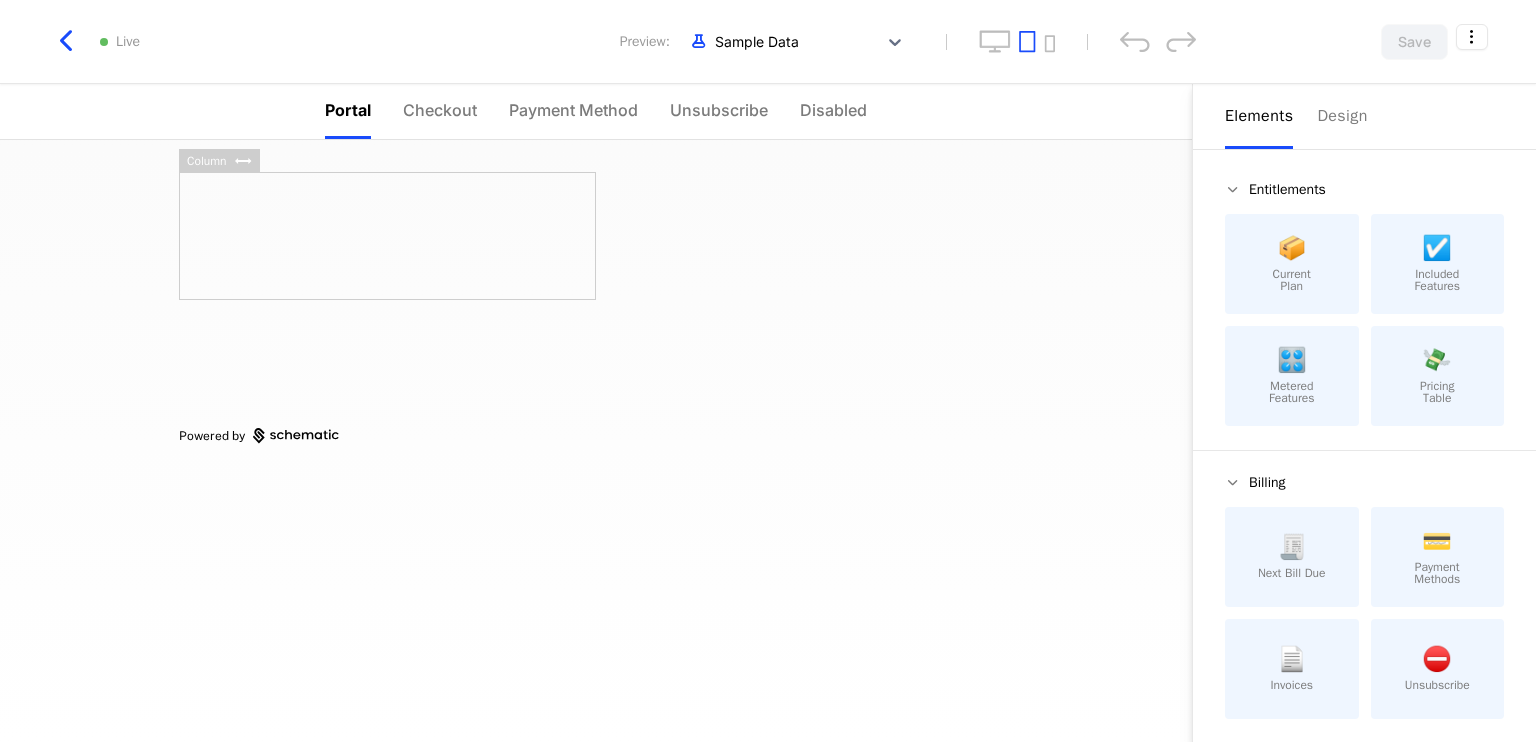 click at bounding box center [66, 41] 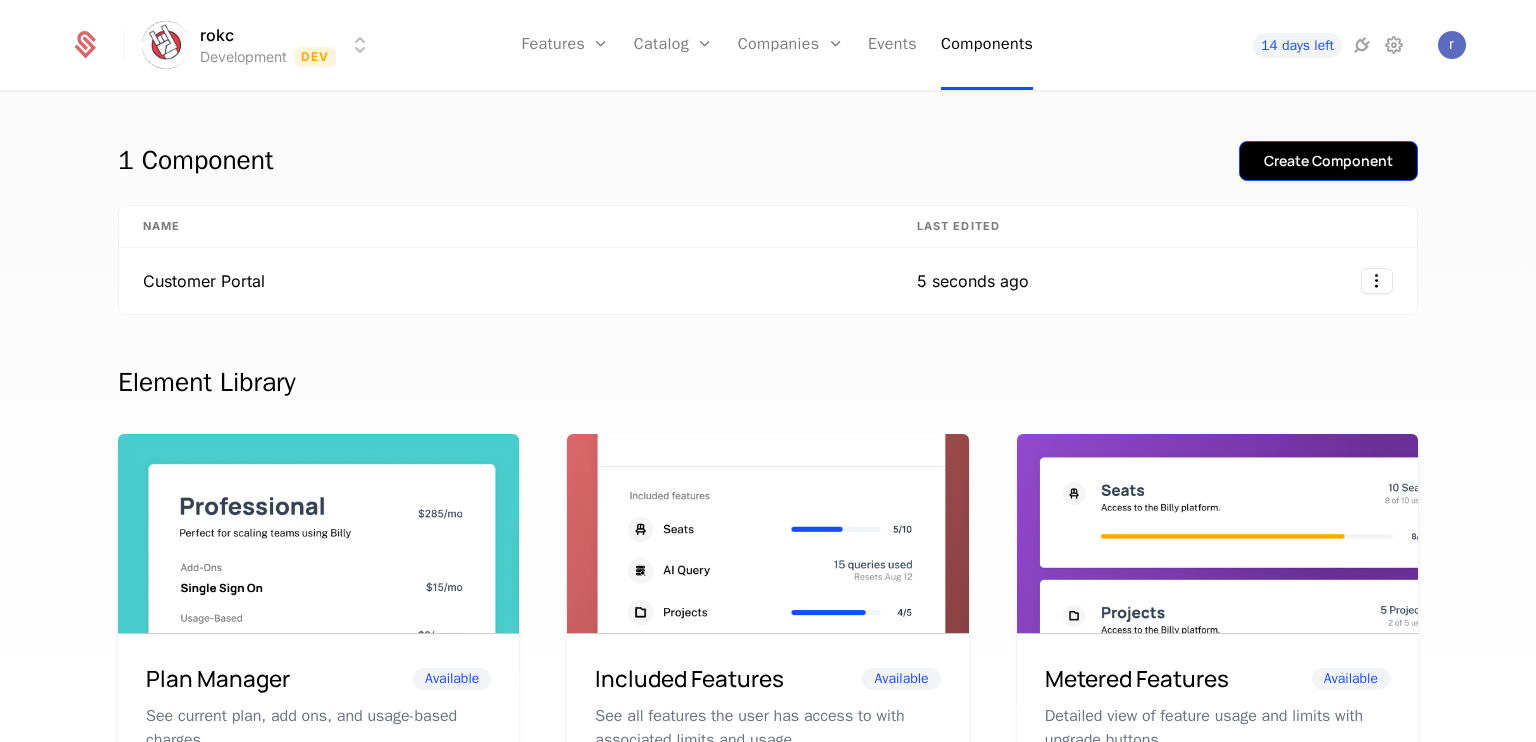 click on "Create Component" at bounding box center [1328, 161] 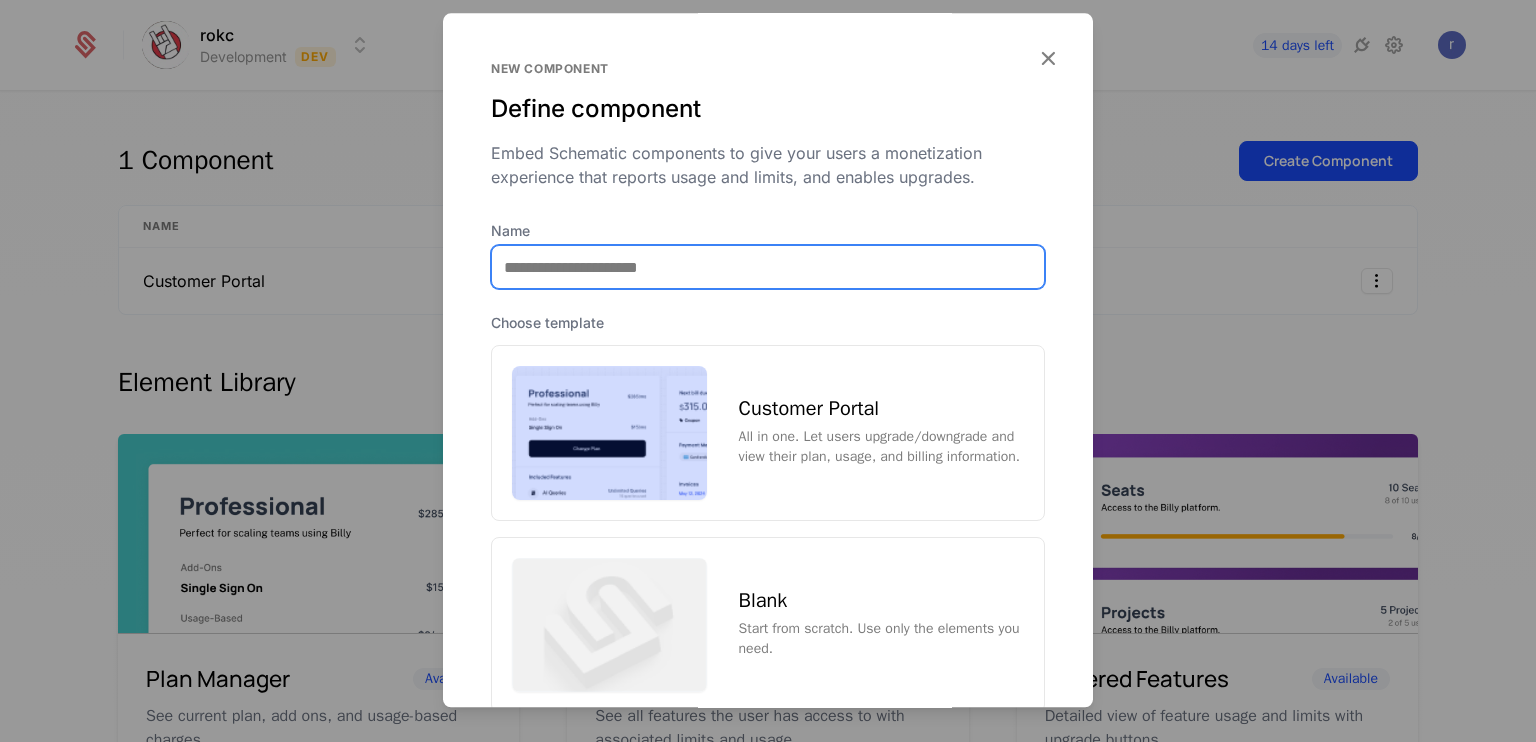 click on "Name" at bounding box center [768, 267] 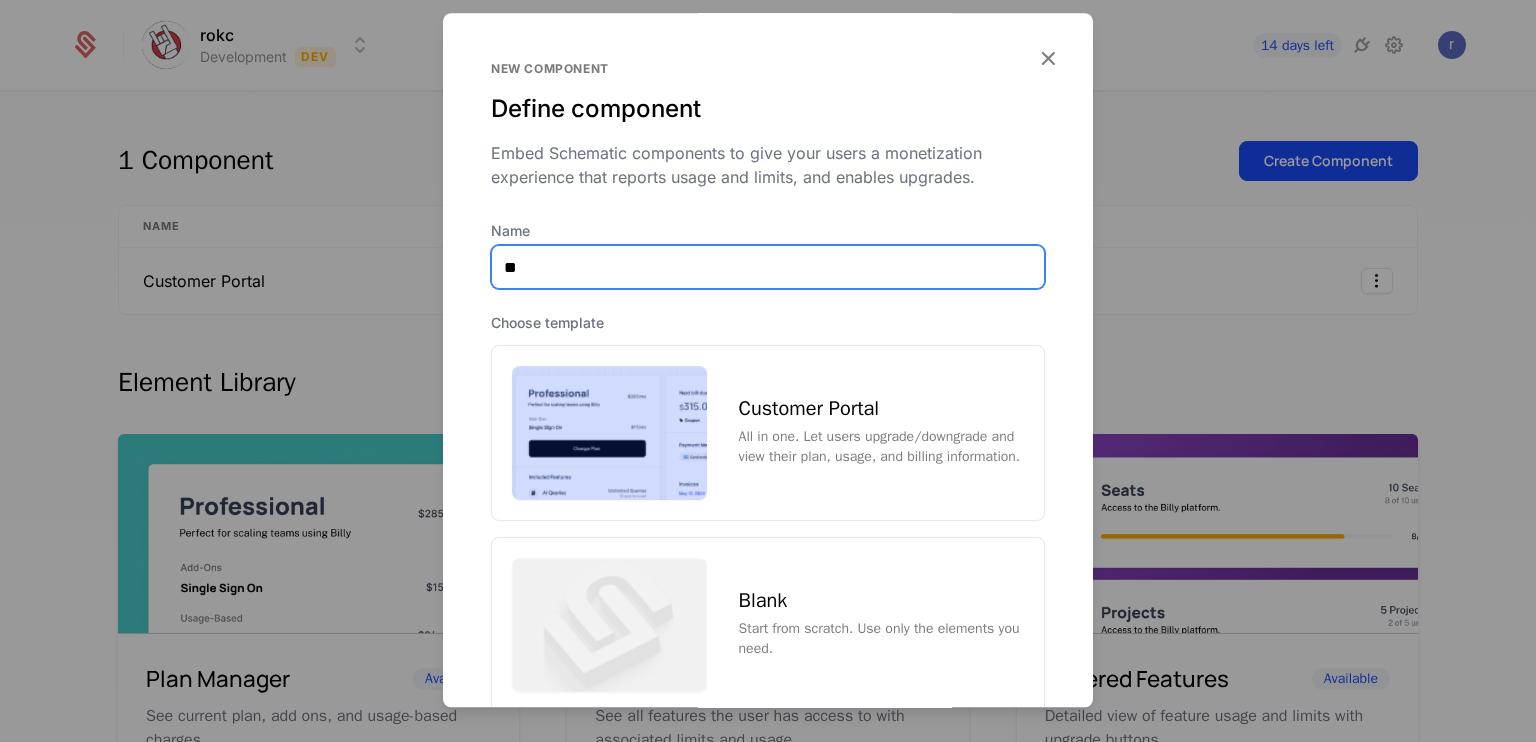 type on "*" 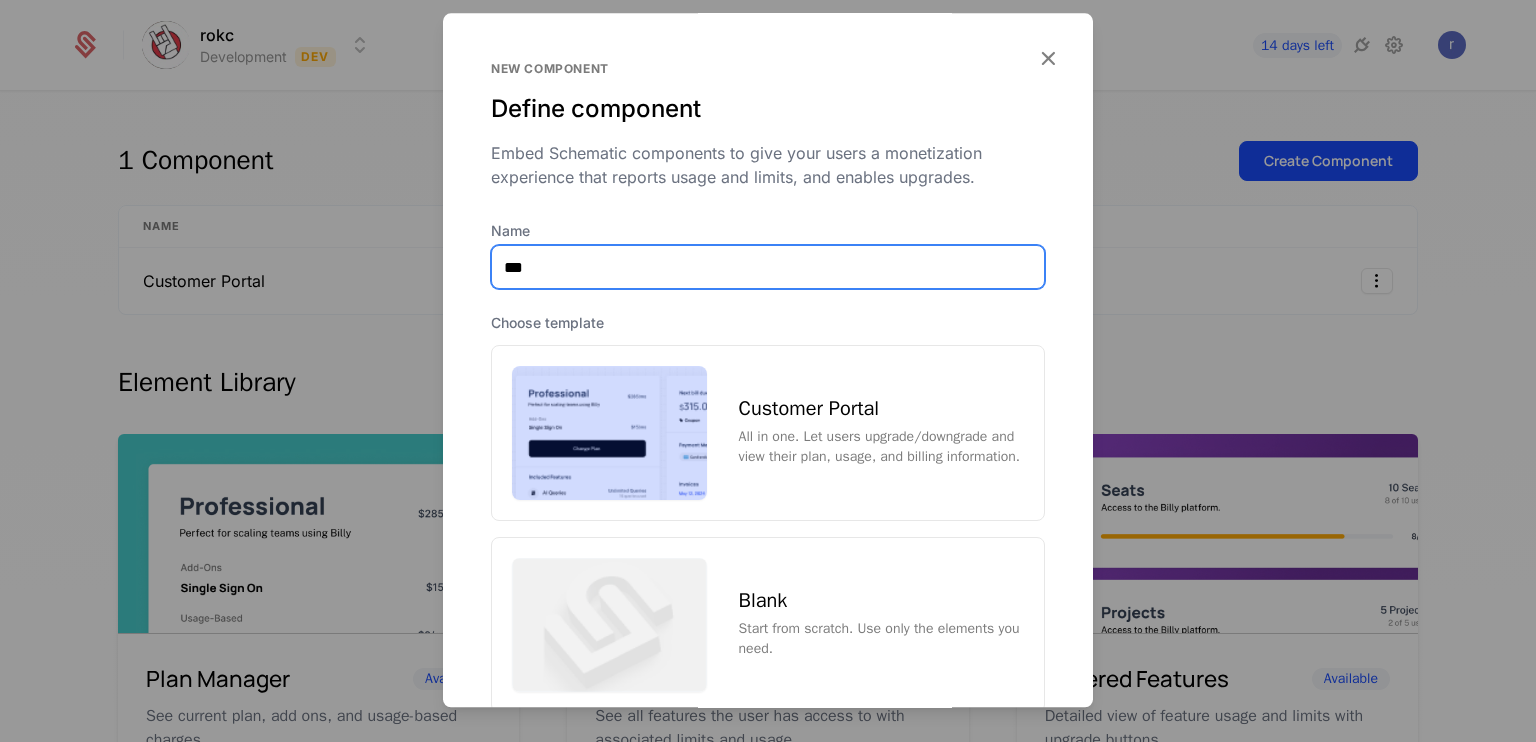 type on "**********" 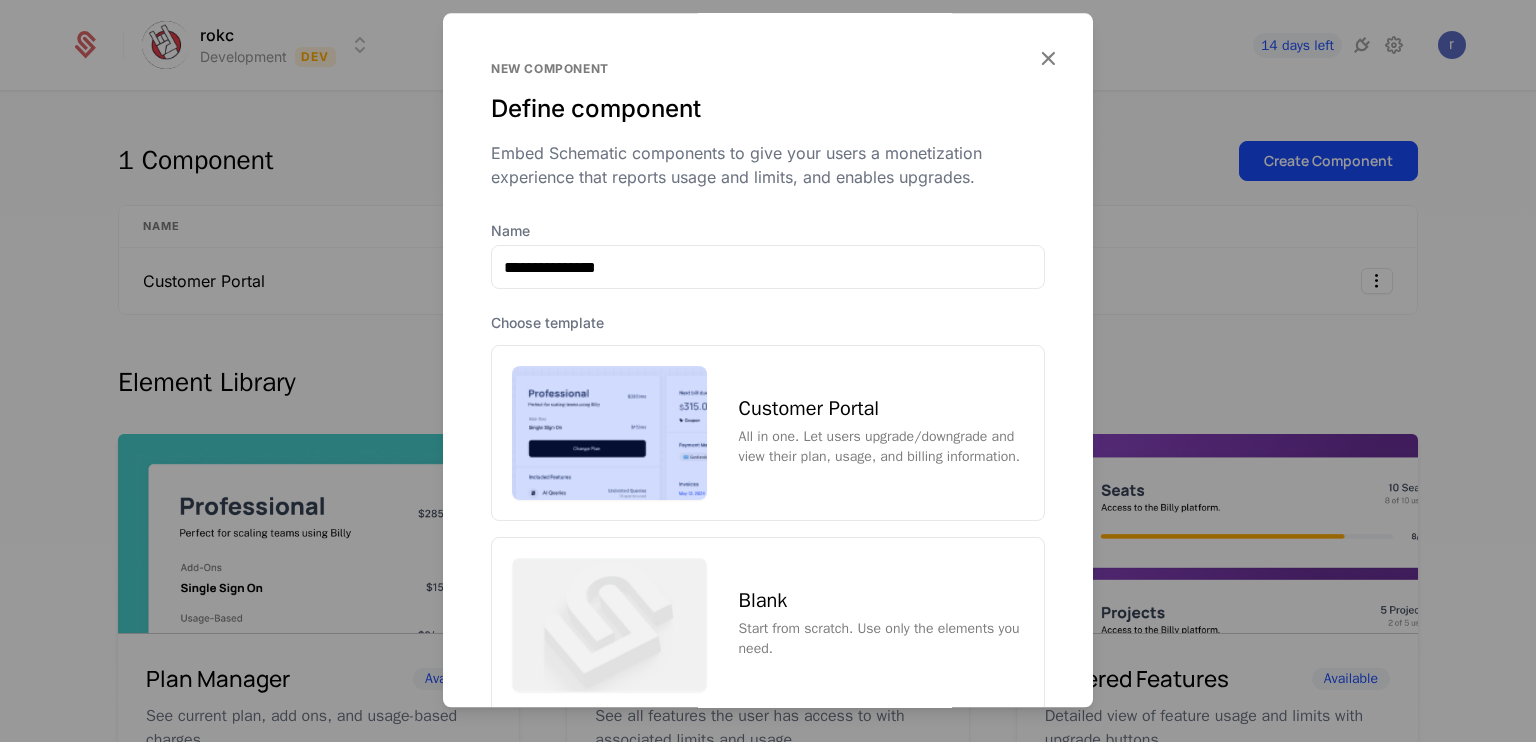 click on "All in one. Let users upgrade/downgrade and view their plan, usage, and billing information." at bounding box center (881, 447) 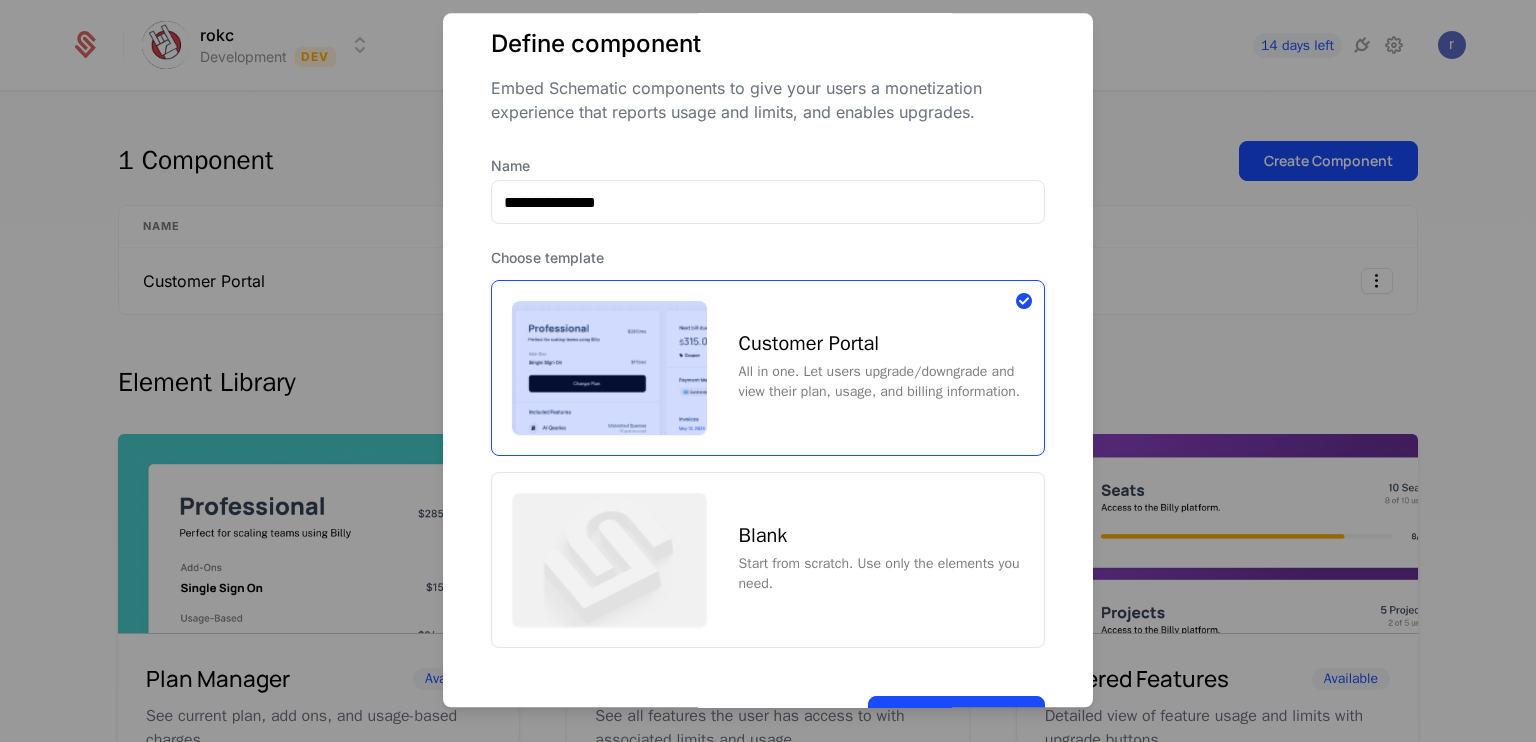 scroll, scrollTop: 132, scrollLeft: 0, axis: vertical 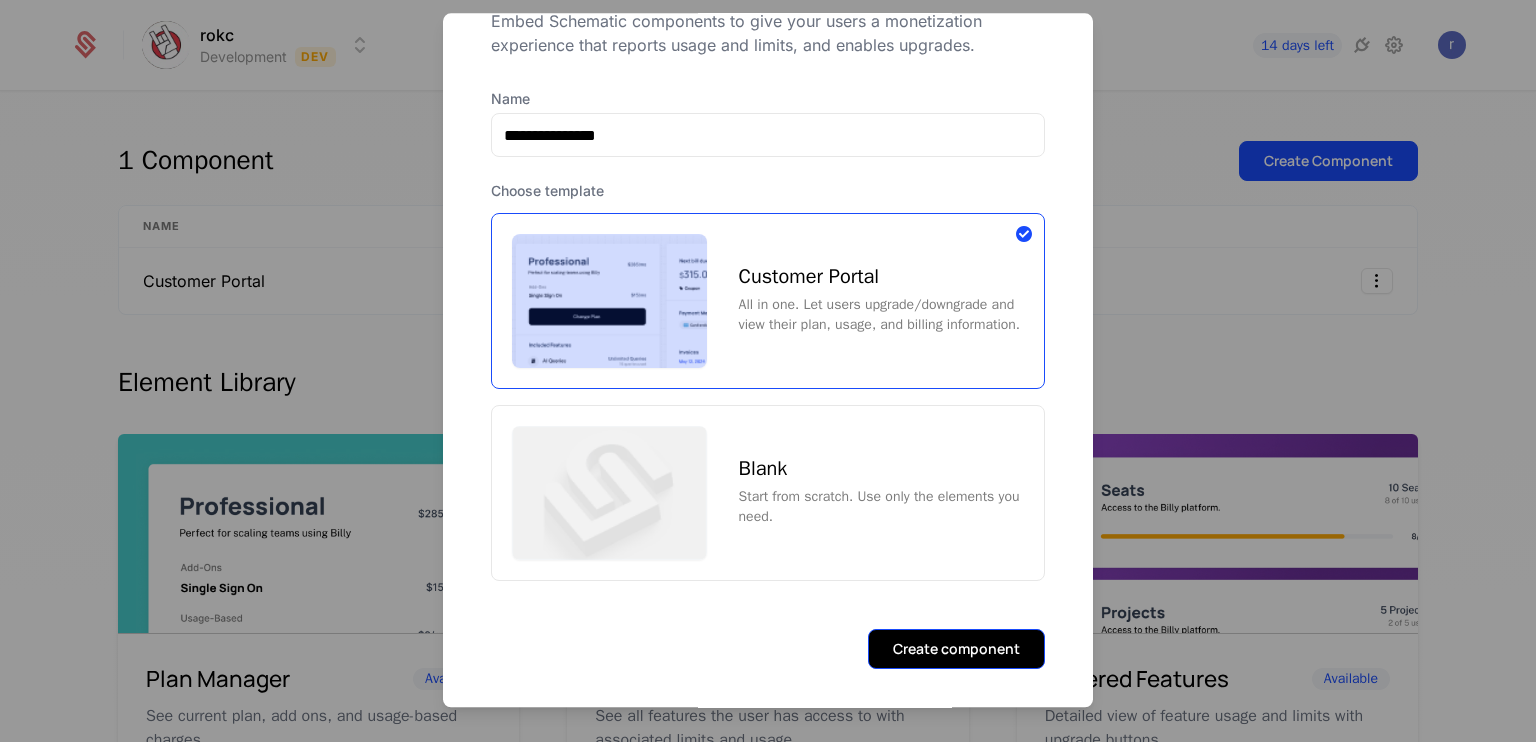 click on "Create component" at bounding box center [956, 649] 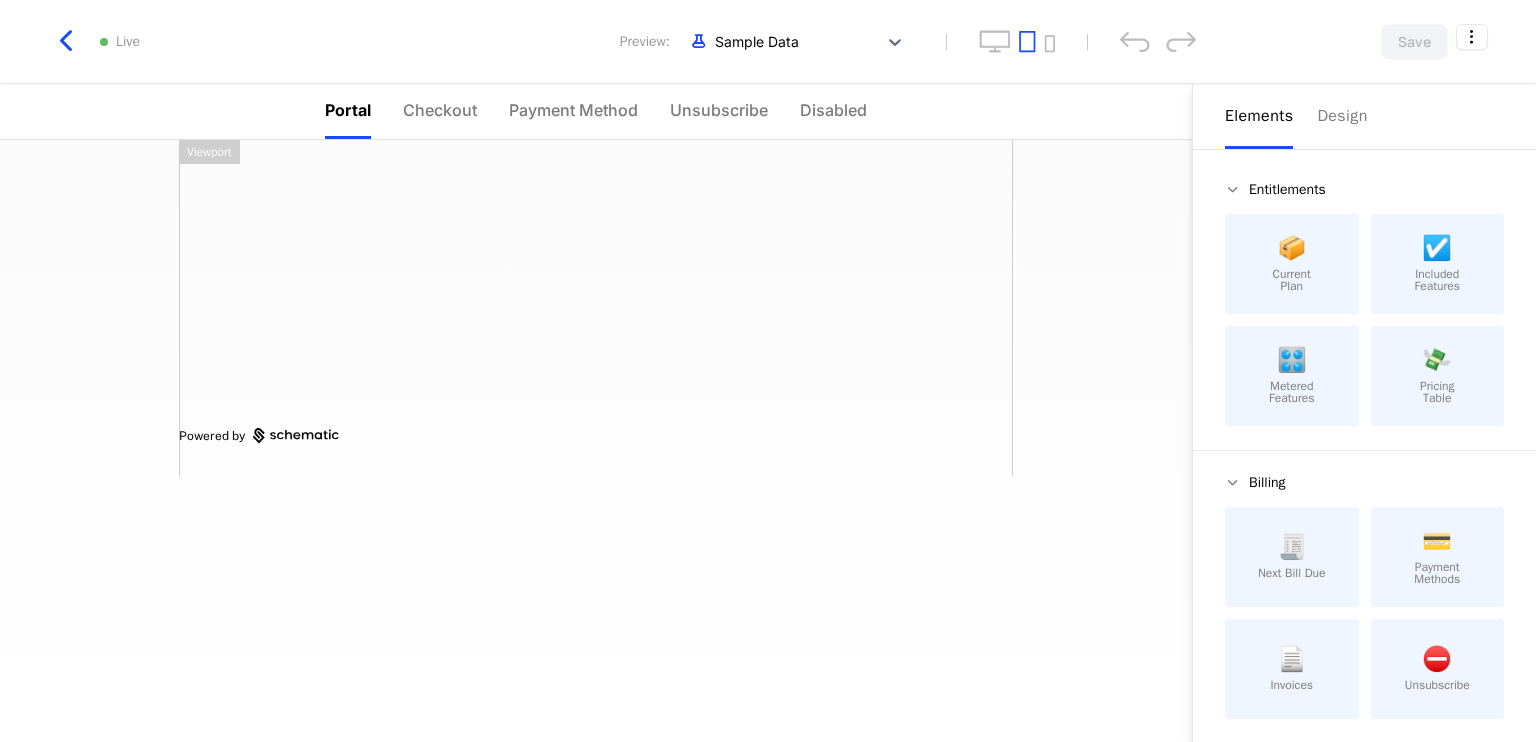 click on "📦 Current Plan" at bounding box center (1292, 264) 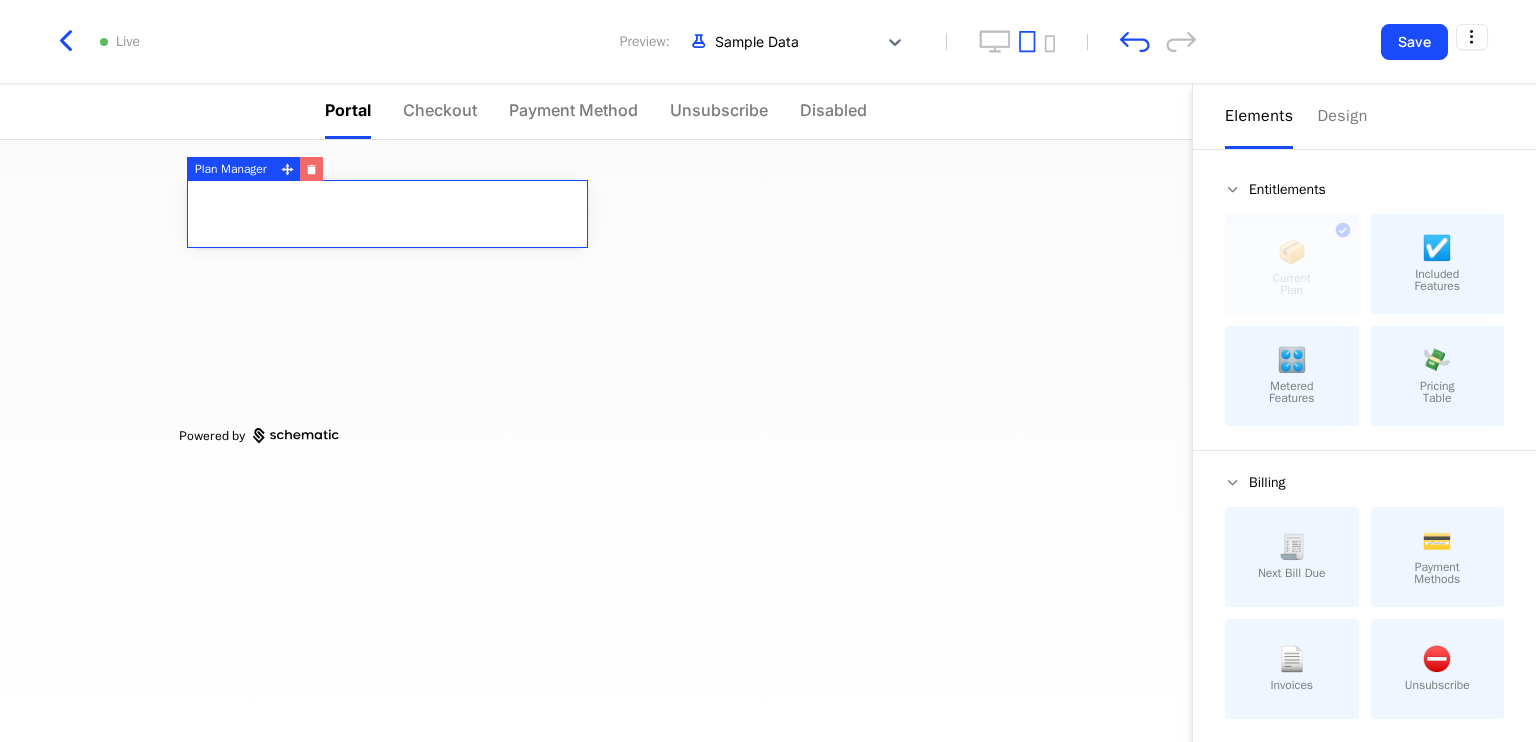 click 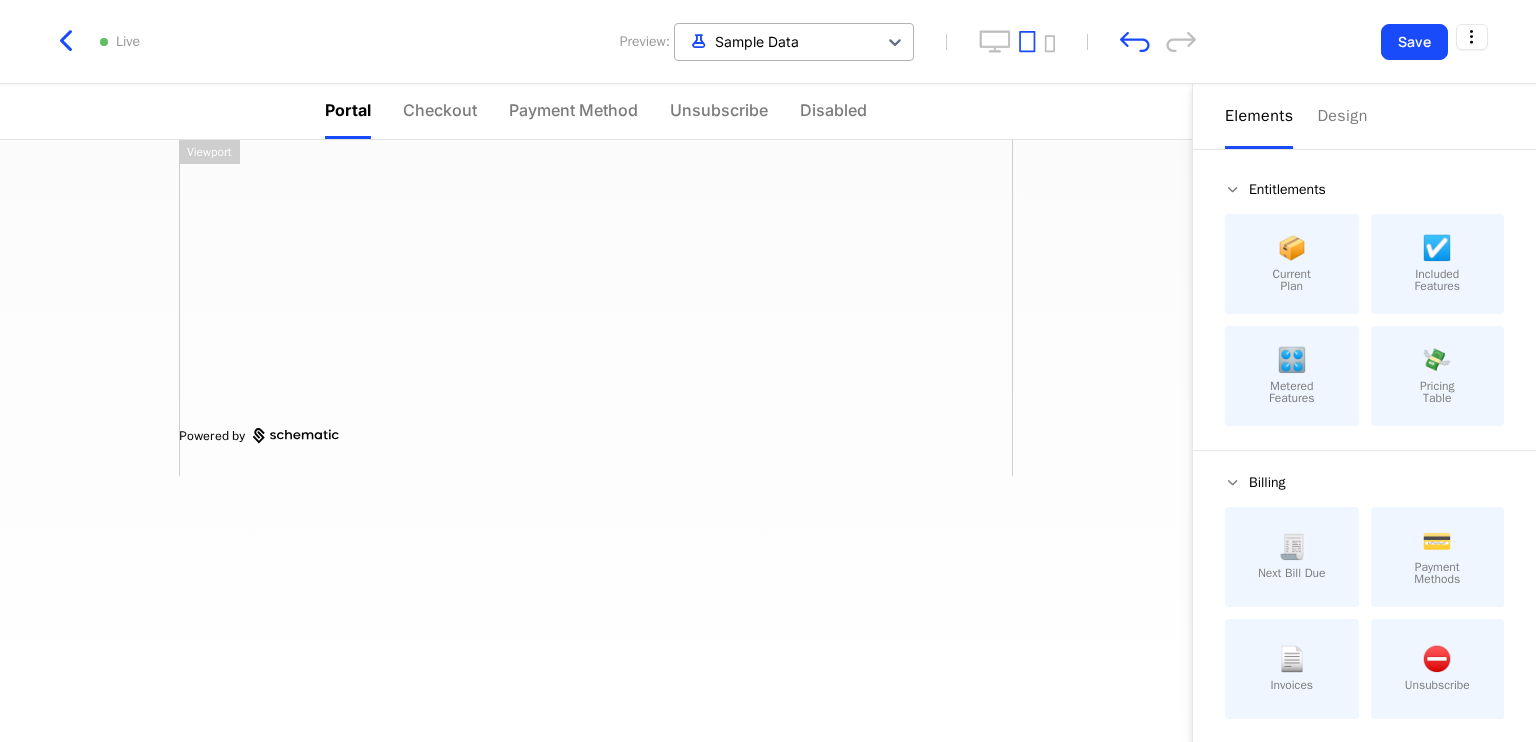 click at bounding box center [776, 41] 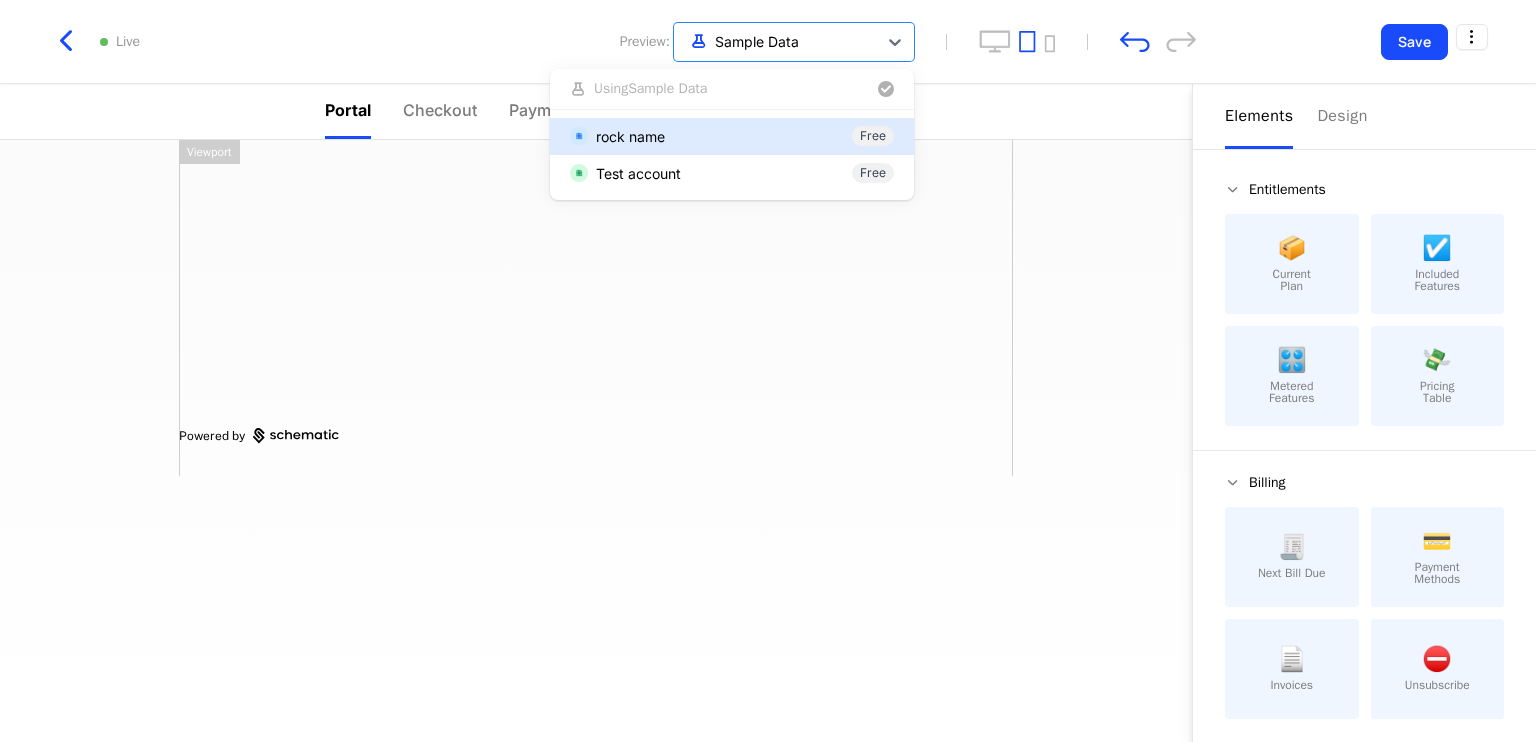 click on "rock name Free" at bounding box center [732, 136] 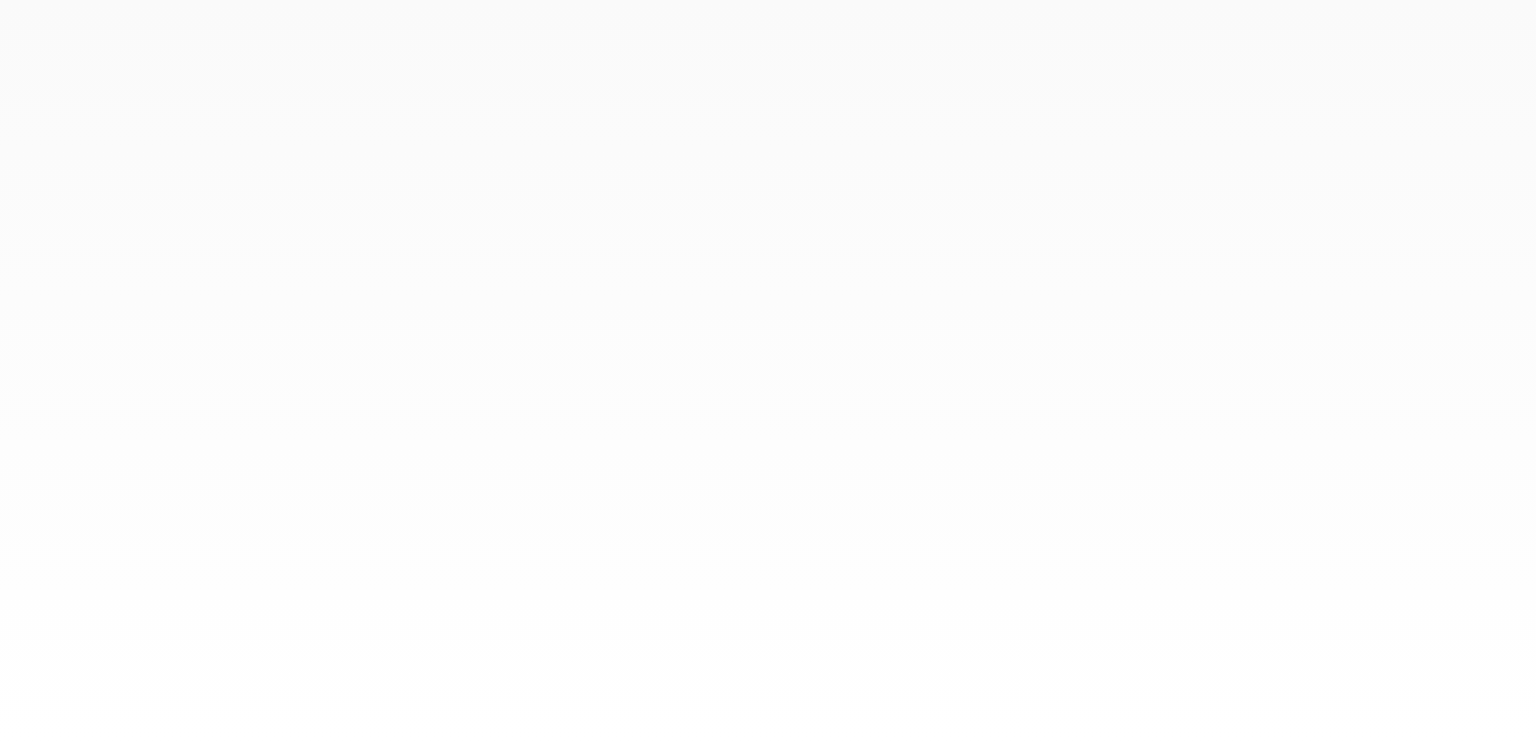 scroll, scrollTop: 0, scrollLeft: 0, axis: both 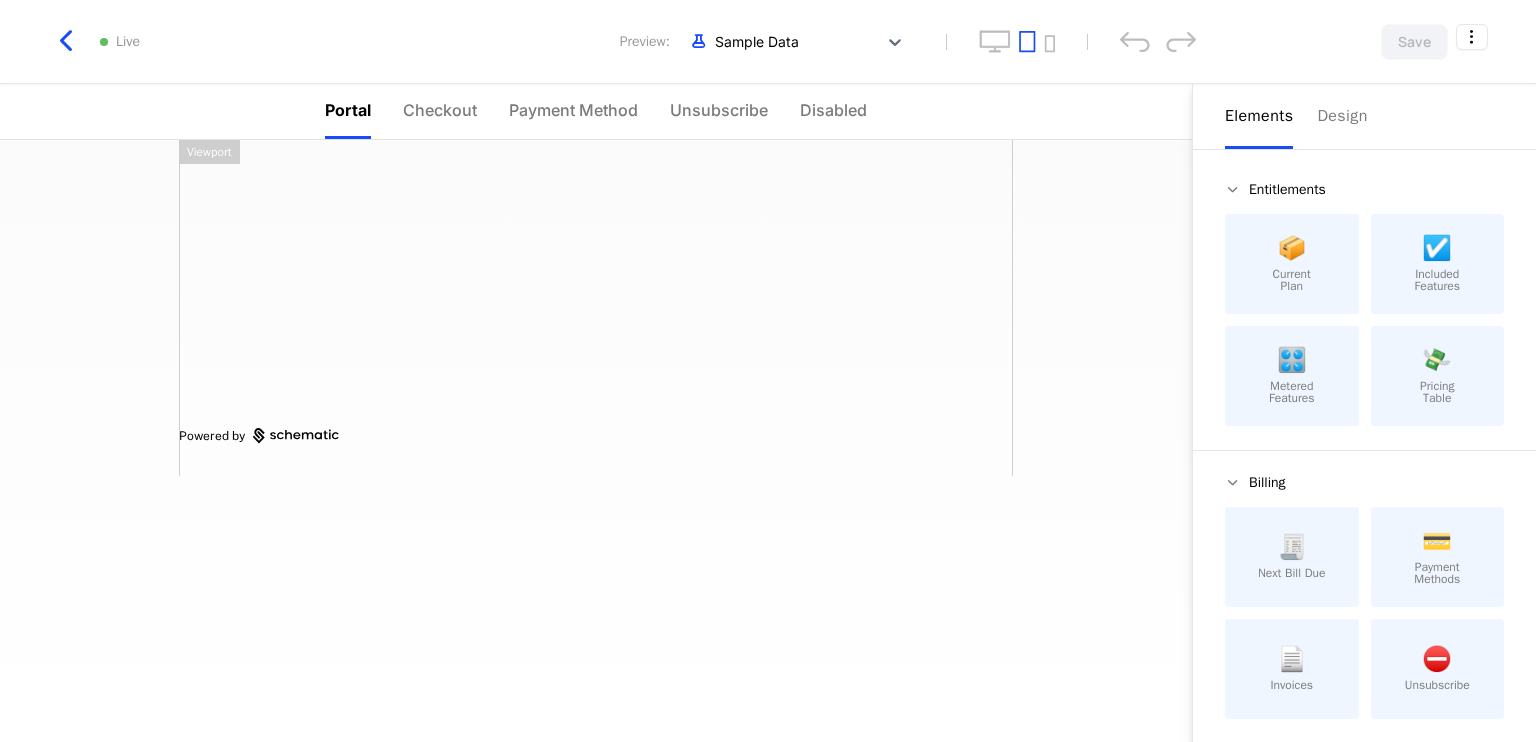click on "Live Preview: Sample Data" at bounding box center (622, 42) 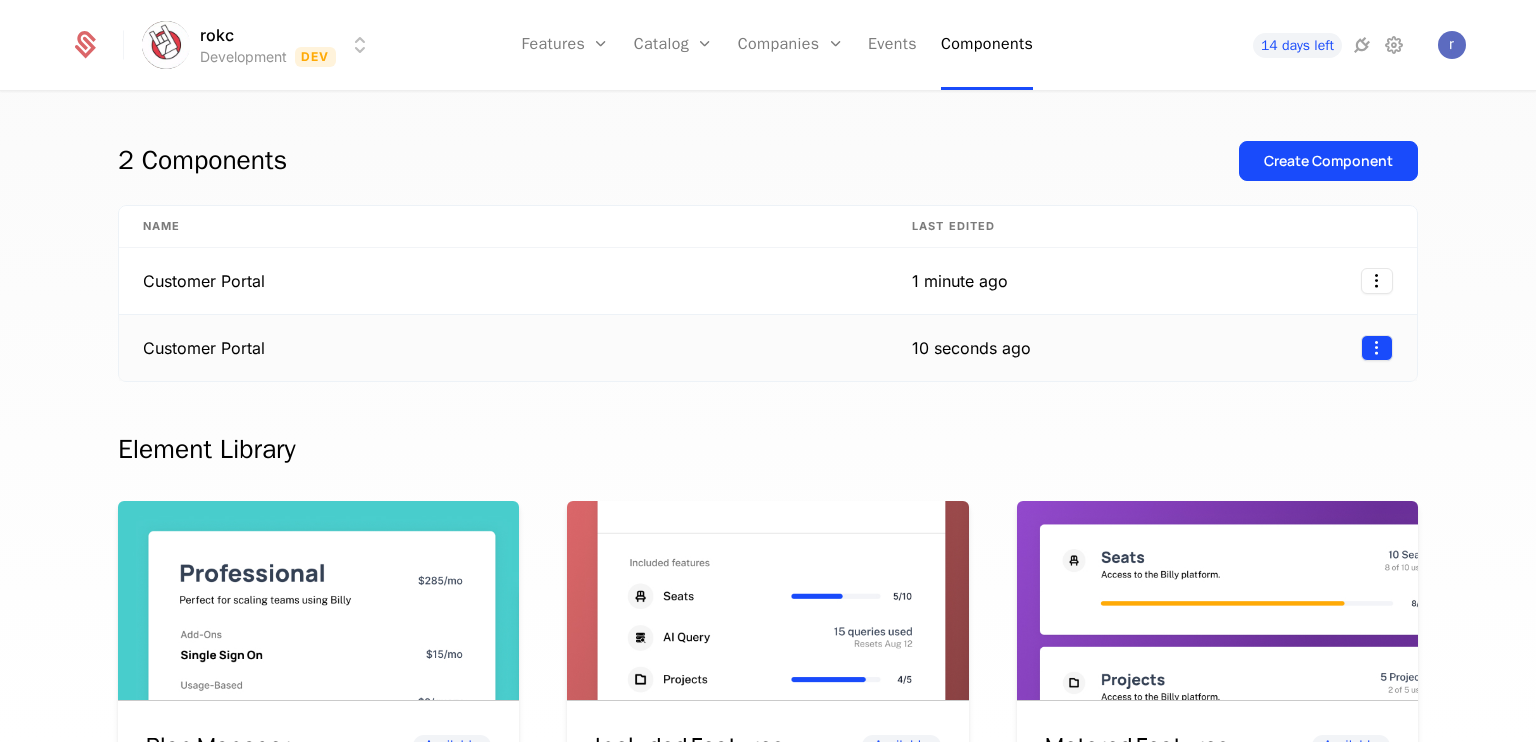 click on "rokc Development Dev Features Features Flags Catalog Plans Add Ons Configuration Companies Companies Users Events Components 14 days left 2 Components Create Component Name Last edited Customer Portal 1 minute ago Customer Portal 10 seconds ago Element Library Plan Manager Available See current plan, add ons, and usage-based charges. Included Features Available See all features the user has access to with associated limits and usage Metered Features Available Detailed view of feature usage and limits with upgrade buttons. Plans Table Available Provide an intuitive upgrade path by surfacing current and live plans. Upcoming Bill Available See estimated upcoming bill based on current entitlements and usage. Invoices Available See a list of recent invoices sent to the user. Click to view detail. Payment Method Available See and easily edit current payment method on file. Usage Graphs Coming soon Show usage over time to surface usage trends. Public Pricing Page Coming soon
Best Viewed on Desktop ." at bounding box center (768, 371) 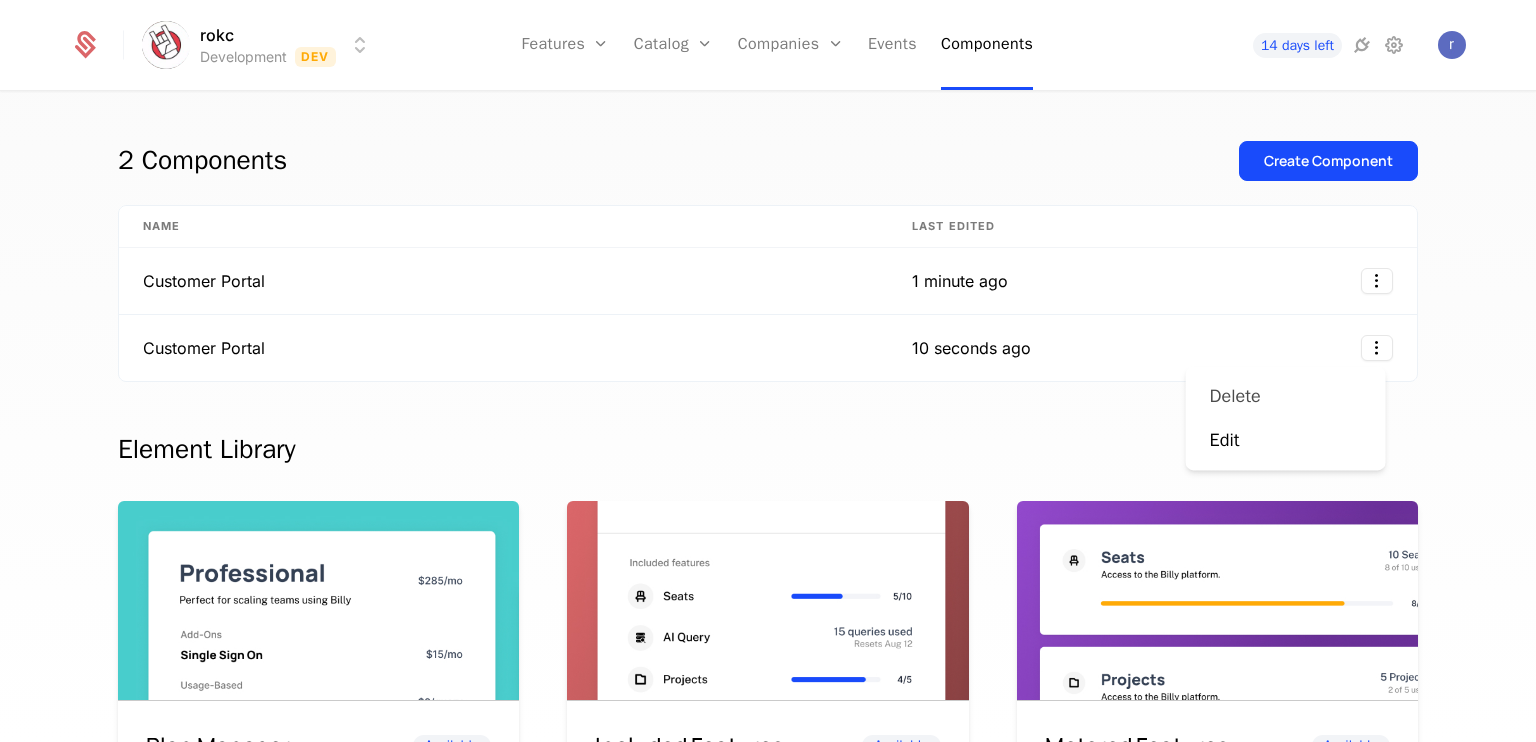 drag, startPoint x: 1259, startPoint y: 436, endPoint x: 1264, endPoint y: 396, distance: 40.311287 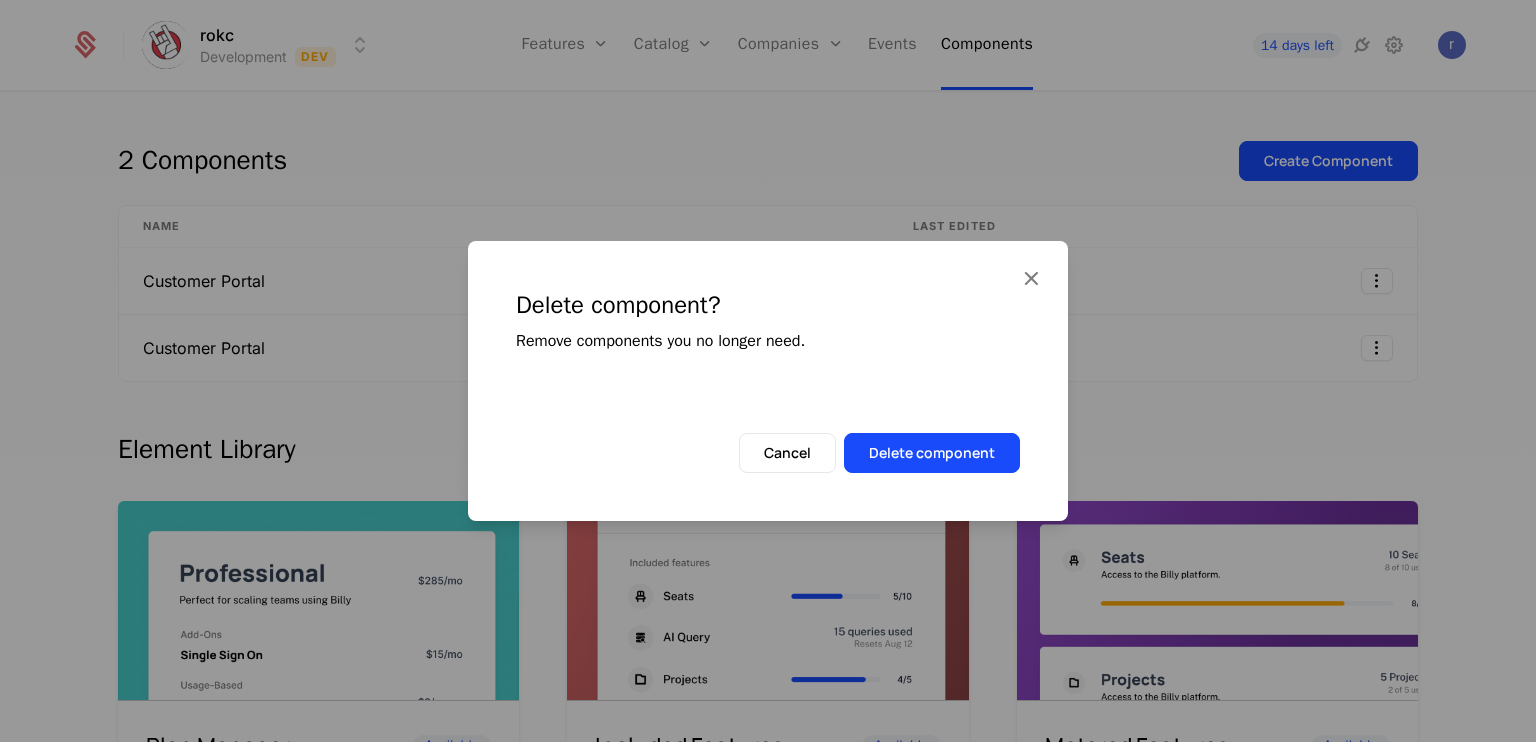 click at bounding box center (768, 371) 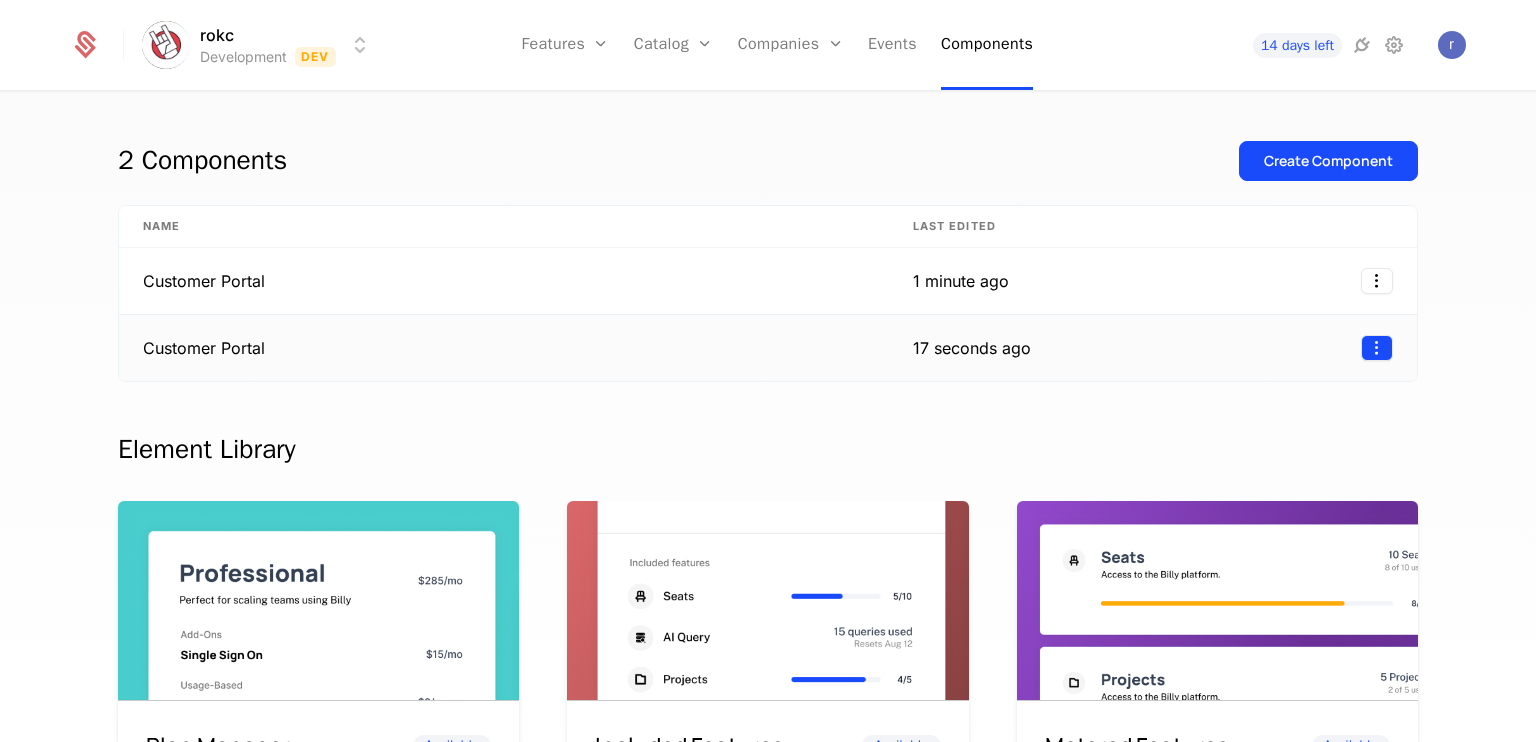 click on "rokc Development Dev Features Features Flags Catalog Plans Add Ons Configuration Companies Companies Users Events Components 14 days left 2 Components Create Component Name Last edited Customer Portal 1 minute ago Customer Portal 17 seconds ago Element Library Plan Manager Available See current plan, add ons, and usage-based charges. Included Features Available See all features the user has access to with associated limits and usage Metered Features Available Detailed view of feature usage and limits with upgrade buttons. Plans Table Available Provide an intuitive upgrade path by surfacing current and live plans. Upcoming Bill Available See estimated upcoming bill based on current entitlements and usage. Invoices Available See a list of recent invoices sent to the user. Click to view detail. Payment Method Available See and easily edit current payment method on file. Usage Graphs Coming soon Show usage over time to surface usage trends. Public Pricing Page Coming soon
Best Viewed on Desktop ." at bounding box center (768, 371) 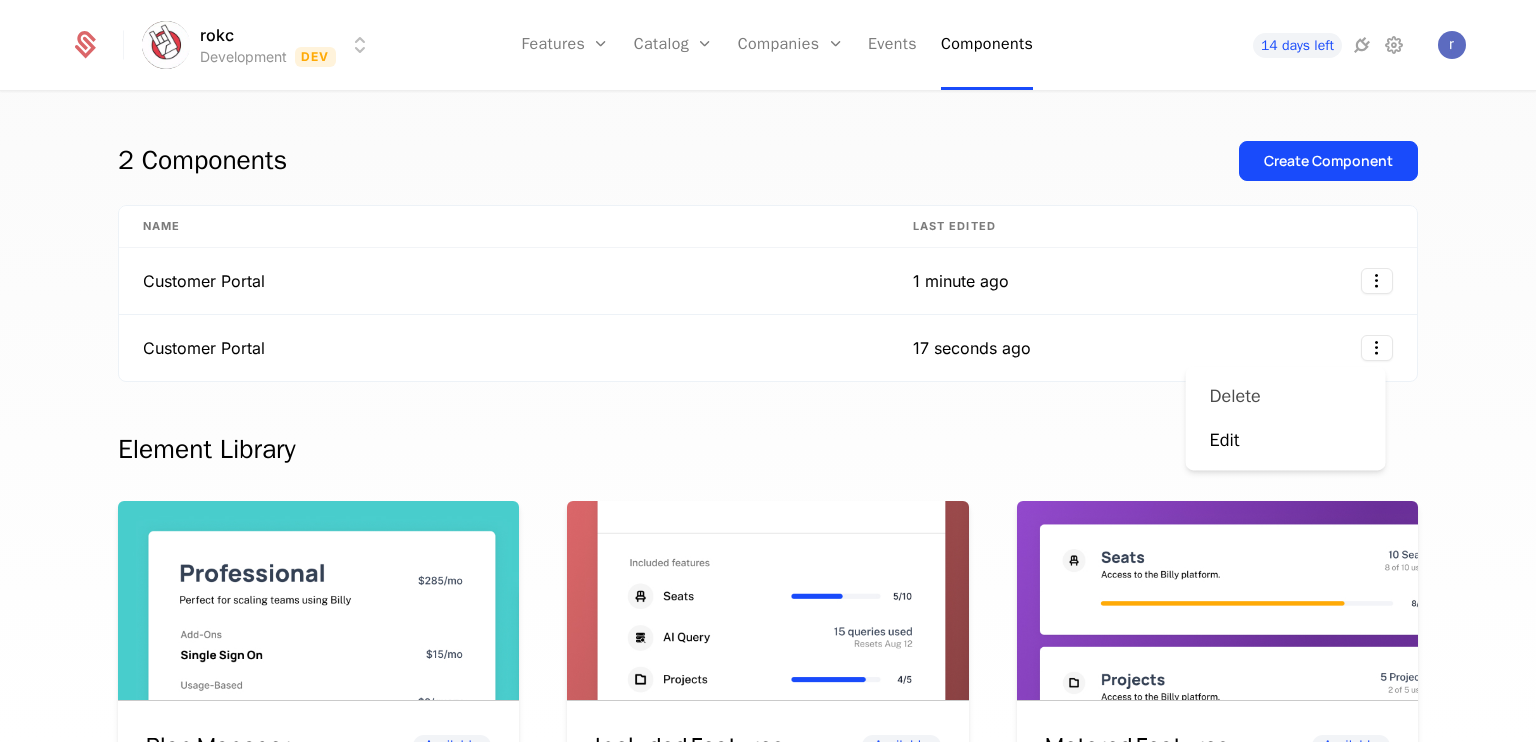 click on "Delete" at bounding box center [1235, 396] 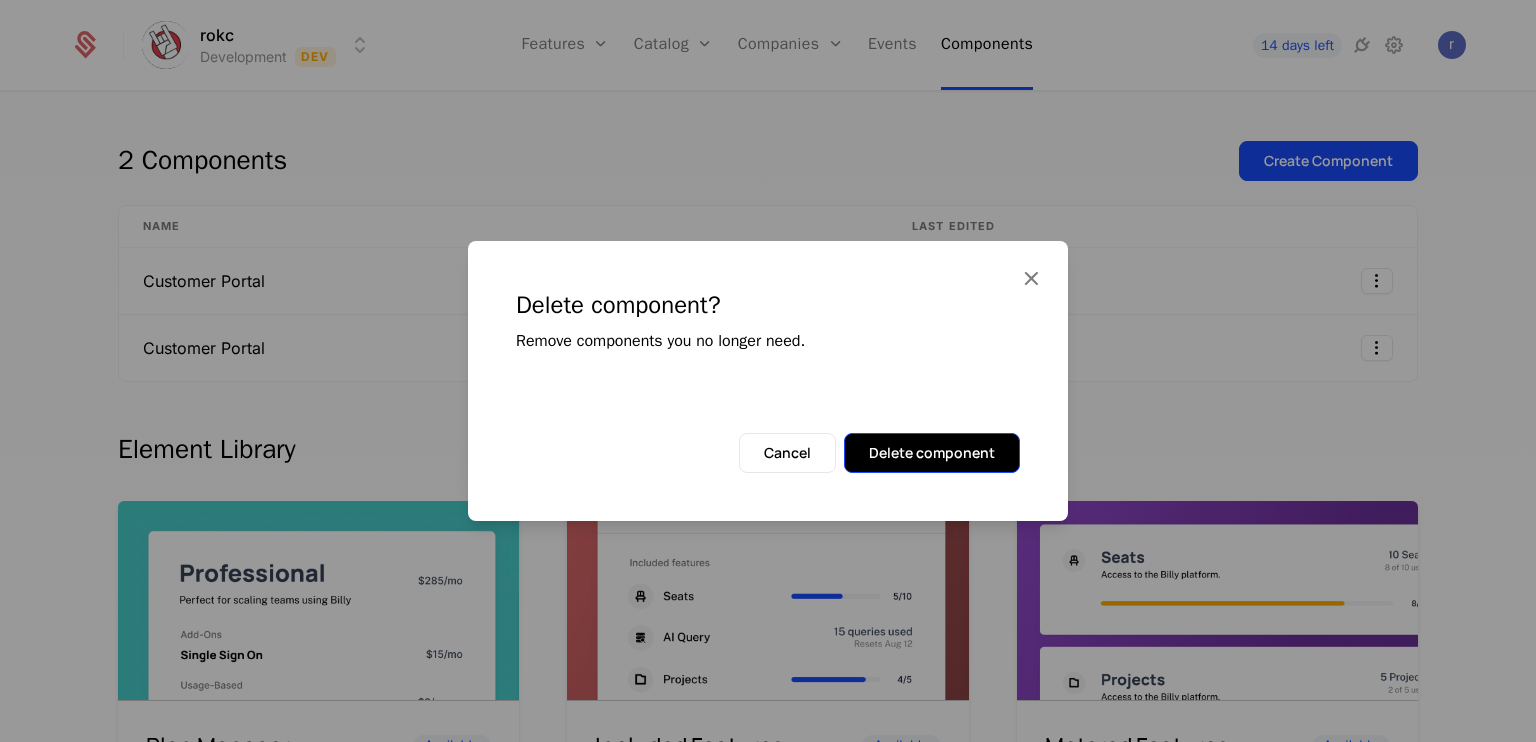 click on "Delete component" at bounding box center (932, 453) 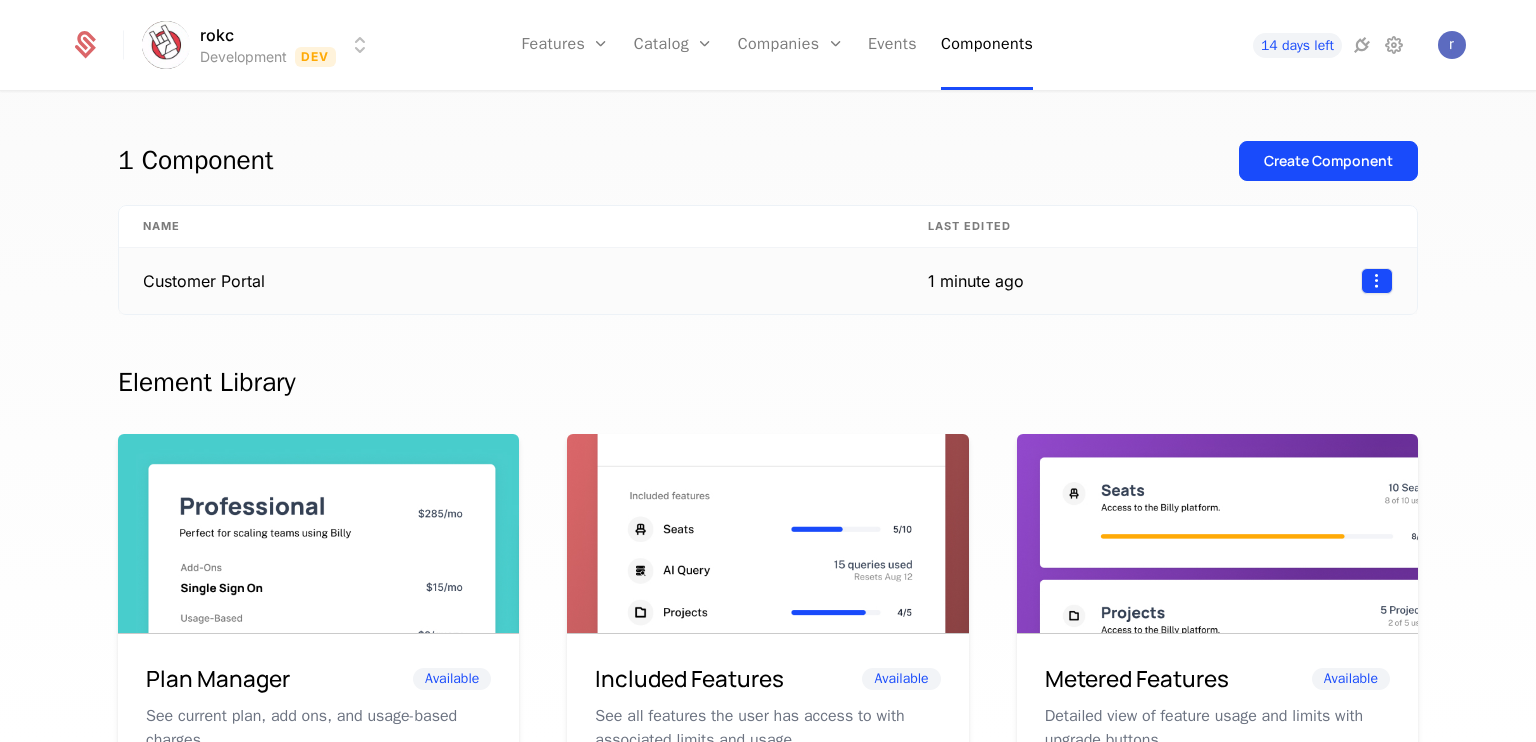 click on "rokc Development Dev Features Features Flags Catalog Plans Add Ons Configuration Companies Companies Users Events Components 14 days left 1 Component Create Component Name Last edited Customer Portal 1 minute ago Element Library Plan Manager Available See current plan, add ons, and usage-based charges. Included Features Available See all features the user has access to with associated limits and usage Metered Features Available Detailed view of feature usage and limits with upgrade buttons. Plans Table Available Provide an intuitive upgrade path by surfacing current and live plans. Upcoming Bill Available See estimated upcoming bill based on current entitlements and usage. Invoices Available See a list of recent invoices sent to the user. Click to view detail. Payment Method Available See and easily edit current payment method on file. Usage Graphs Coming soon Show usage over time to surface usage trends. Public Pricing Page Coming soon Embed a fully feature pricing table on your marketing site. ." at bounding box center (768, 371) 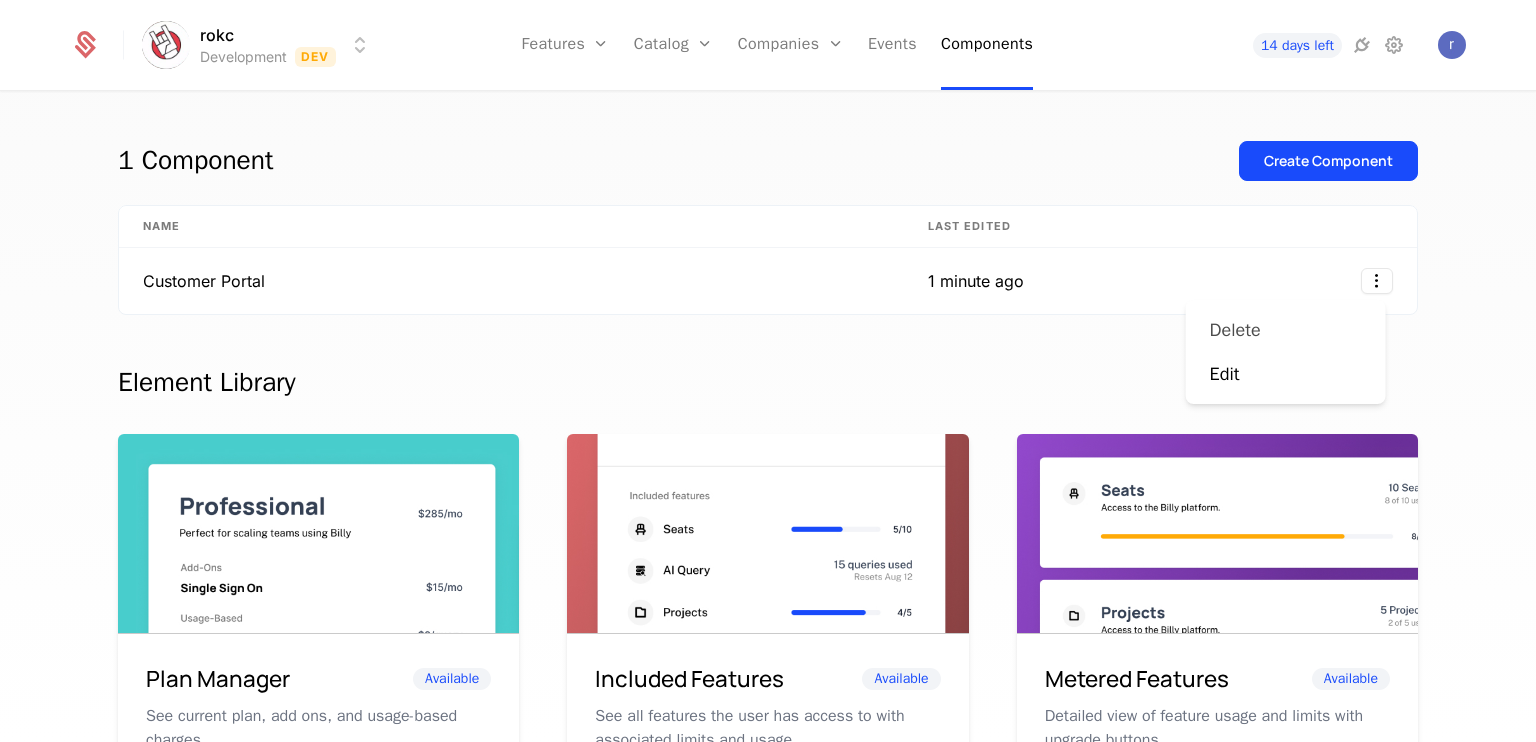 click on "Delete" at bounding box center [1286, 330] 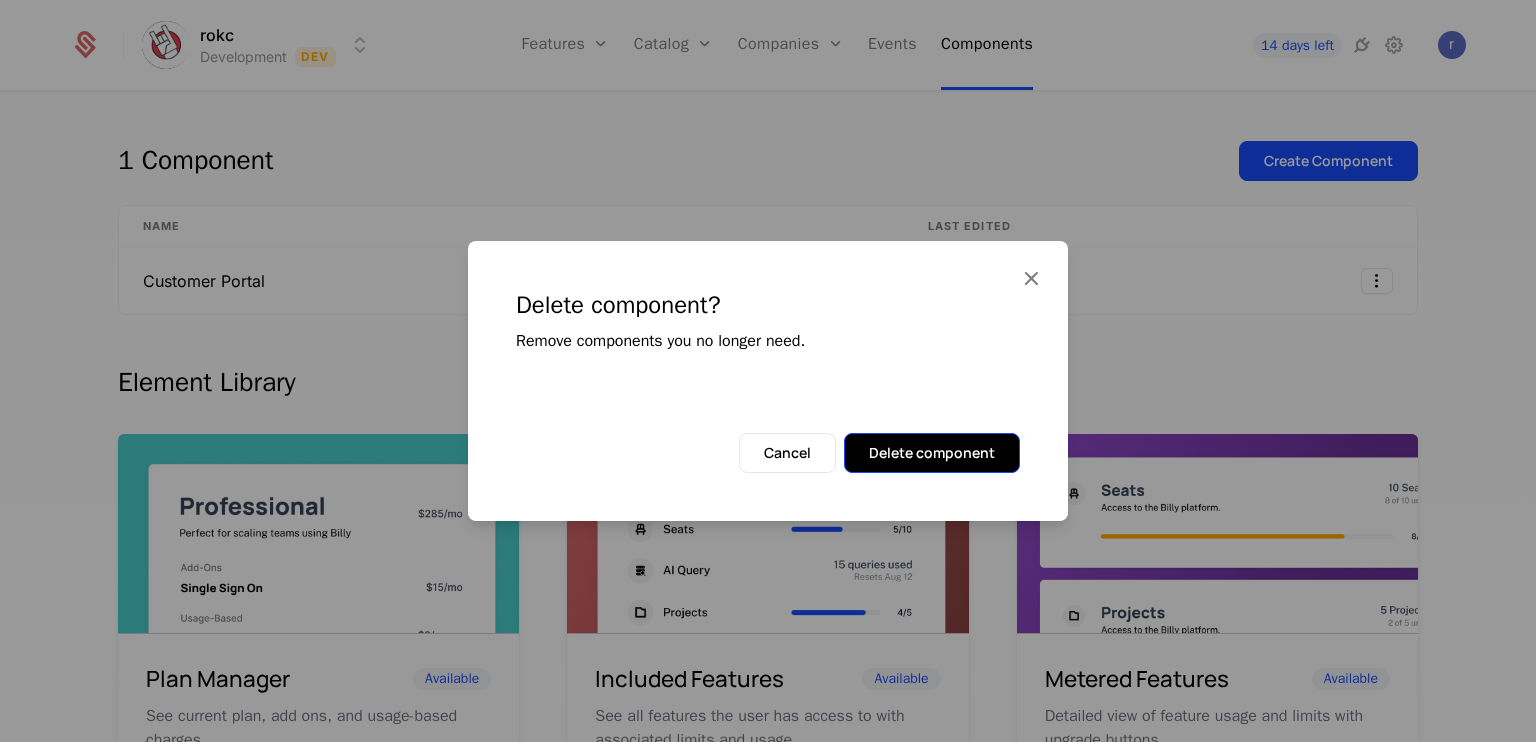 click on "Delete component" at bounding box center [932, 453] 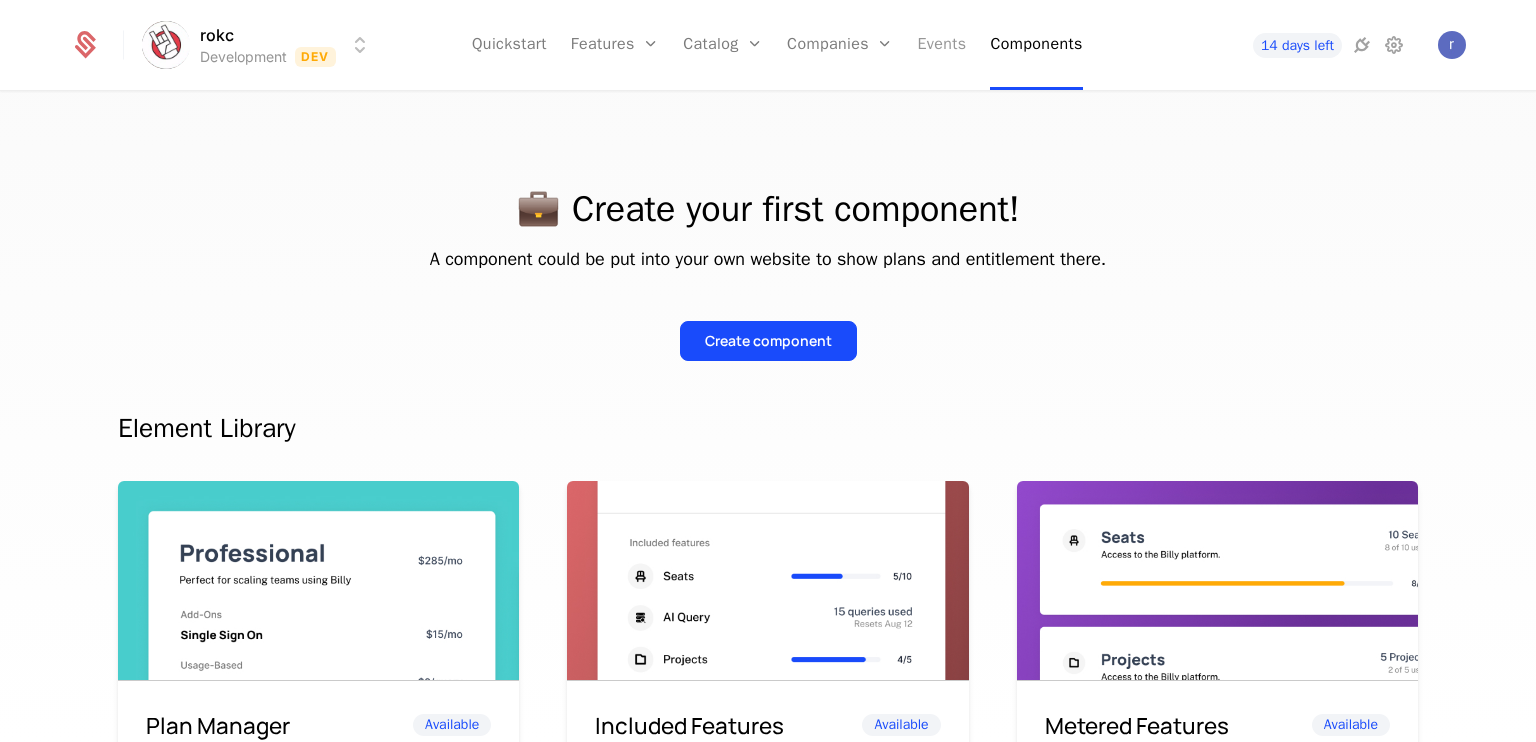 click on "Events" at bounding box center [941, 45] 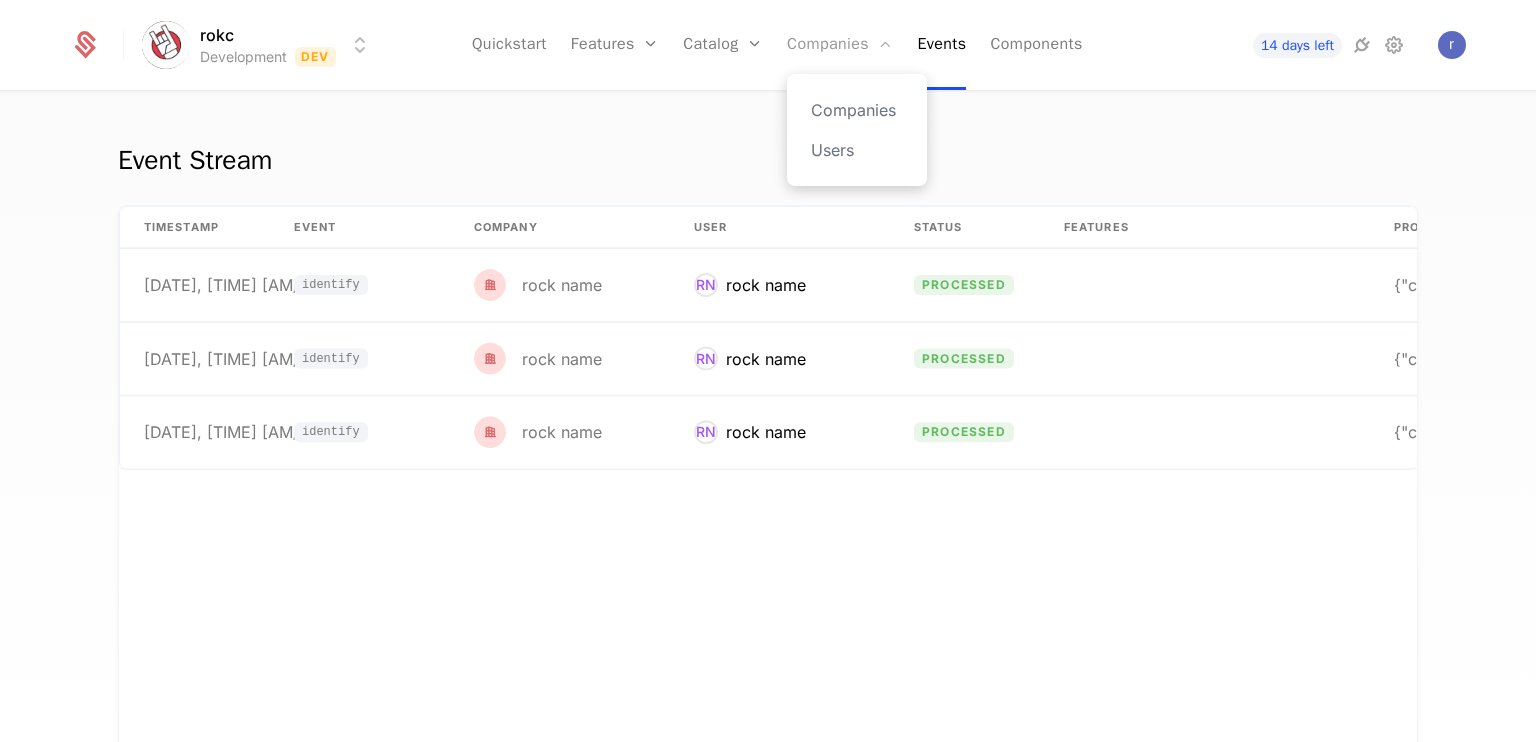 click on "Companies" at bounding box center (840, 45) 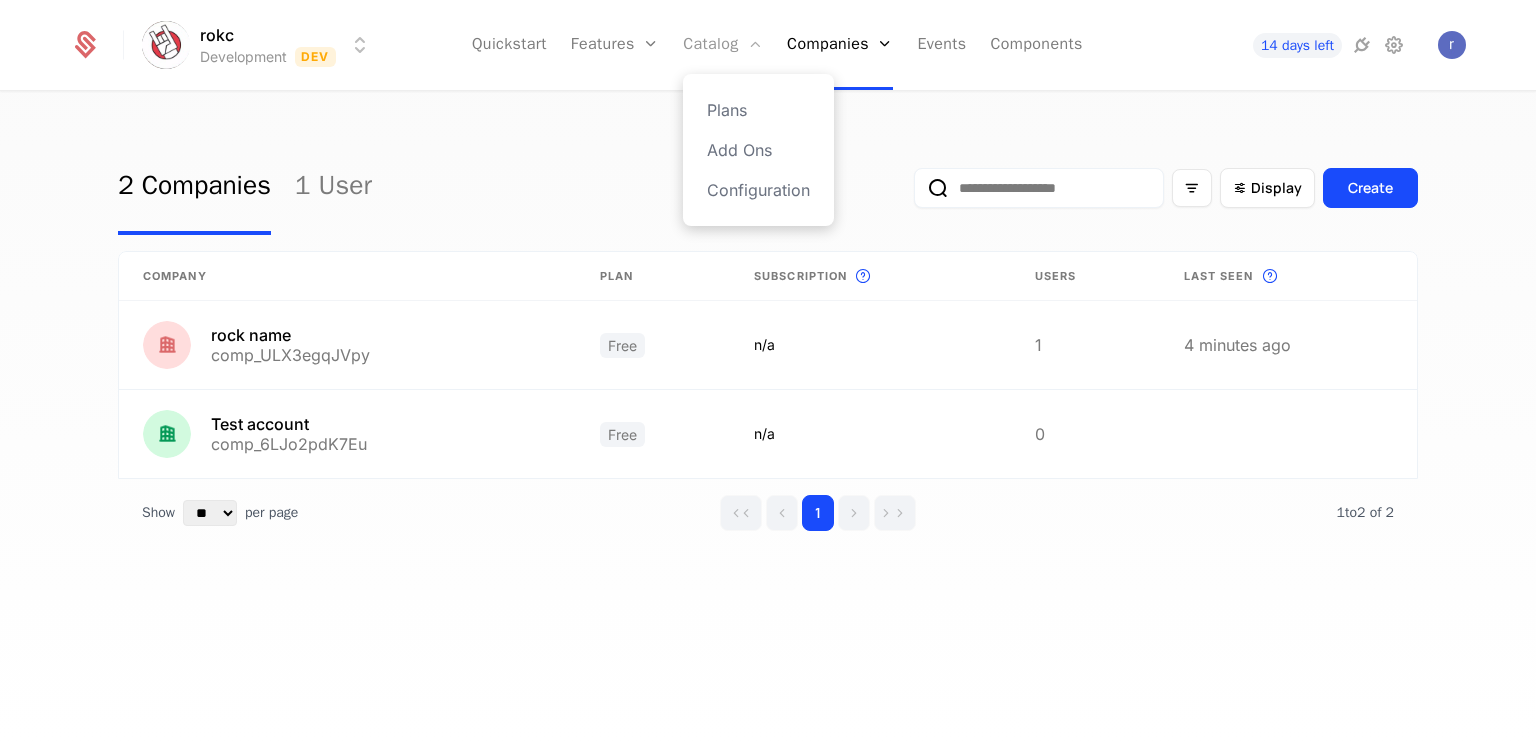 click on "Catalog" at bounding box center (723, 45) 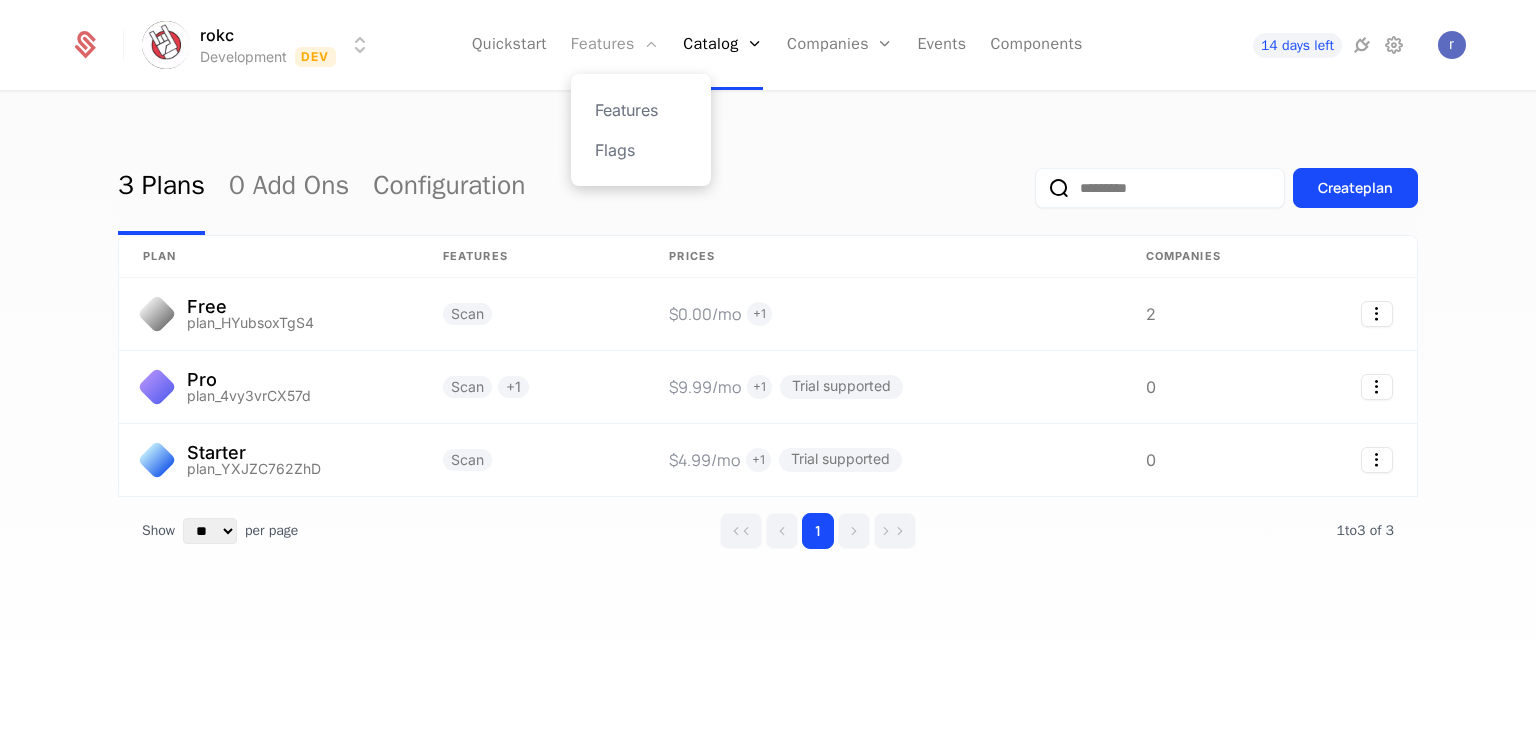 click on "Features" at bounding box center [615, 45] 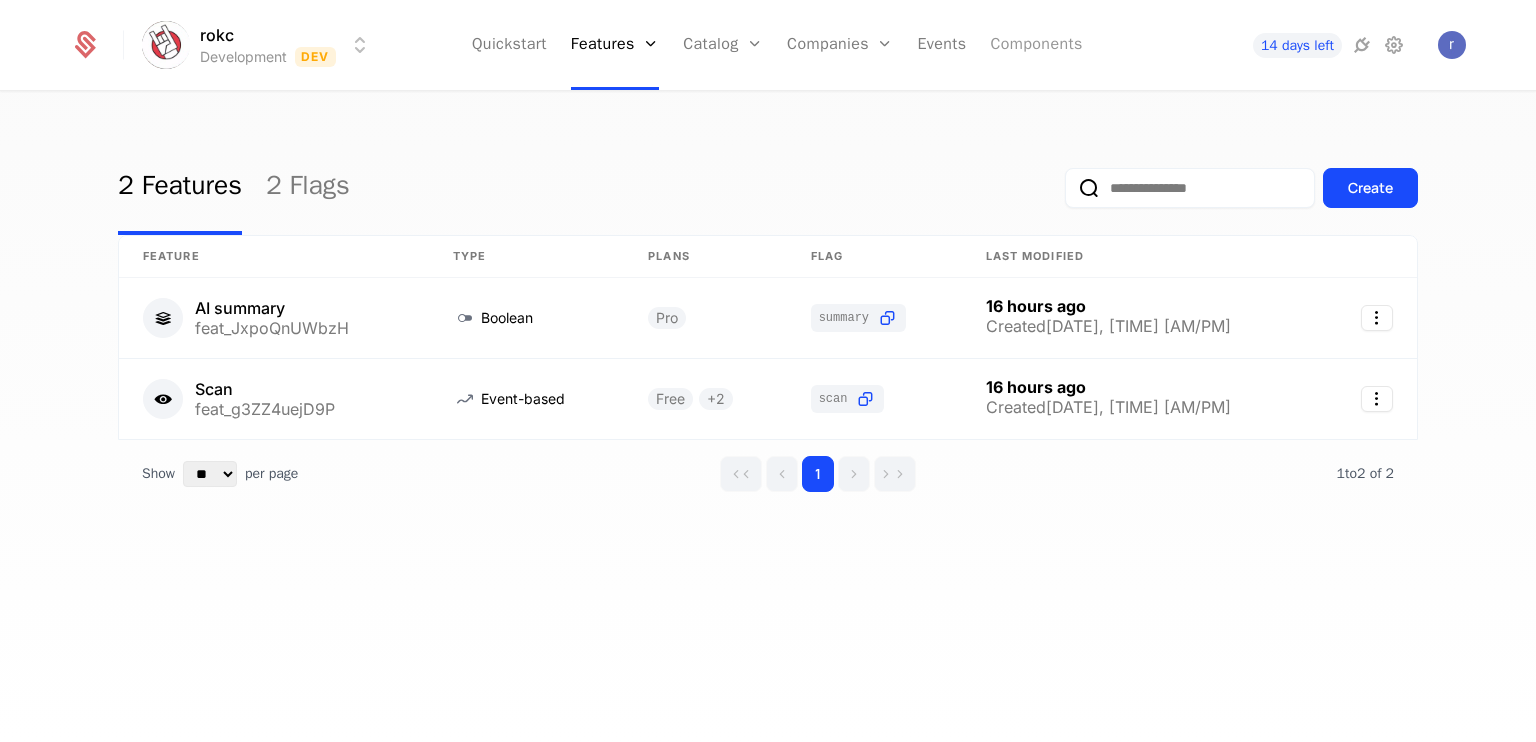 click on "Components" at bounding box center (1036, 45) 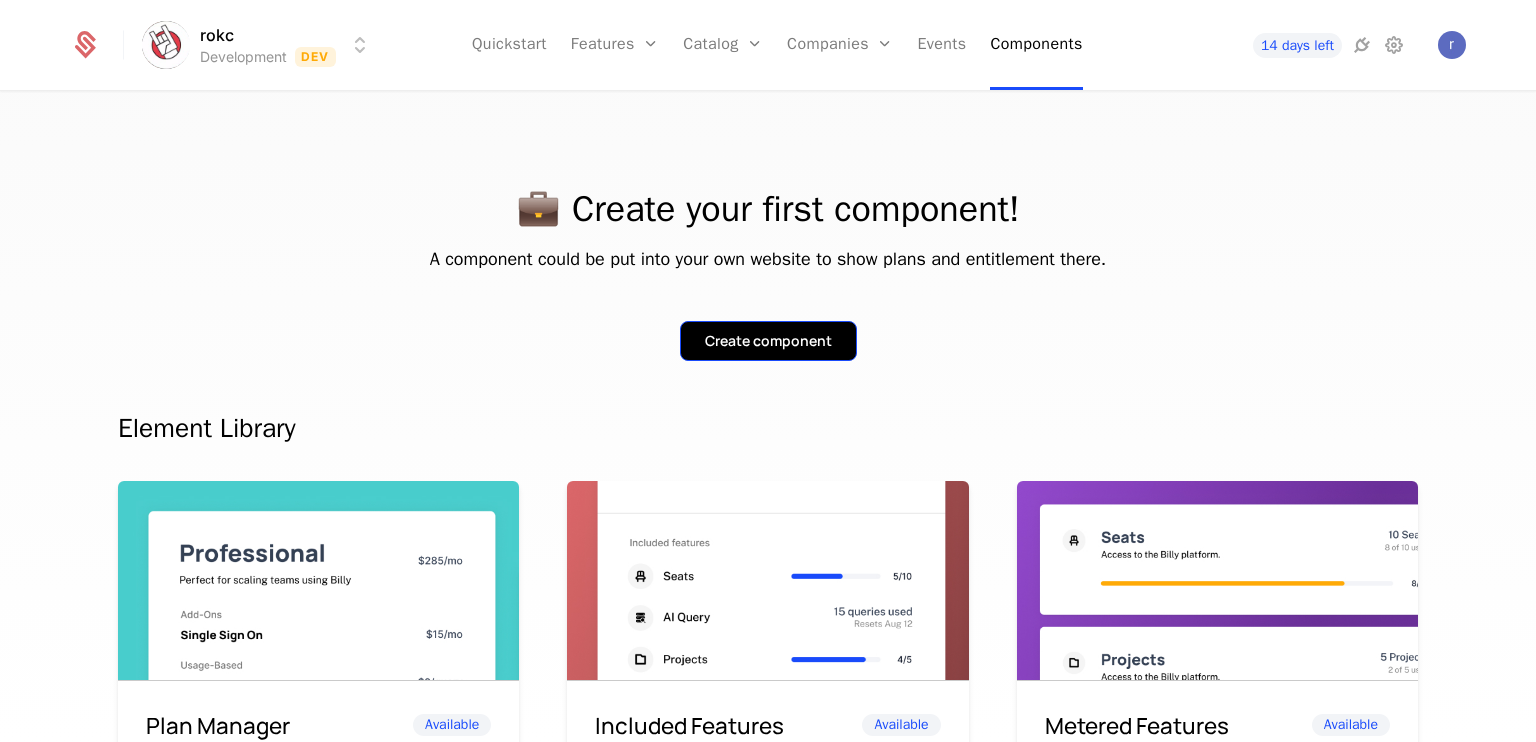click on "Create component" at bounding box center [768, 341] 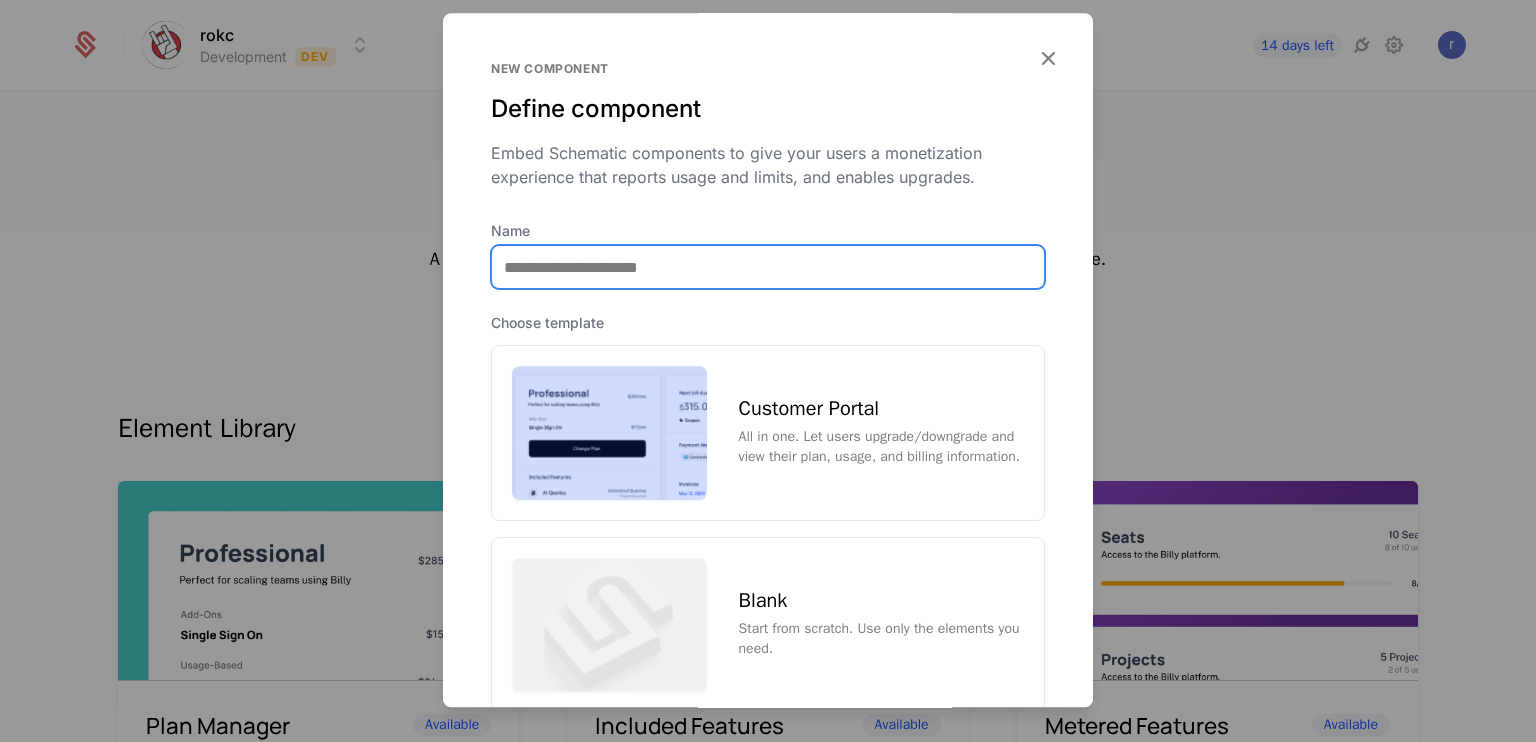 click on "Name" at bounding box center (768, 267) 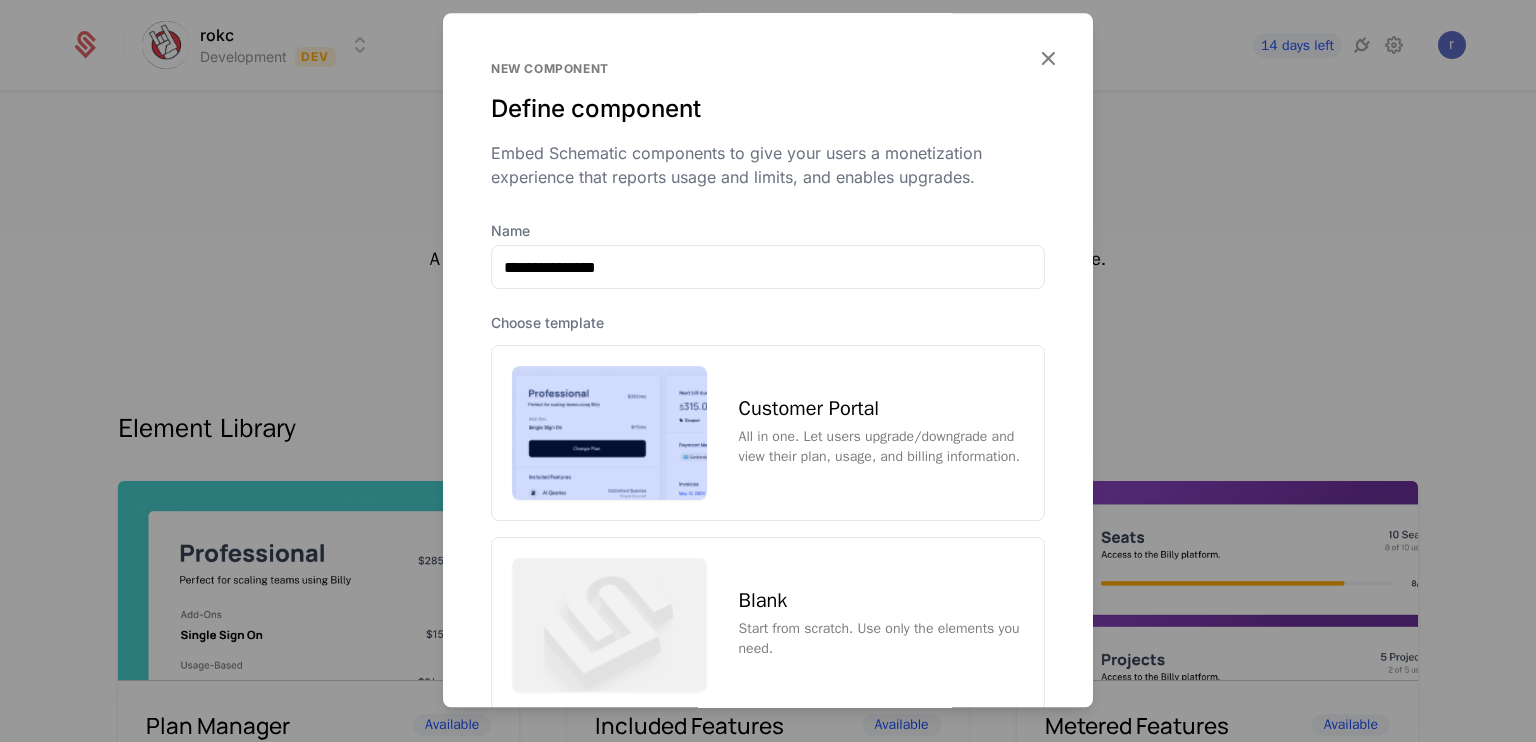 click on "All in one. Let users upgrade/downgrade and view their plan, usage, and billing information." at bounding box center [881, 447] 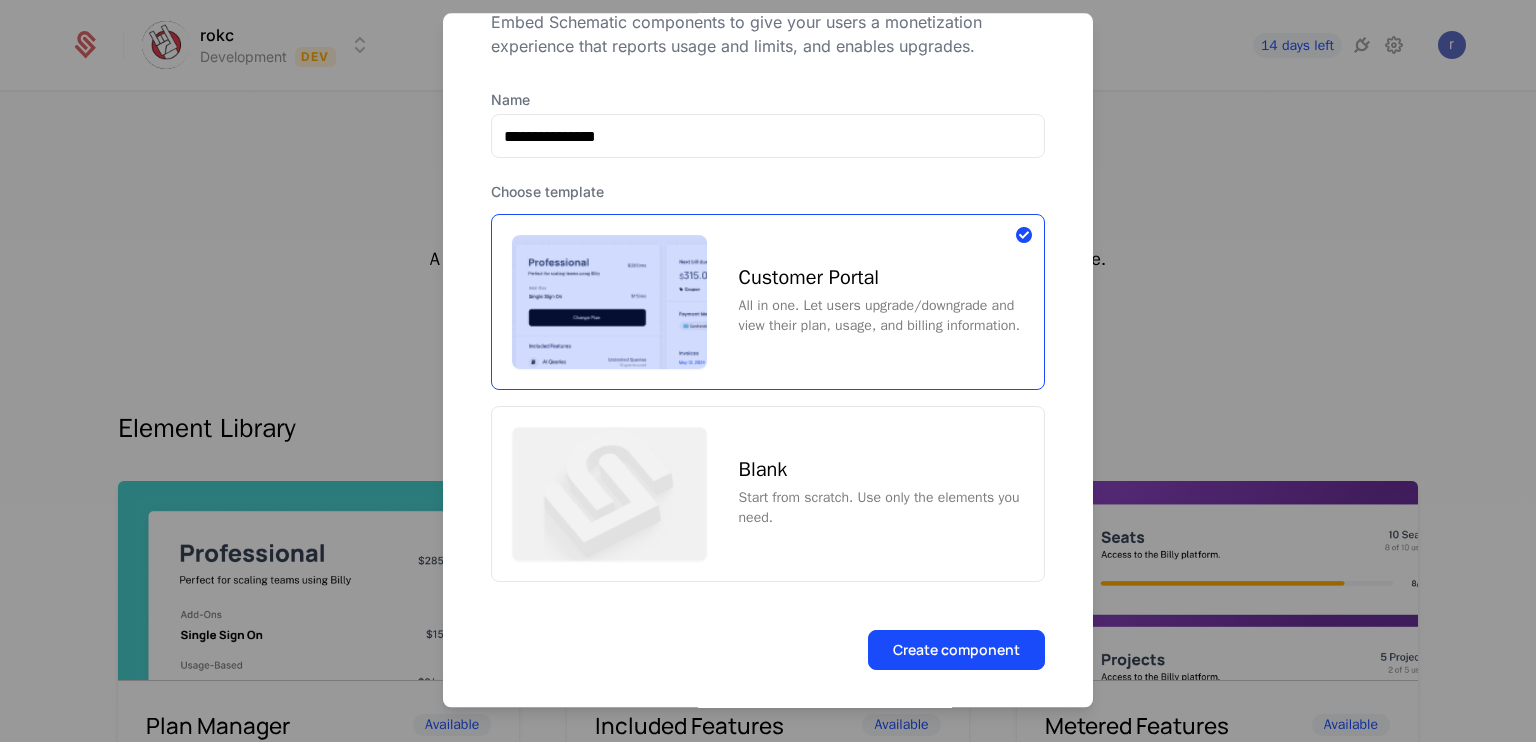 scroll, scrollTop: 132, scrollLeft: 0, axis: vertical 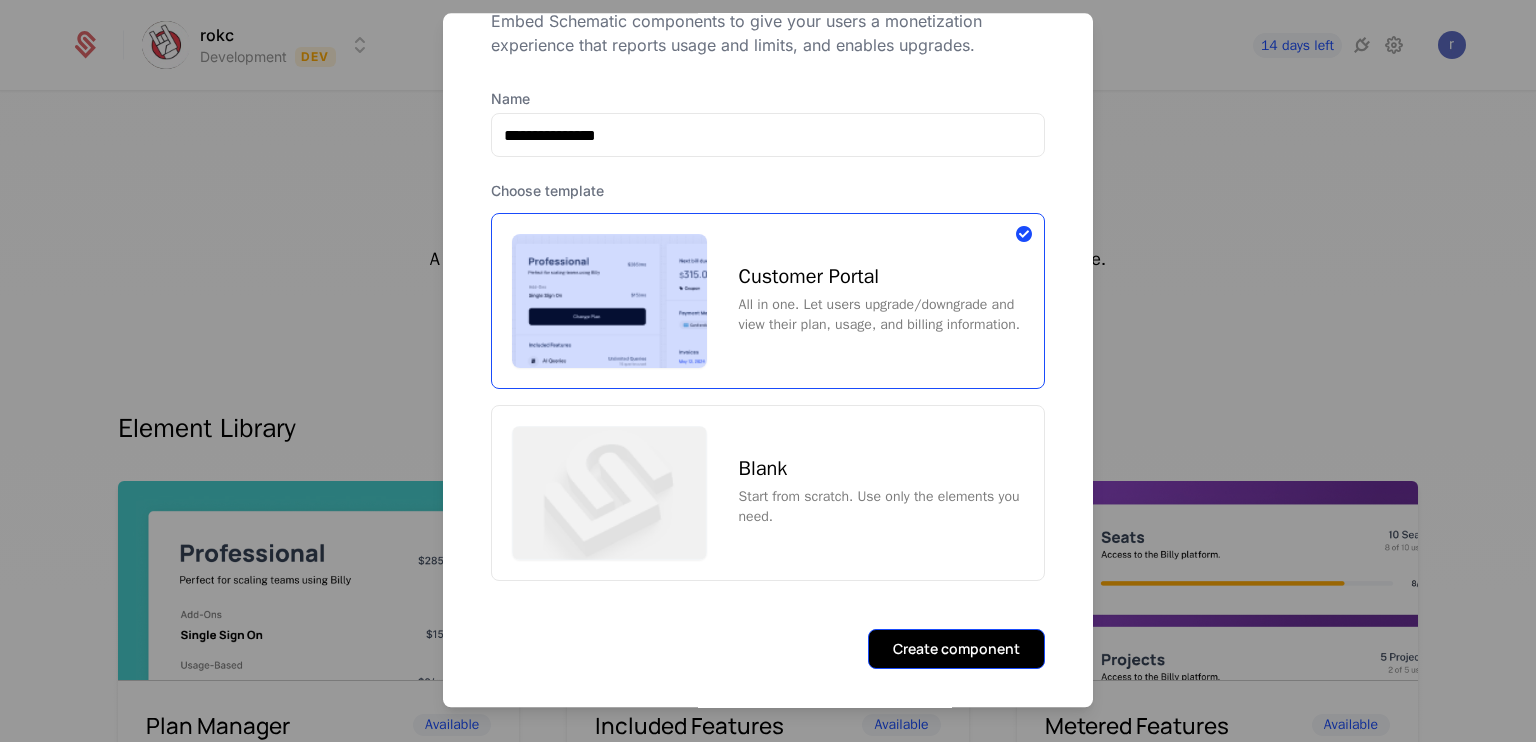click on "Create component" at bounding box center [956, 649] 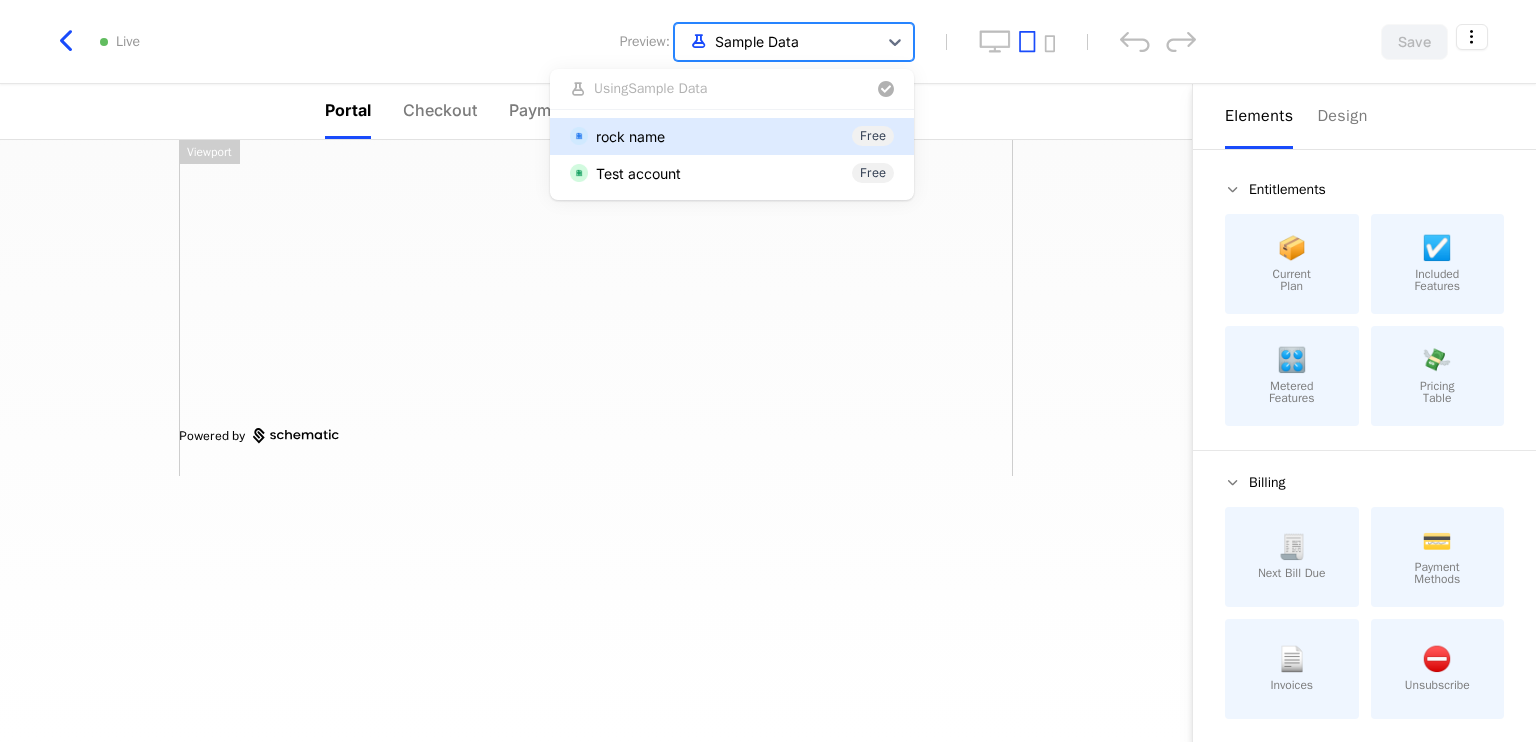 click at bounding box center (776, 41) 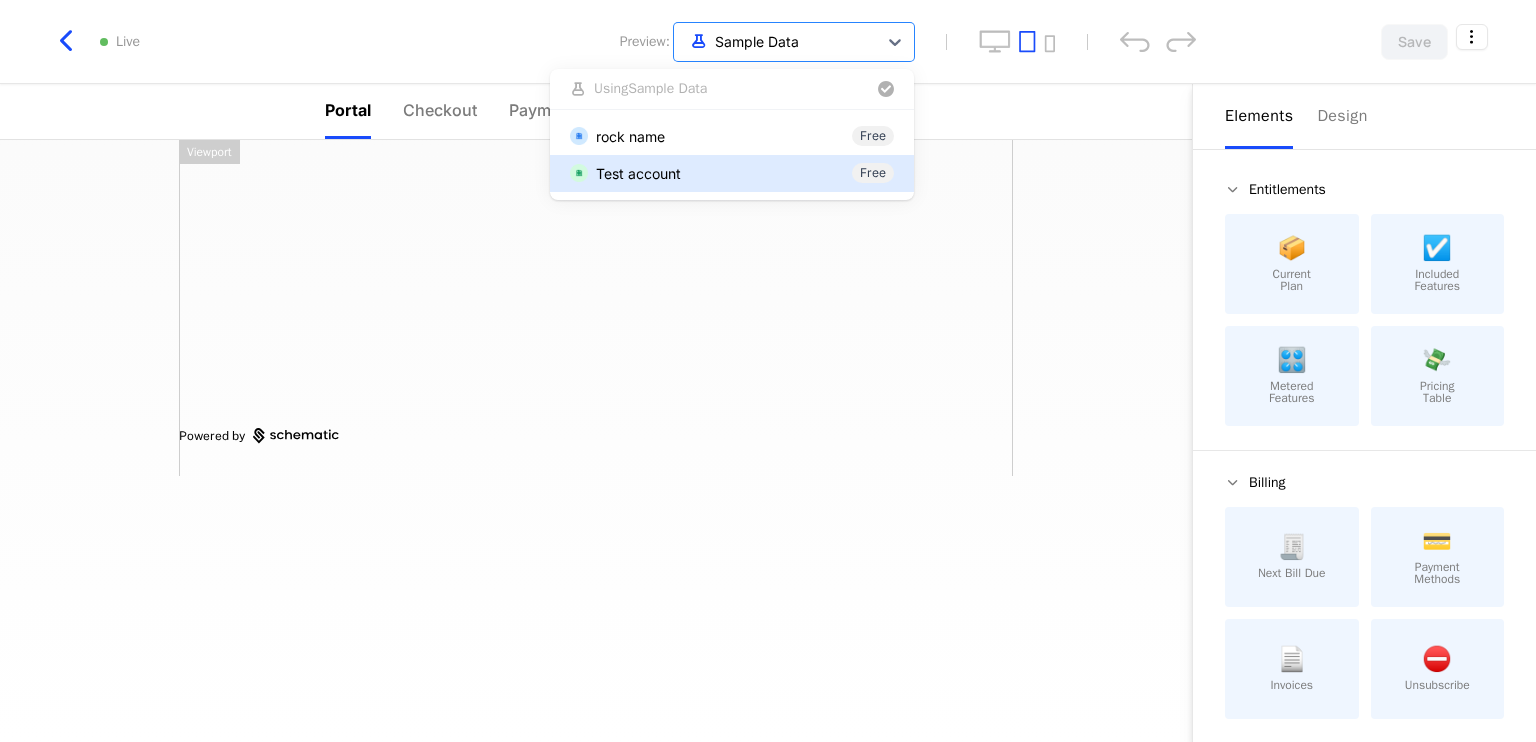 click on "Test account Free" at bounding box center (732, 173) 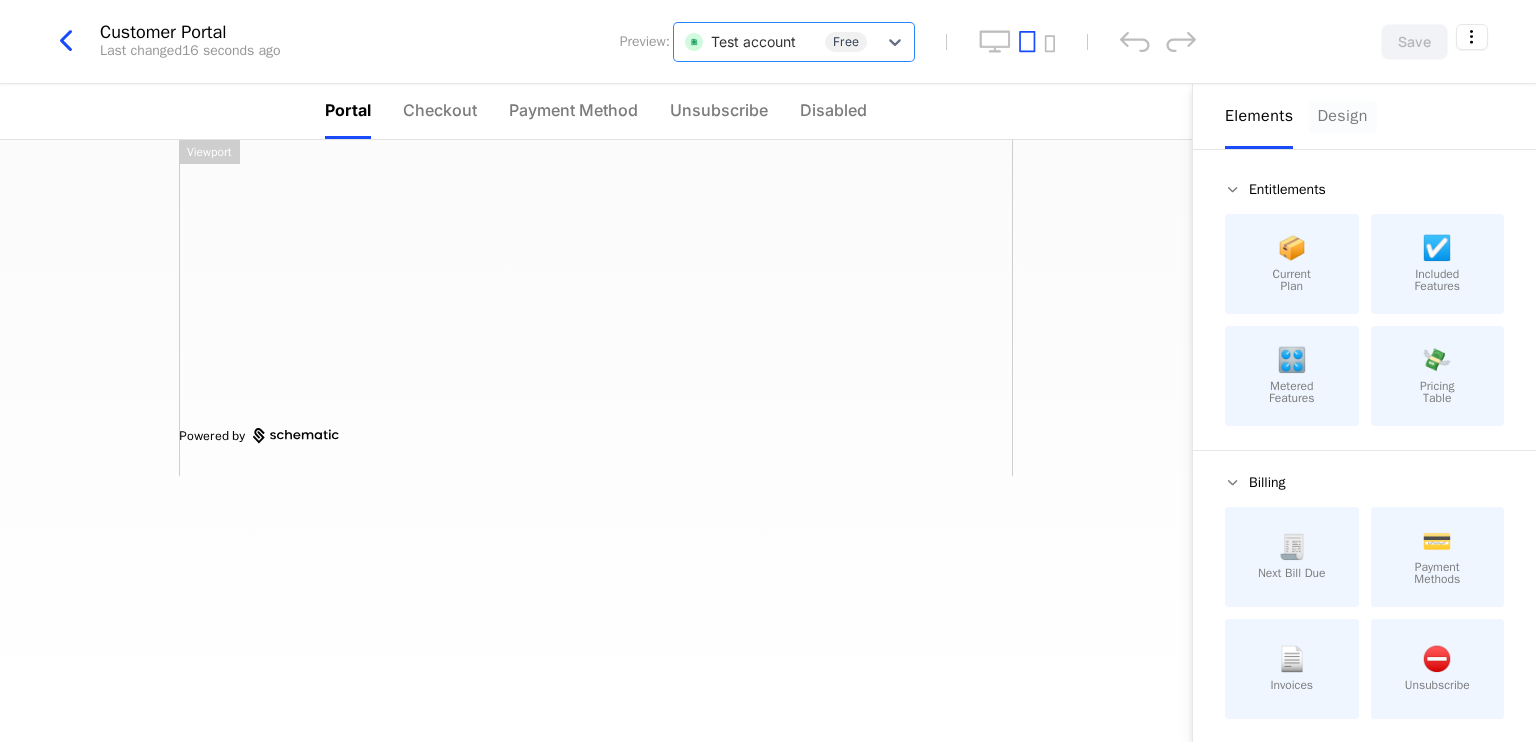 click on "Design" at bounding box center [1342, 116] 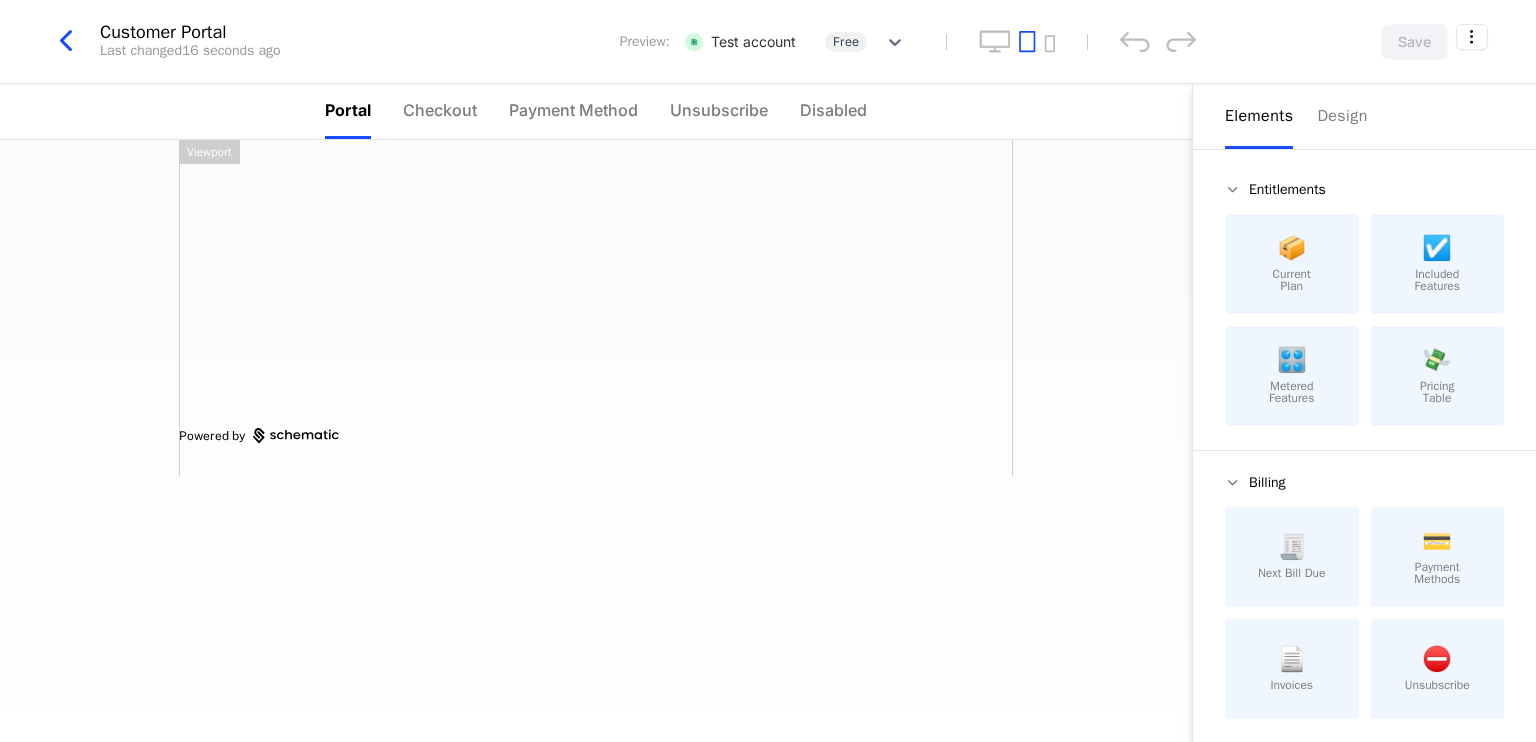 click on "Elements" at bounding box center [1259, 116] 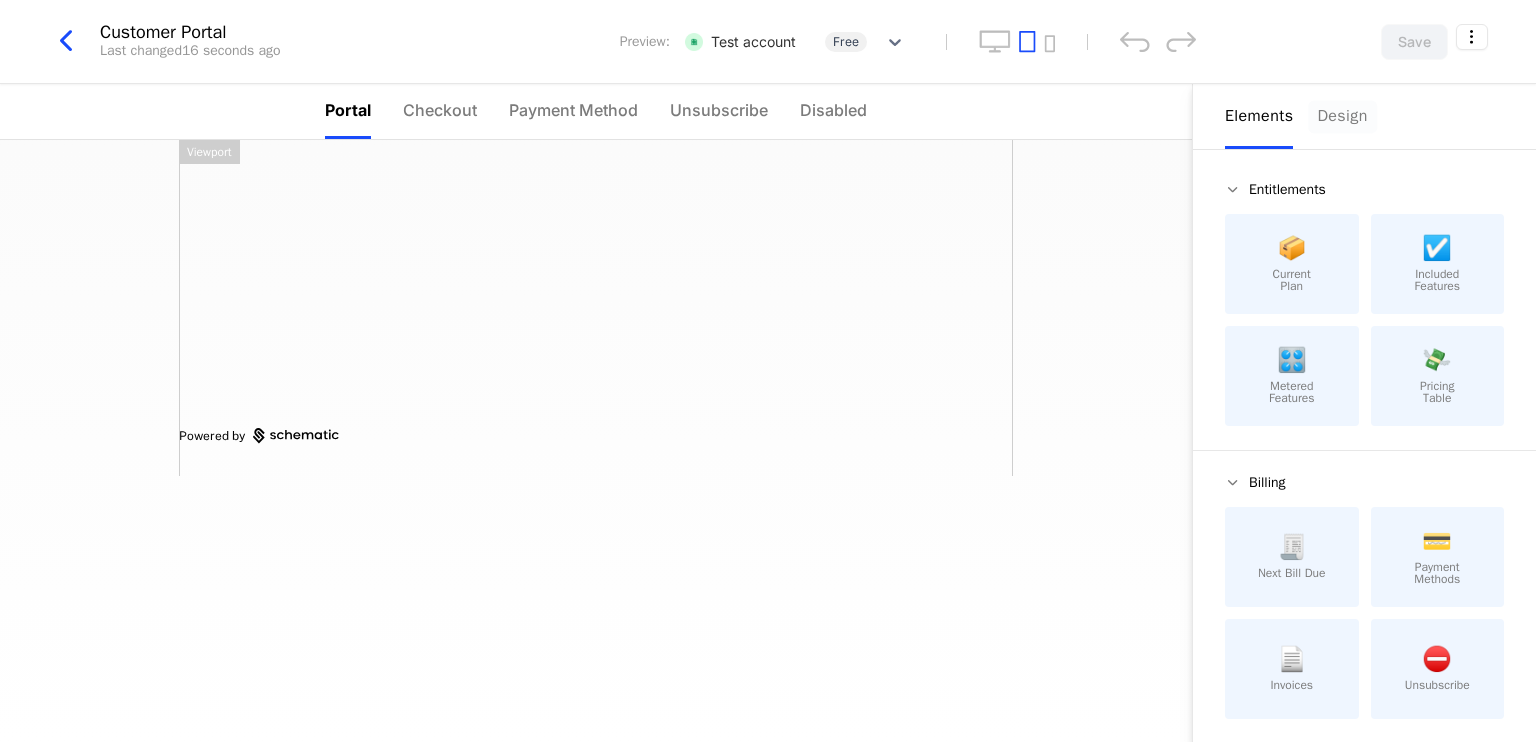 click on "Design" at bounding box center (1342, 116) 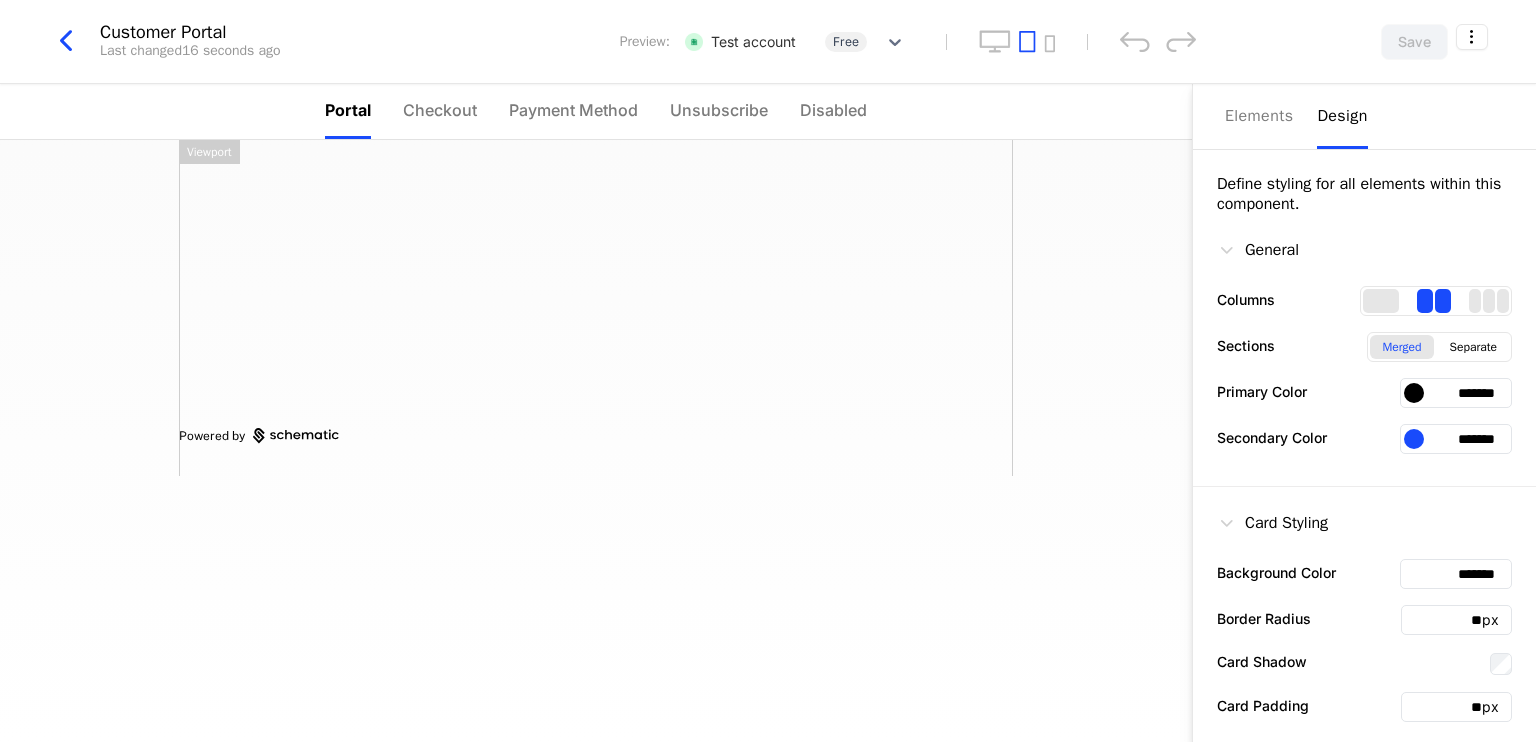 click on "Elements Design" at bounding box center [1364, 117] 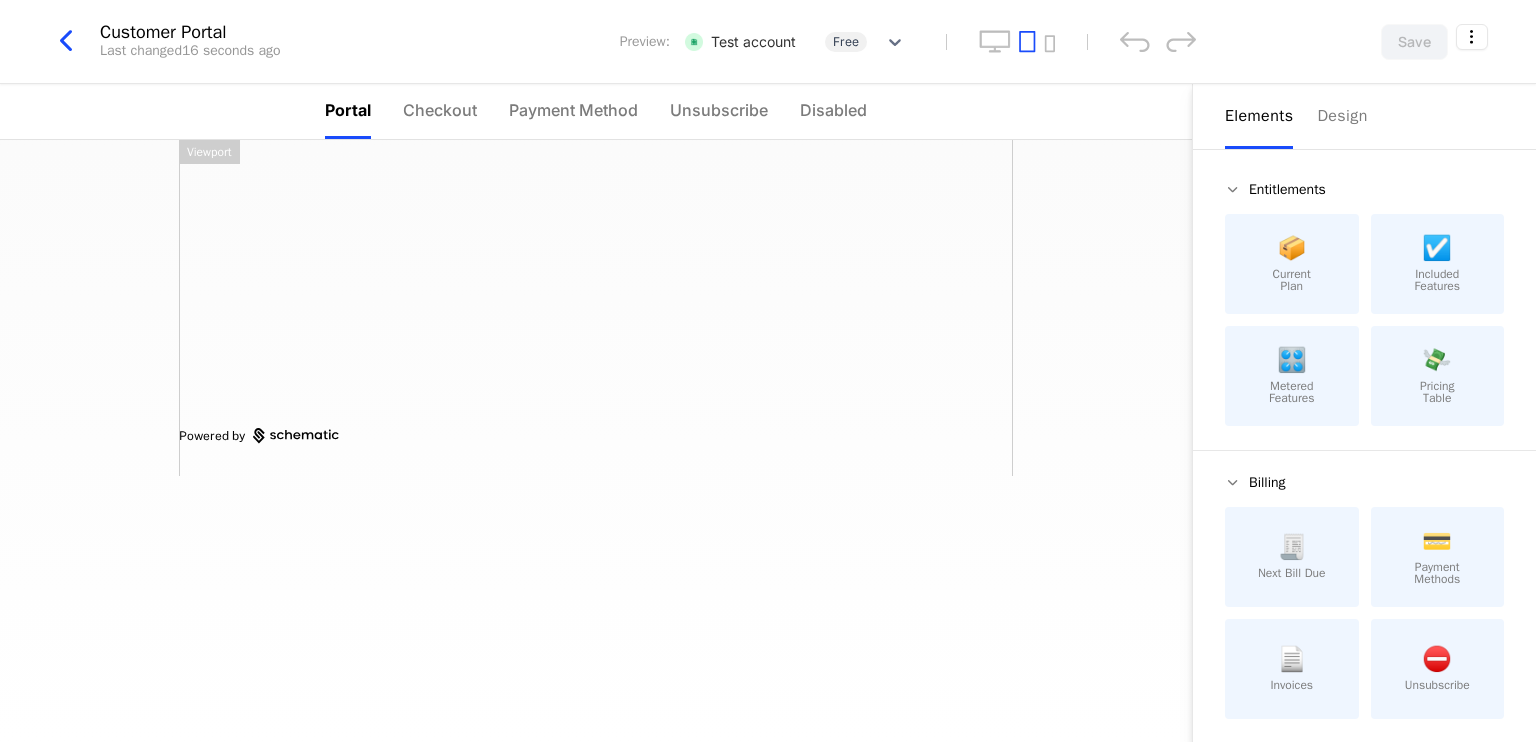 click on "Elements" at bounding box center [1259, 116] 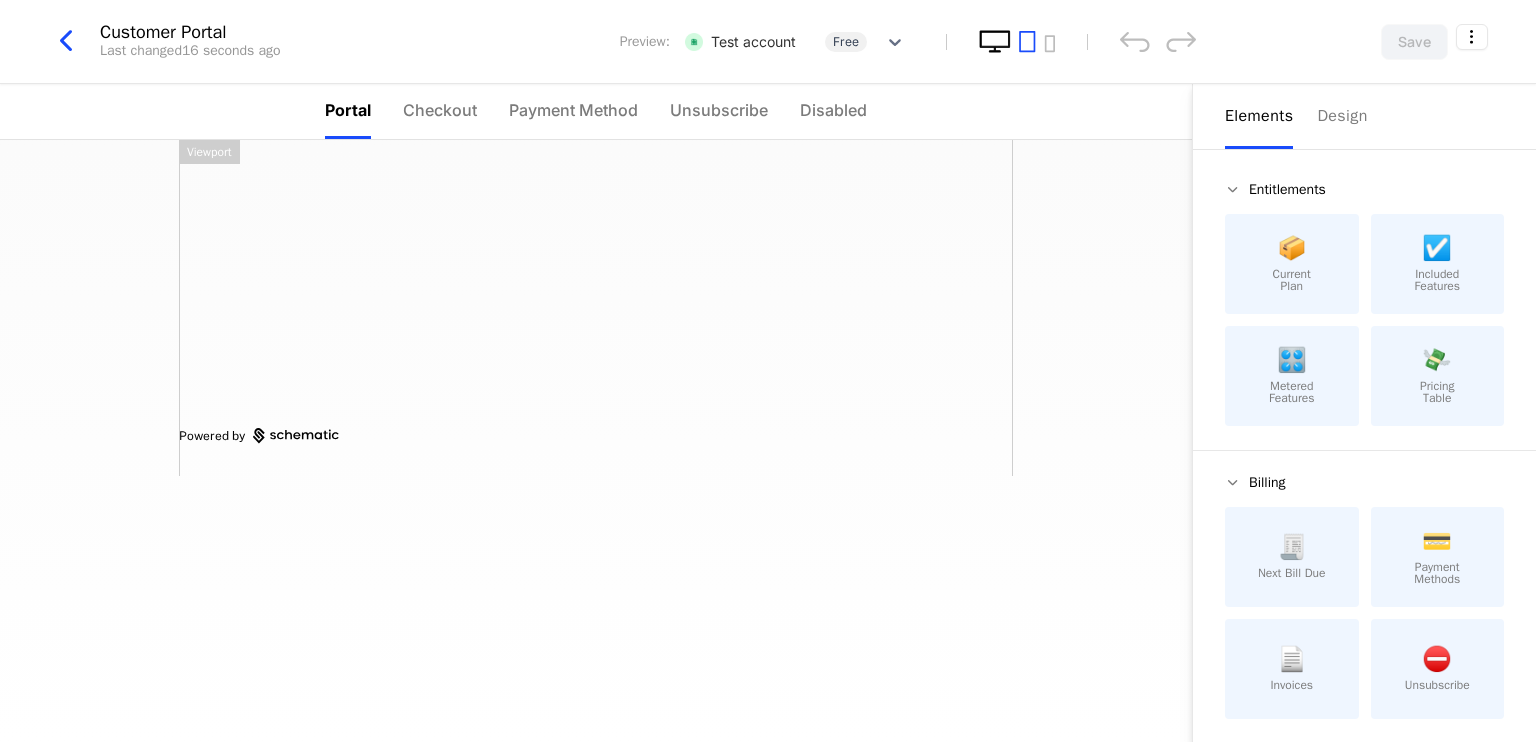 click 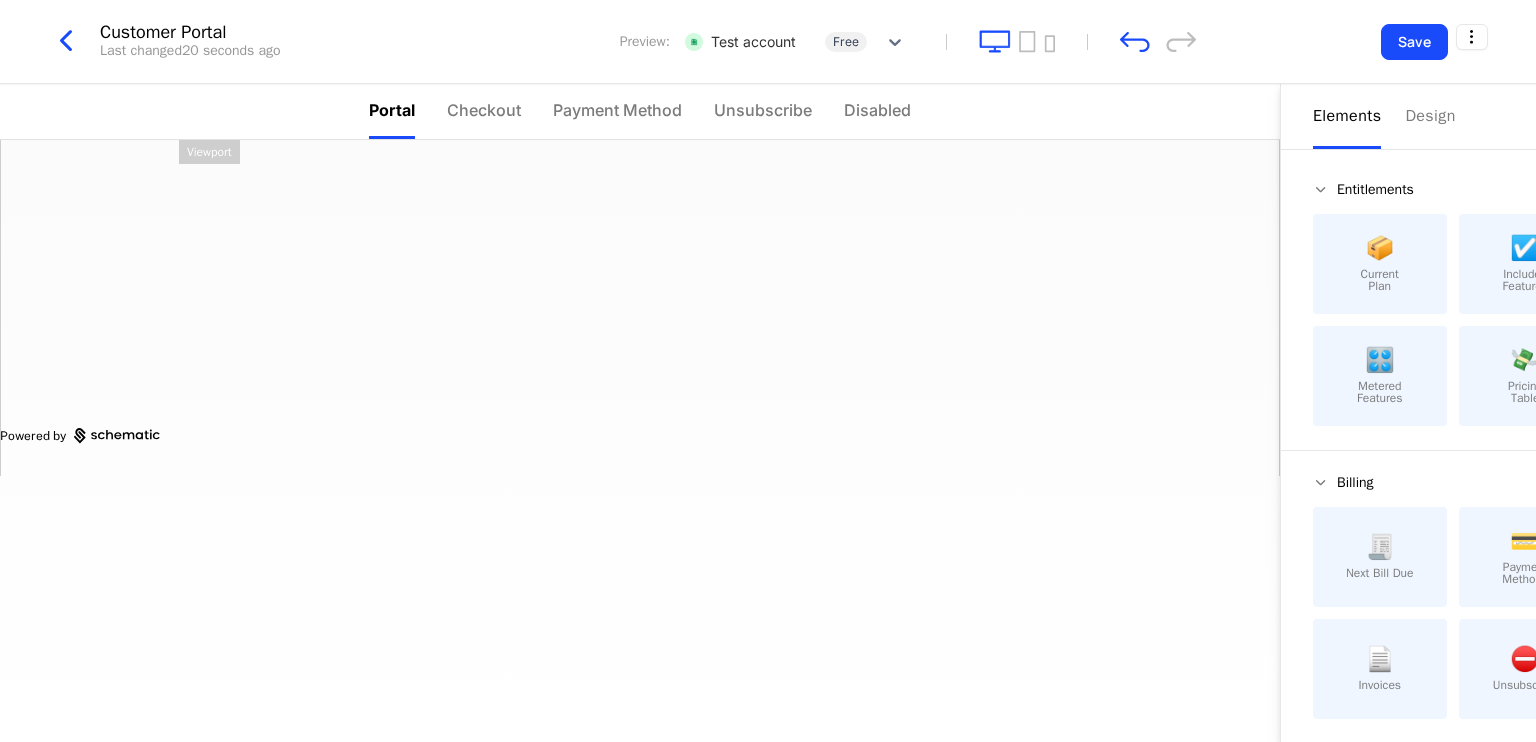 click at bounding box center (1017, 41) 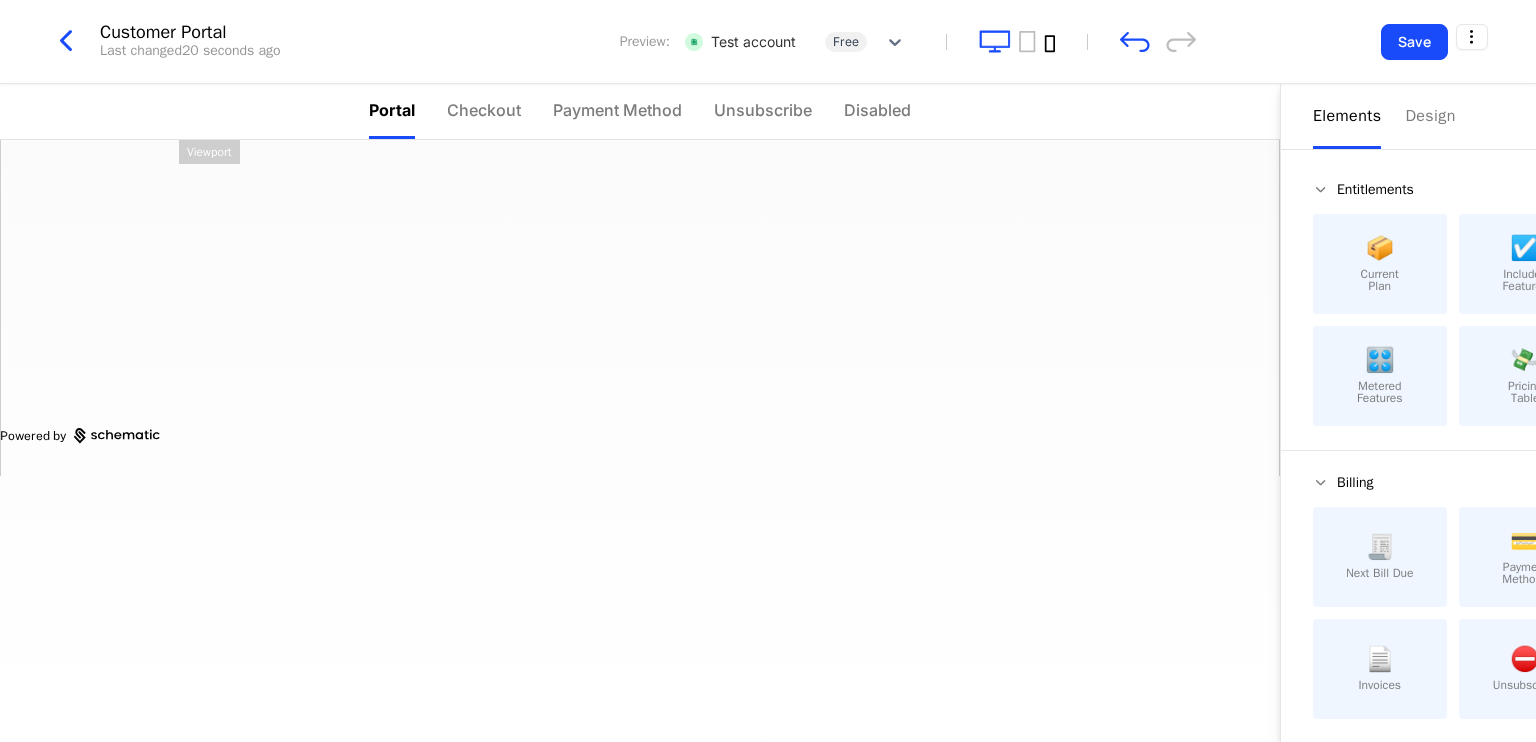 click 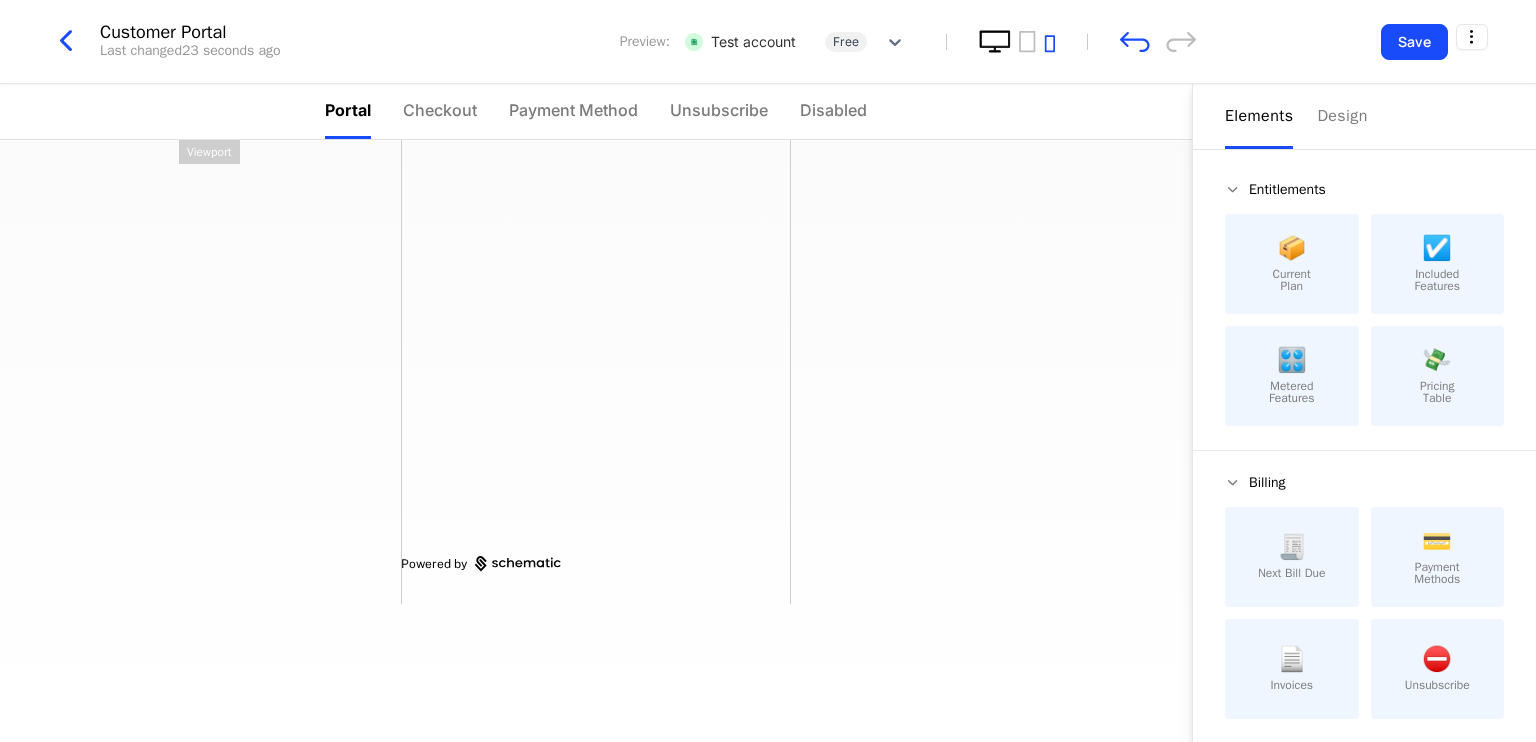 click 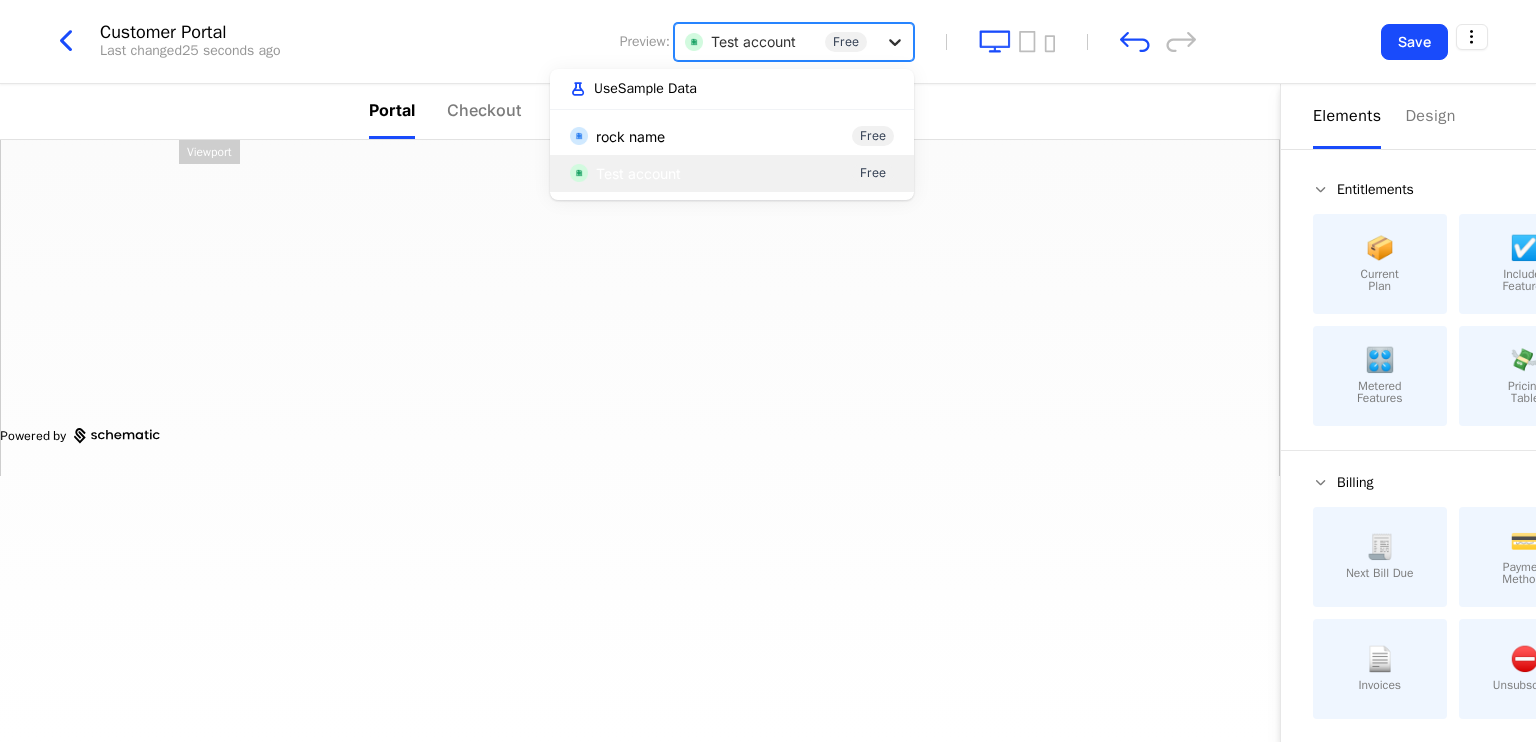 click 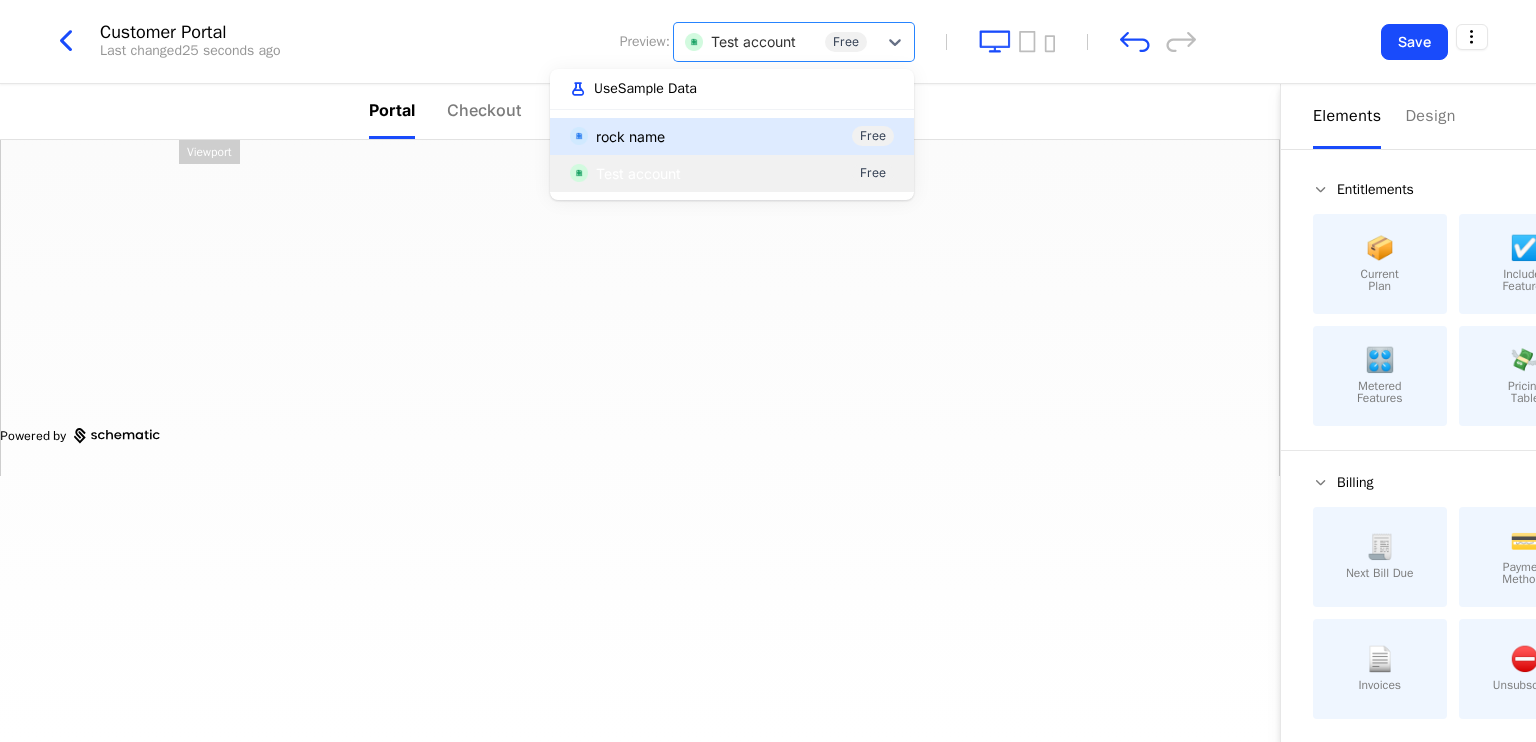 click on "rock name Free" at bounding box center (732, 136) 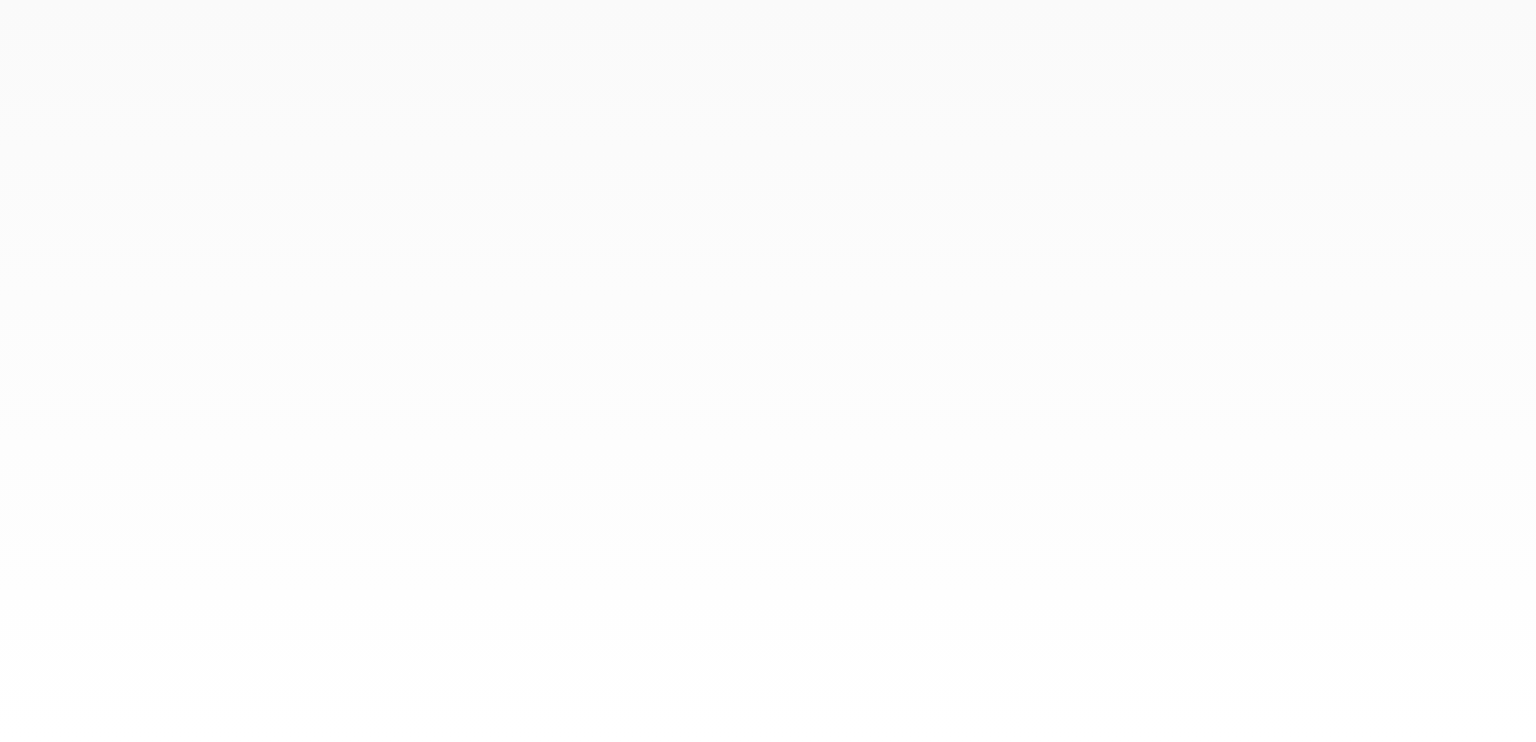 scroll, scrollTop: 0, scrollLeft: 0, axis: both 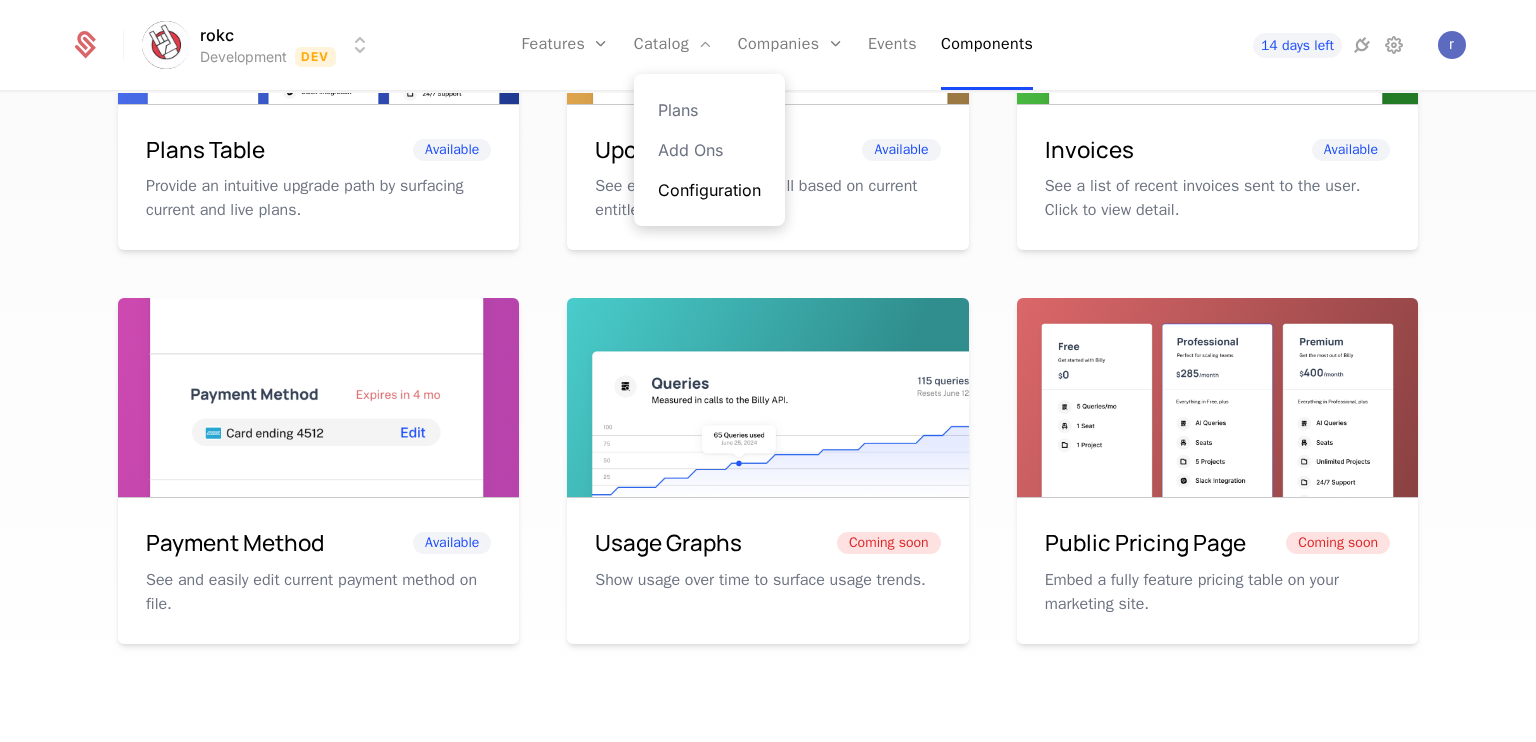 click on "Configuration" at bounding box center [709, 190] 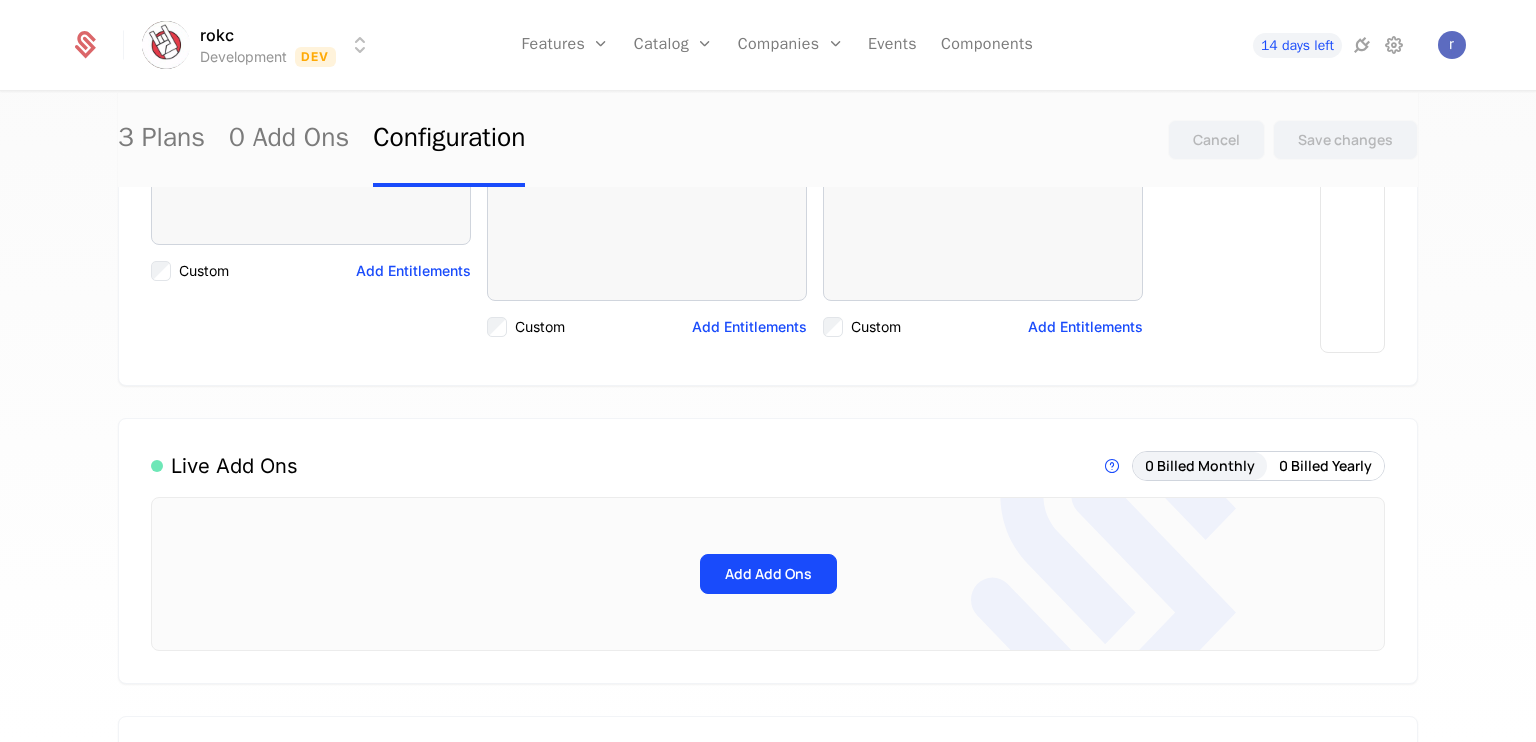 scroll, scrollTop: 0, scrollLeft: 0, axis: both 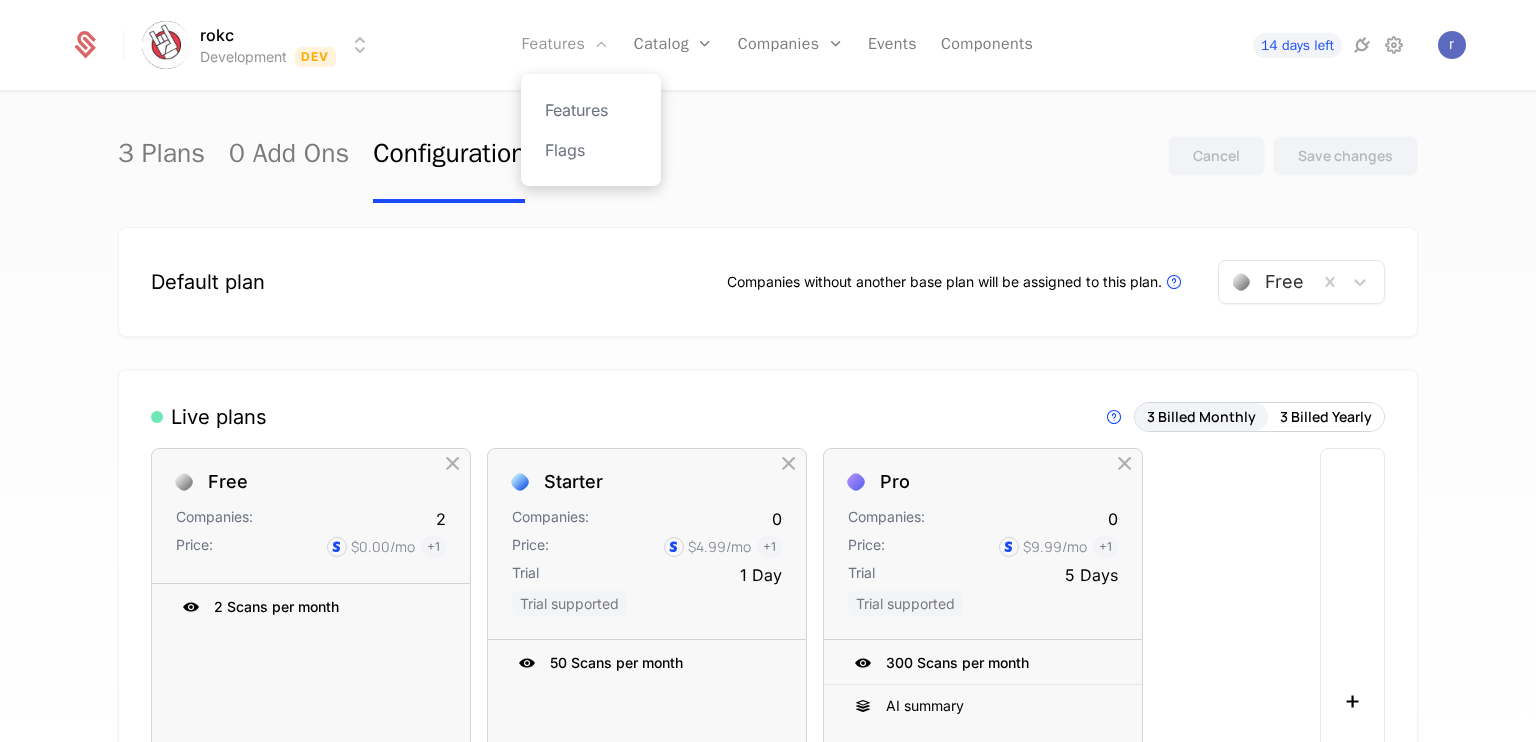 click on "Features" at bounding box center [565, 45] 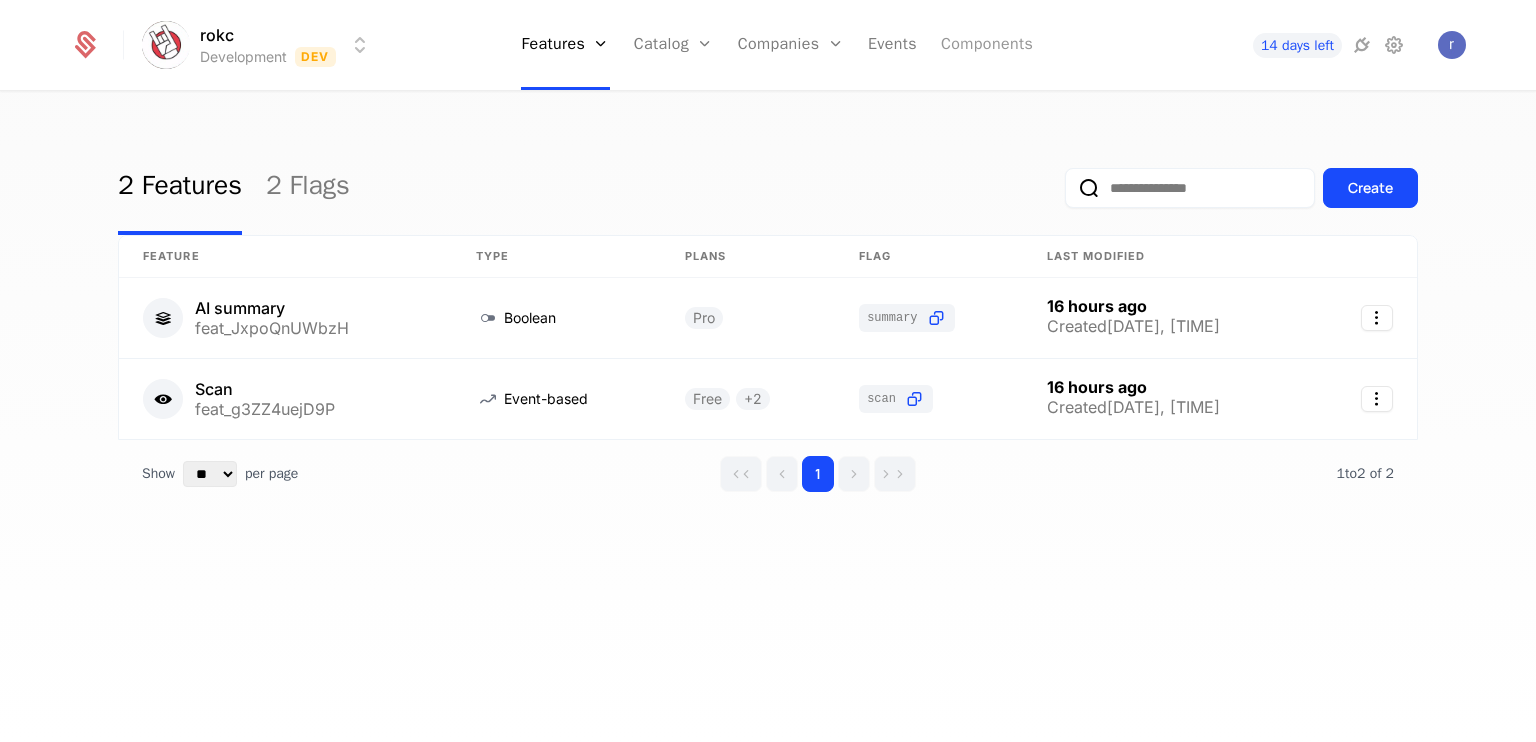 click on "Components" at bounding box center (987, 45) 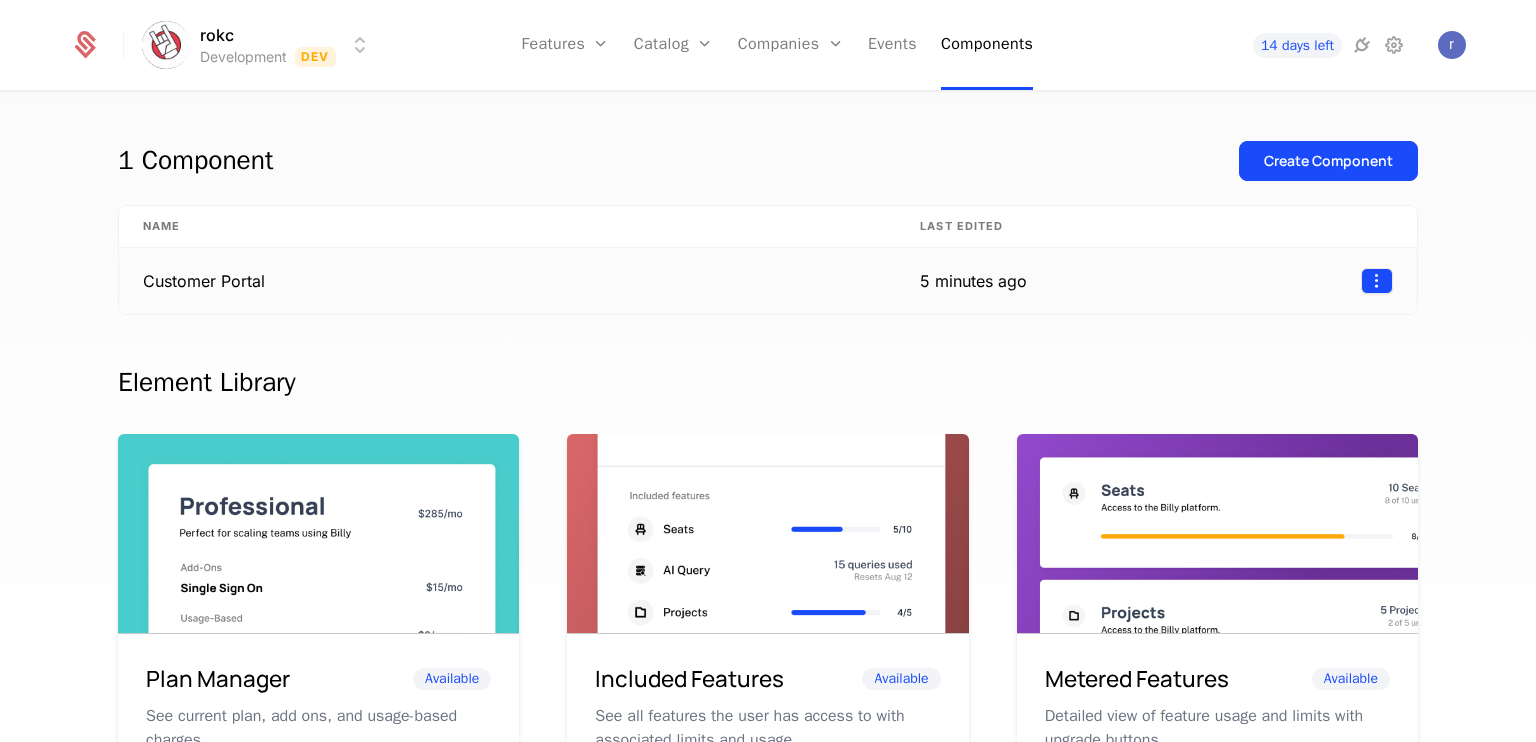click on "rokc Development Dev Features Features Flags Catalog Plans Add Ons Configuration Companies Companies Users Events Components 14 days left 1 Component Create Component Name Last edited Customer Portal 5 minutes ago Element Library Plan Manager Available See current plan, add ons, and usage-based charges. Included Features Available See all features the user has access to with associated limits and usage Metered Features Available Detailed view of feature usage and limits with upgrade buttons. Plans Table Available Provide an intuitive upgrade path by surfacing current and live plans. Upcoming Bill Available See estimated upcoming bill based on current entitlements and usage. Invoices Available See a list of recent invoices sent to the user. Click to view detail. Payment Method Available See and easily edit current payment method on file. Usage Graphs Coming soon Show usage over time to surface usage trends. Public Pricing Page Coming soon Embed a fully feature pricing table on your marketing site. ." at bounding box center (768, 371) 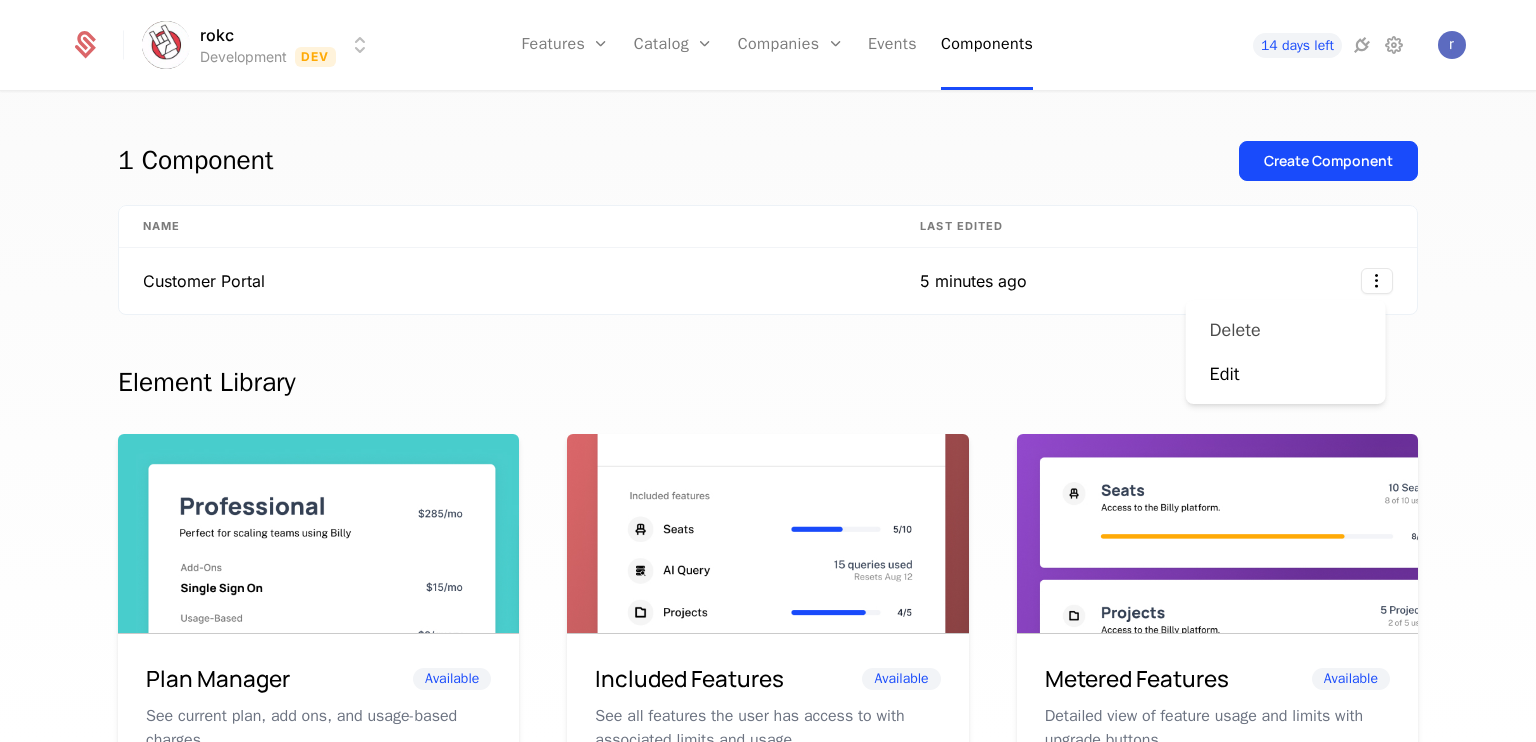 click on "Delete" at bounding box center [1235, 330] 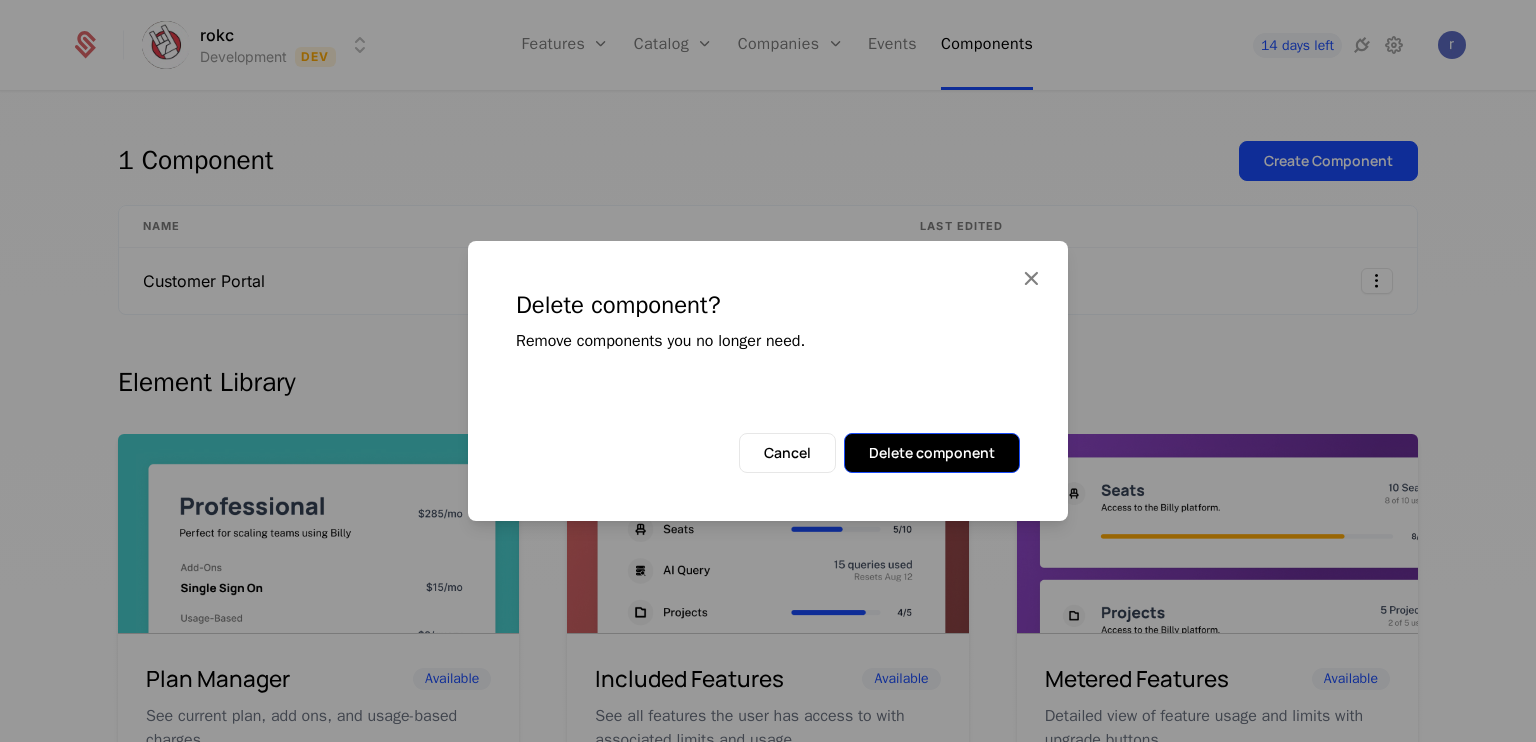 click on "Delete component" at bounding box center [932, 453] 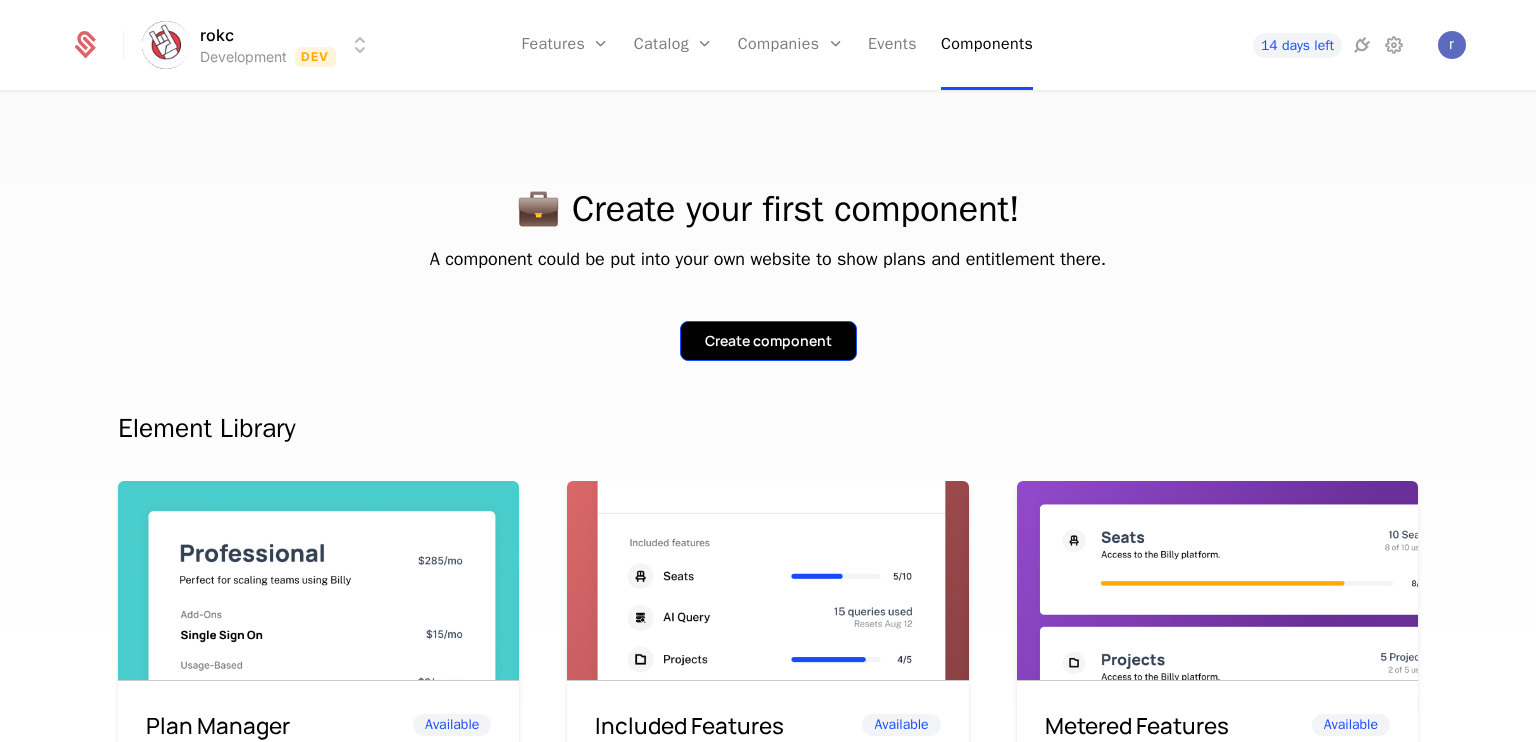 click on "Create component" at bounding box center [768, 341] 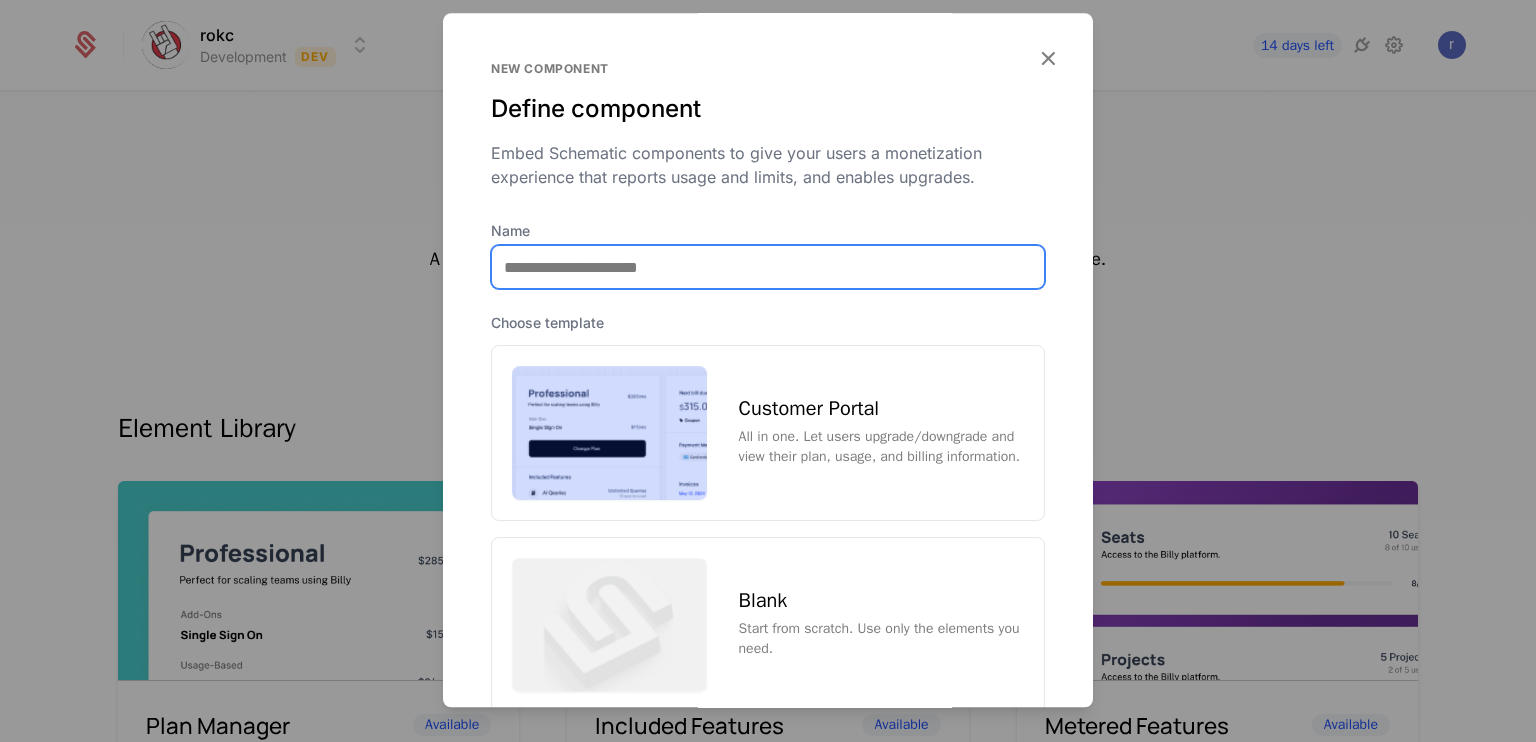 click on "Name" at bounding box center [768, 267] 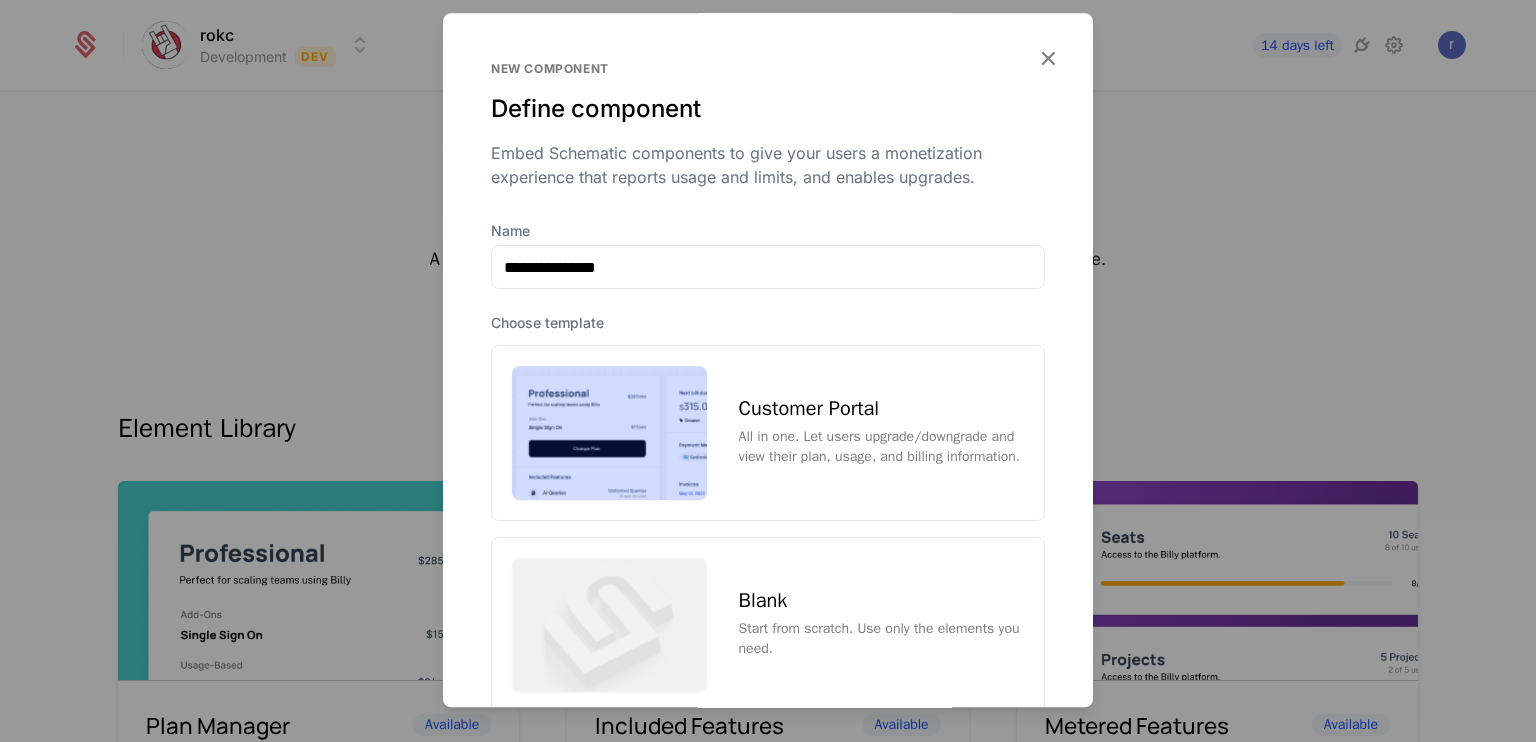 click at bounding box center (609, 433) 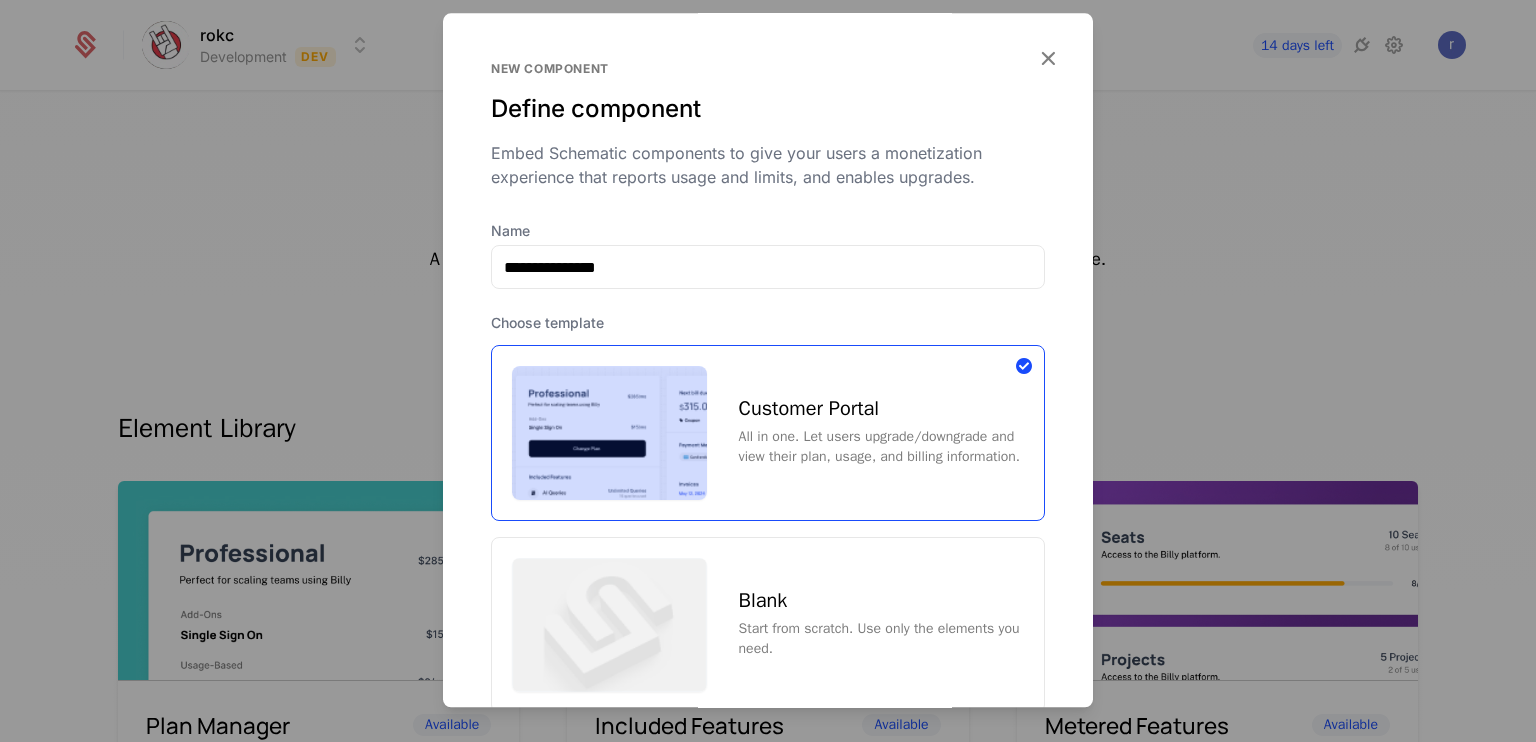 scroll, scrollTop: 132, scrollLeft: 0, axis: vertical 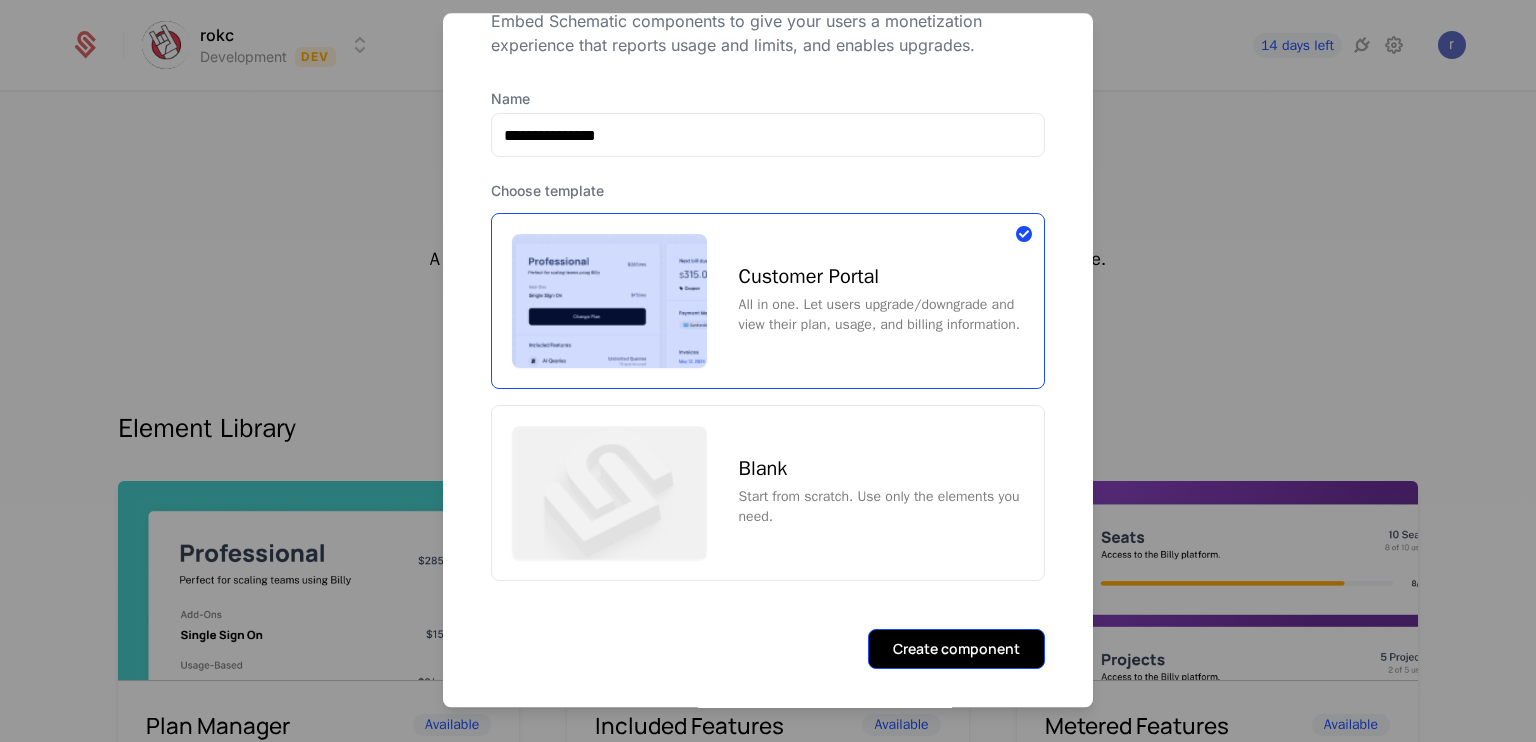 click on "Create component" at bounding box center [956, 649] 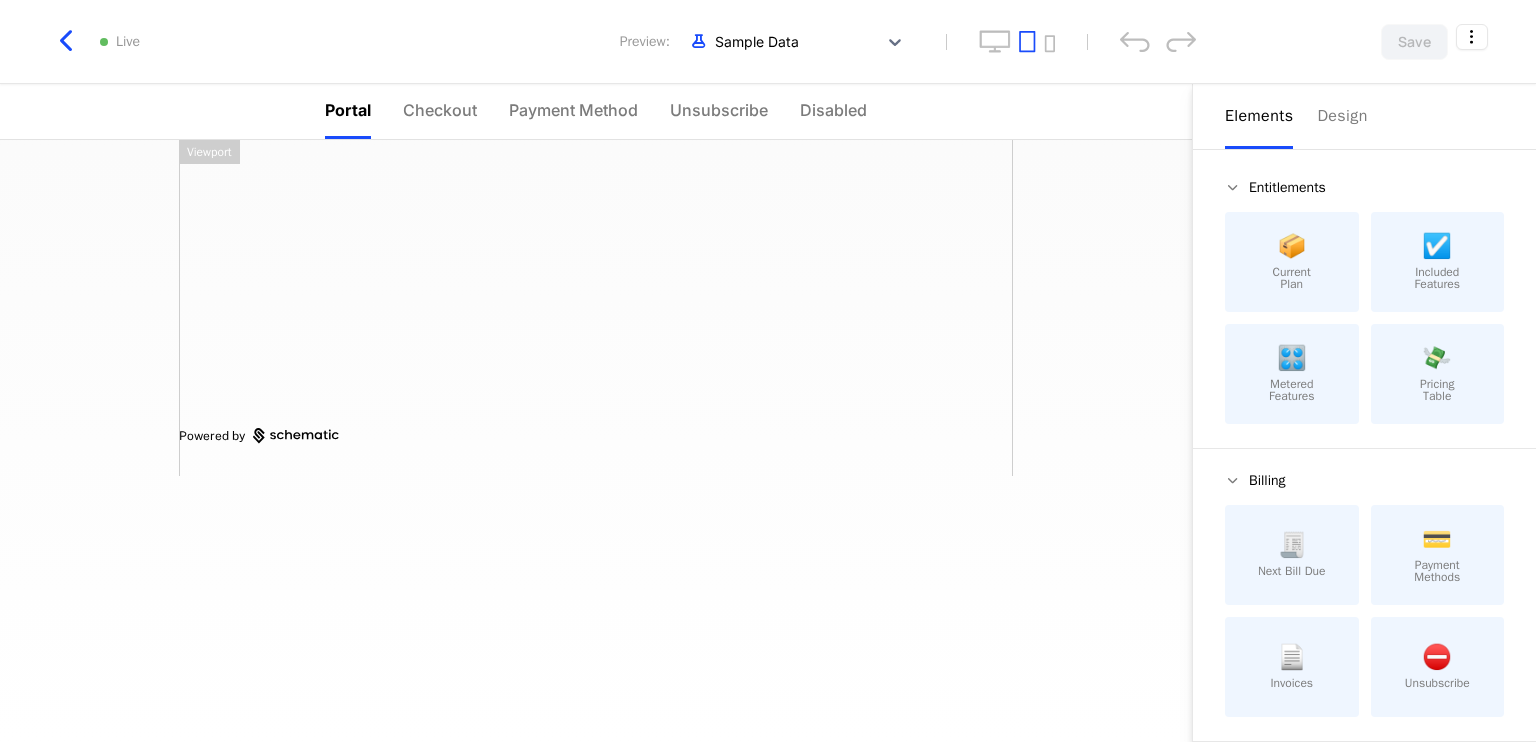 scroll, scrollTop: 0, scrollLeft: 0, axis: both 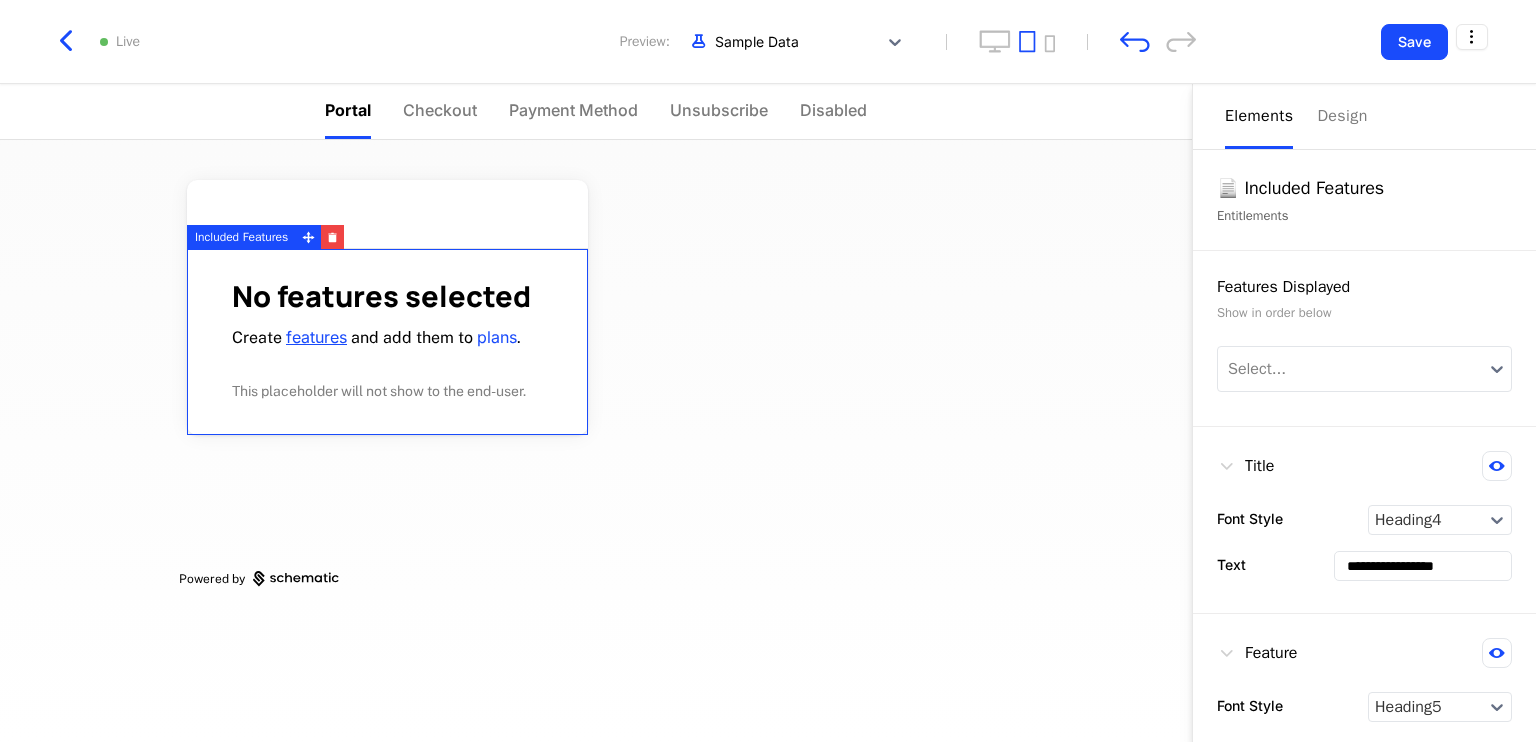 click on "features" at bounding box center (316, 337) 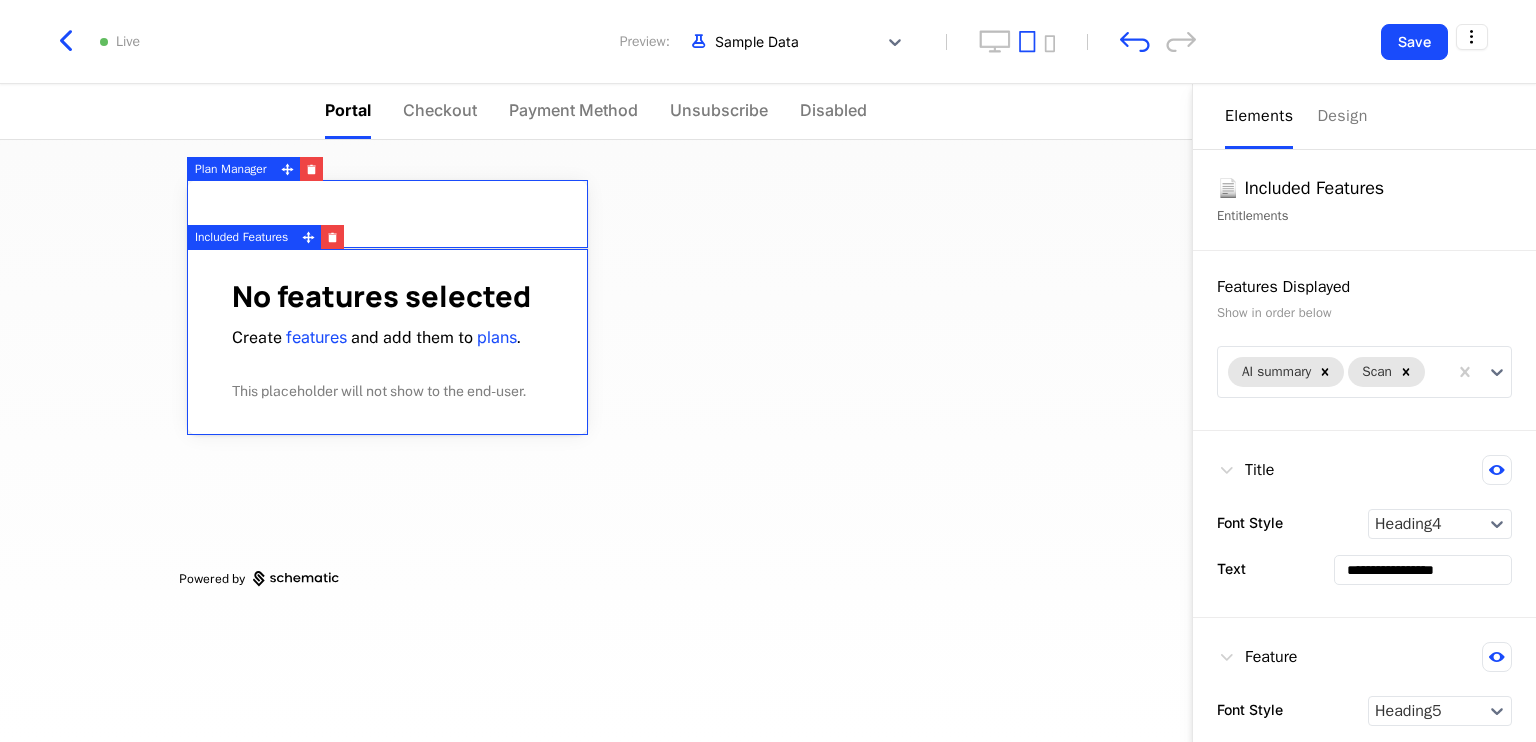 click at bounding box center (387, 214) 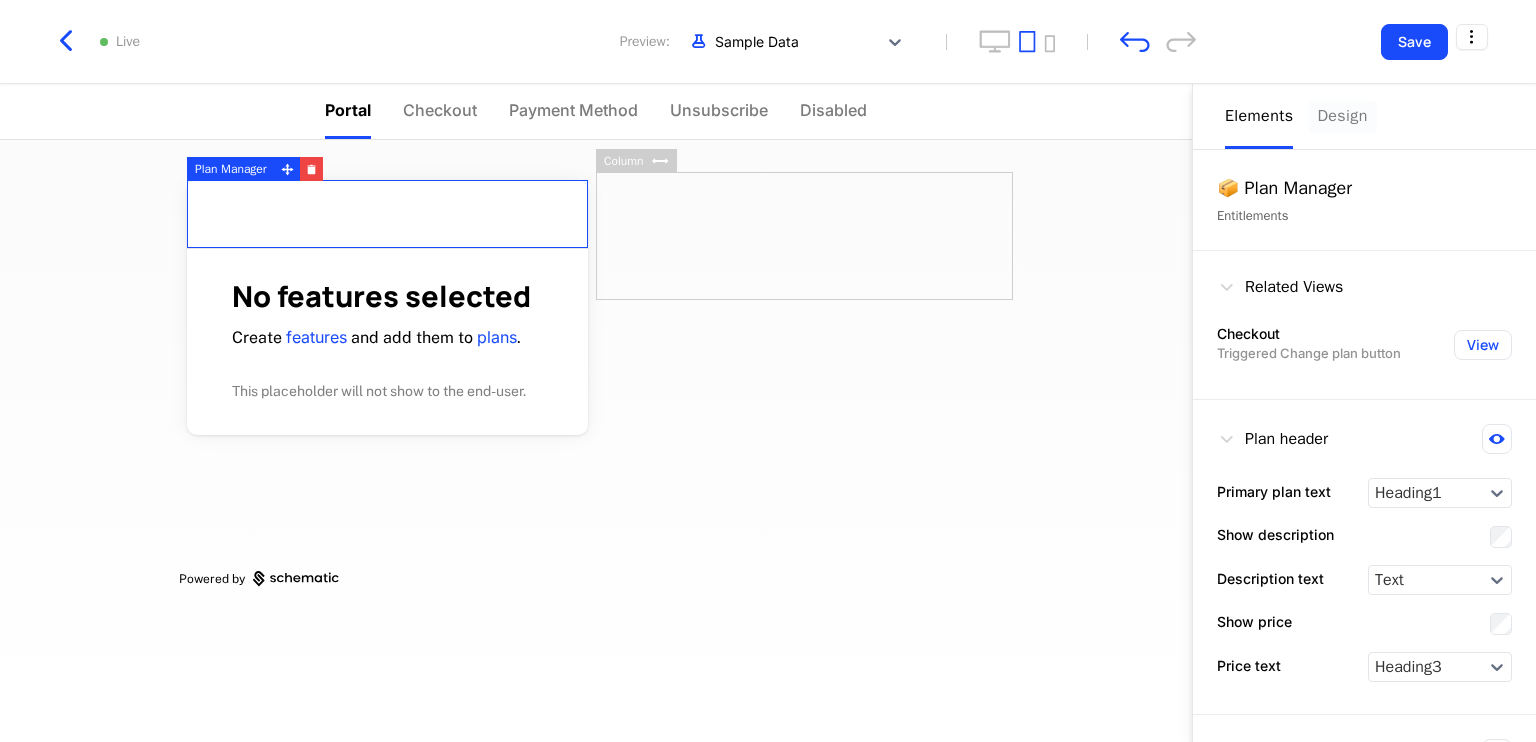 click on "Design" at bounding box center (1342, 116) 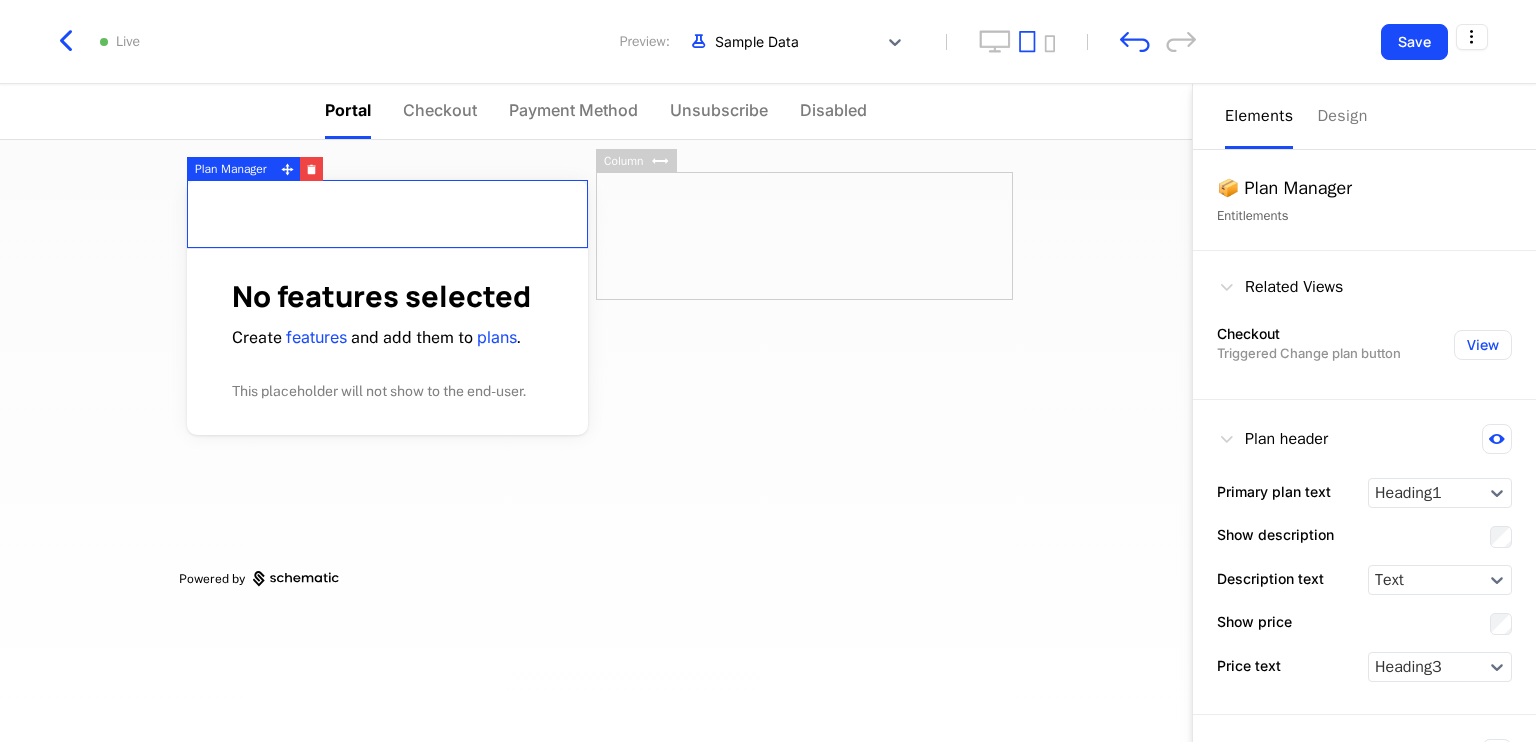 click on "Elements" at bounding box center (1259, 116) 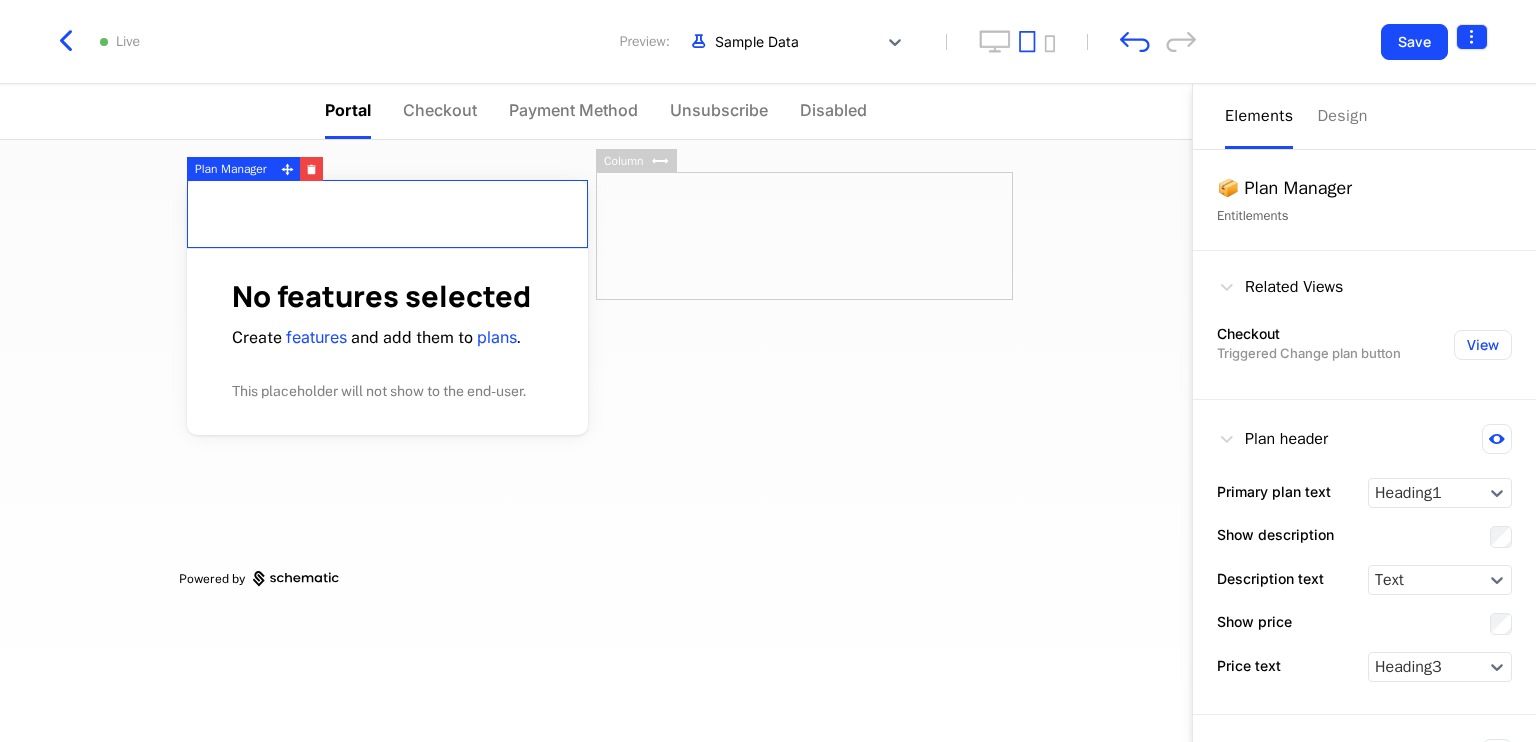 click on "rokc Development Dev Features Features Flags Catalog Plans Add Ons Configuration Companies Companies Users Events Components 14 days left Live Preview: Sample Data Save Portal Checkout Payment Method Unsubscribe Disabled No features selected Create   features   and add them to   plans . This placeholder will not show to the end-user. Powered by   Elements Design 📦 Plan Manager Entitlements Related Views Checkout Triggered Change plan button View Plan header Primary plan text Heading1 Show description Description text Text Show price Price text Heading3 Add On header Show Add On plans Secondary plan name text Heading4 Change Plan button Button size Large Button style Primary Plan Manager Column
Best Viewed on Desktop You're currently viewing this on a  mobile device . For the best experience,   we recommend using a desktop or larger screens , as the application isn't fully optimized for smaller resolutions just yet. Got it" at bounding box center [768, 371] 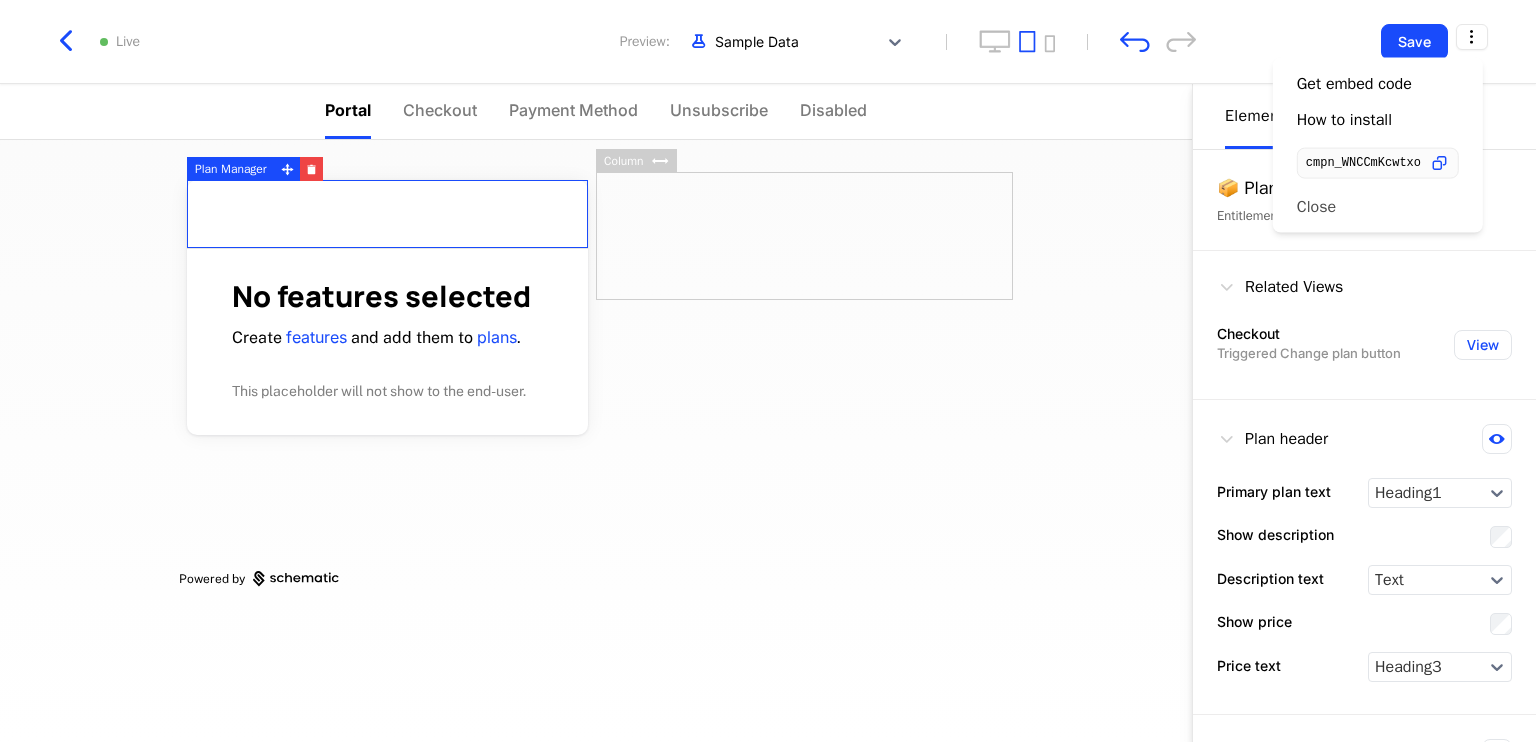click on "Close" at bounding box center [1378, 206] 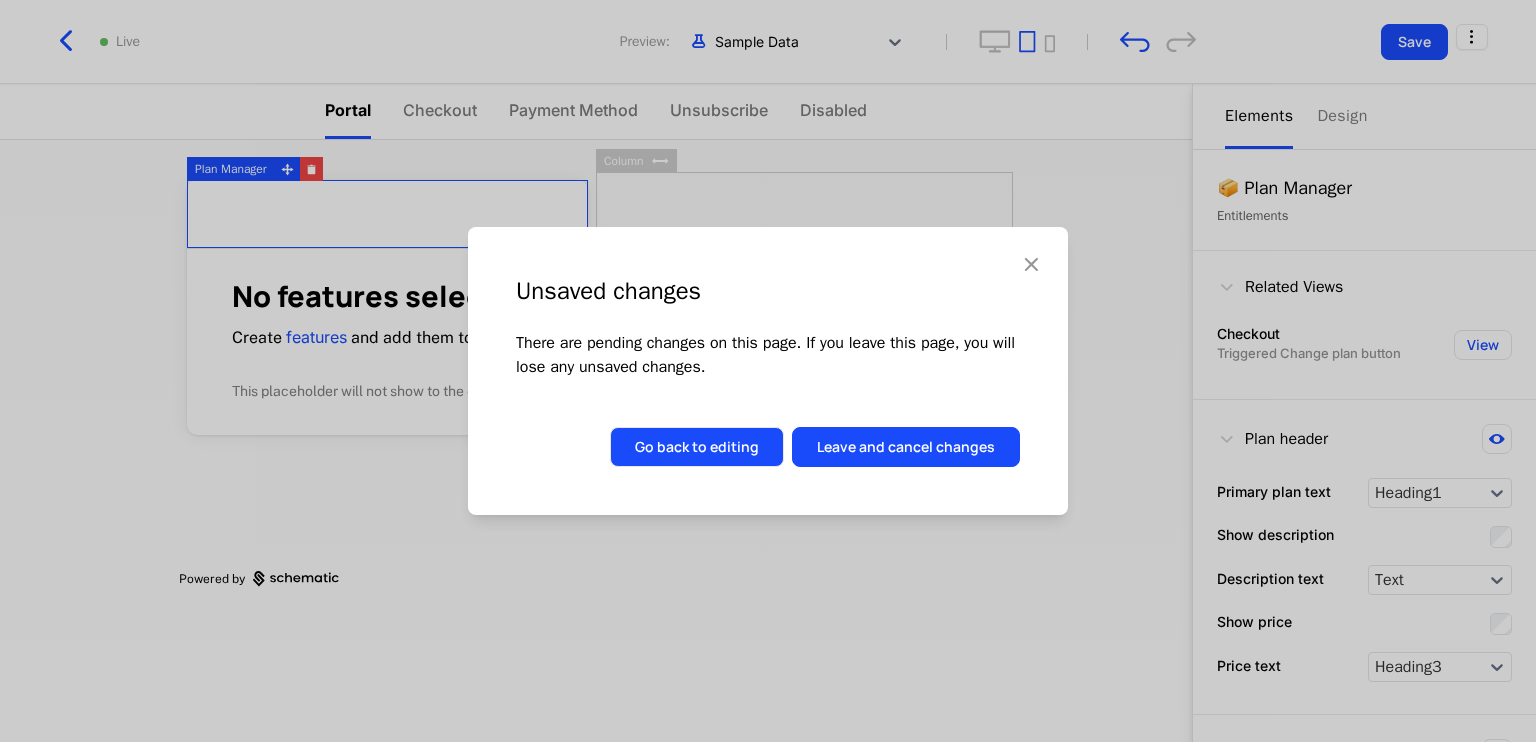 click on "Go back to editing" at bounding box center [697, 447] 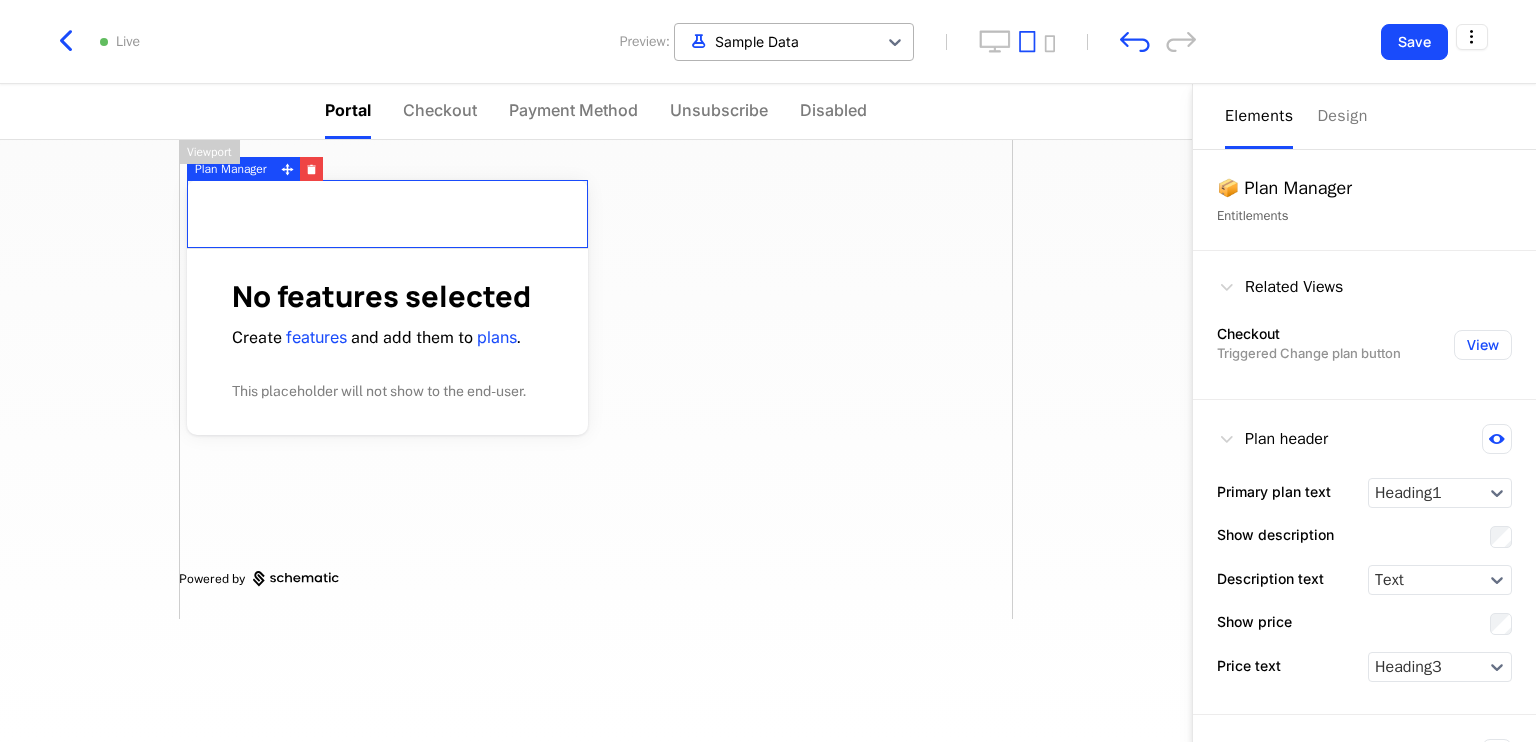 click at bounding box center [776, 41] 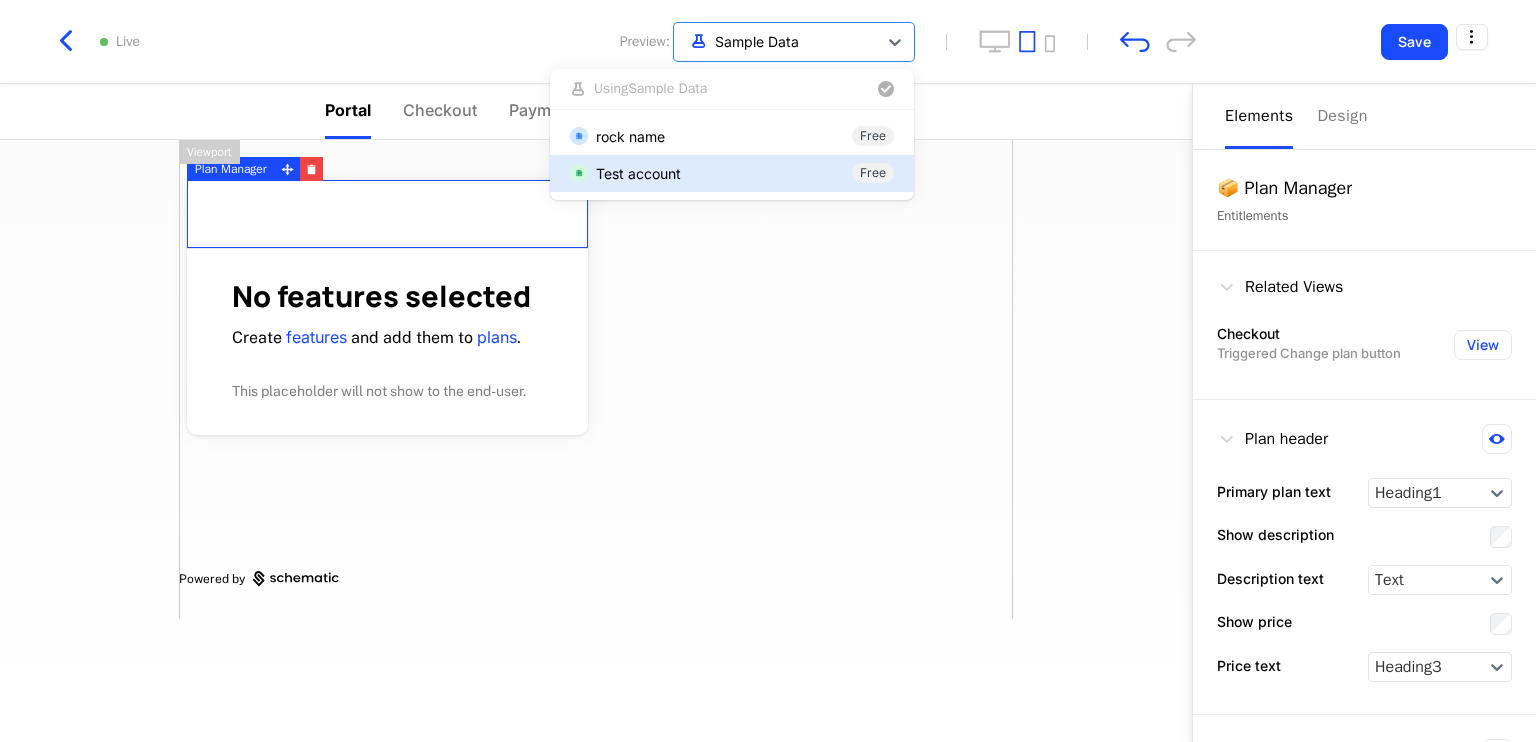click on "Test account Free" at bounding box center (732, 173) 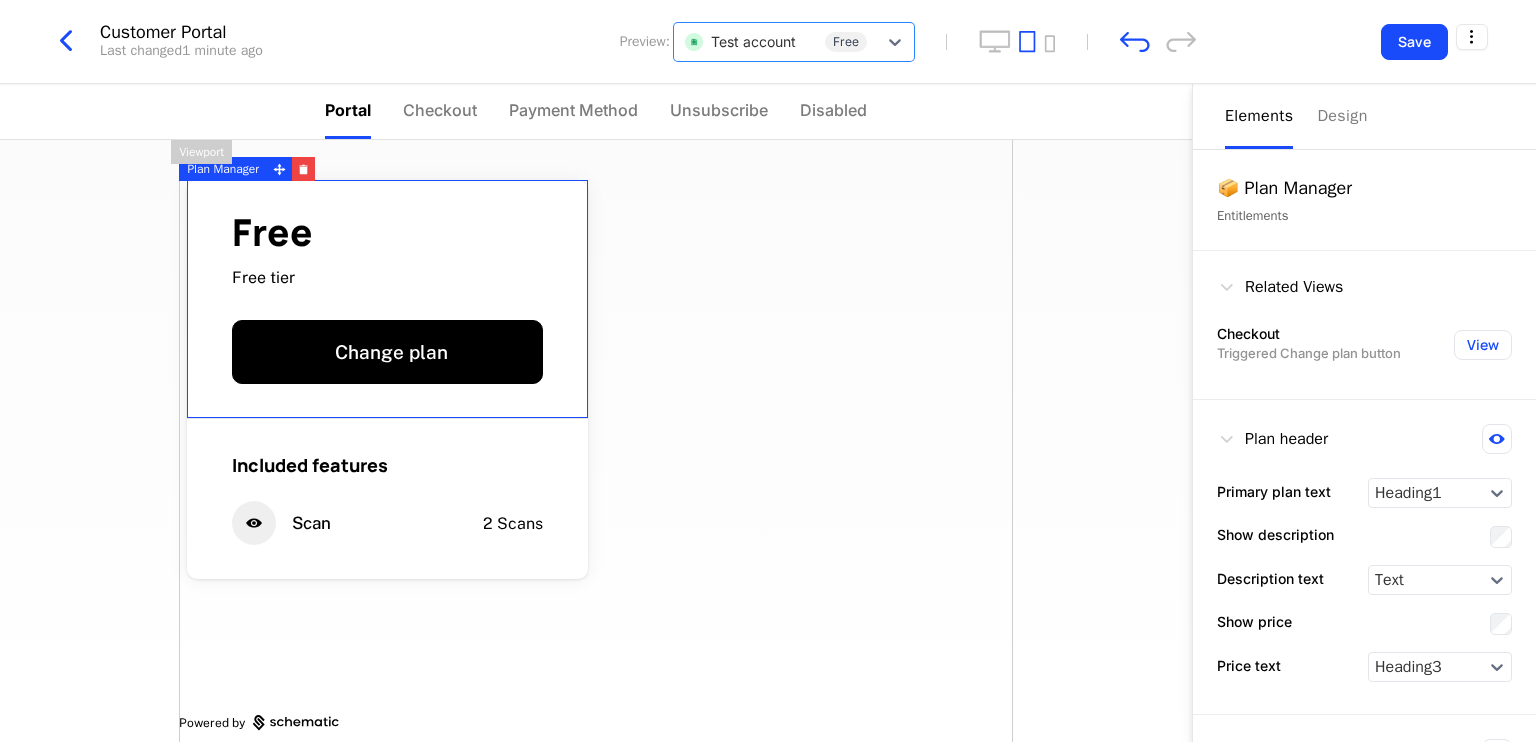 click on "Free Free tier Change plan Included features Scan 2   Scans Powered by" at bounding box center [596, 451] 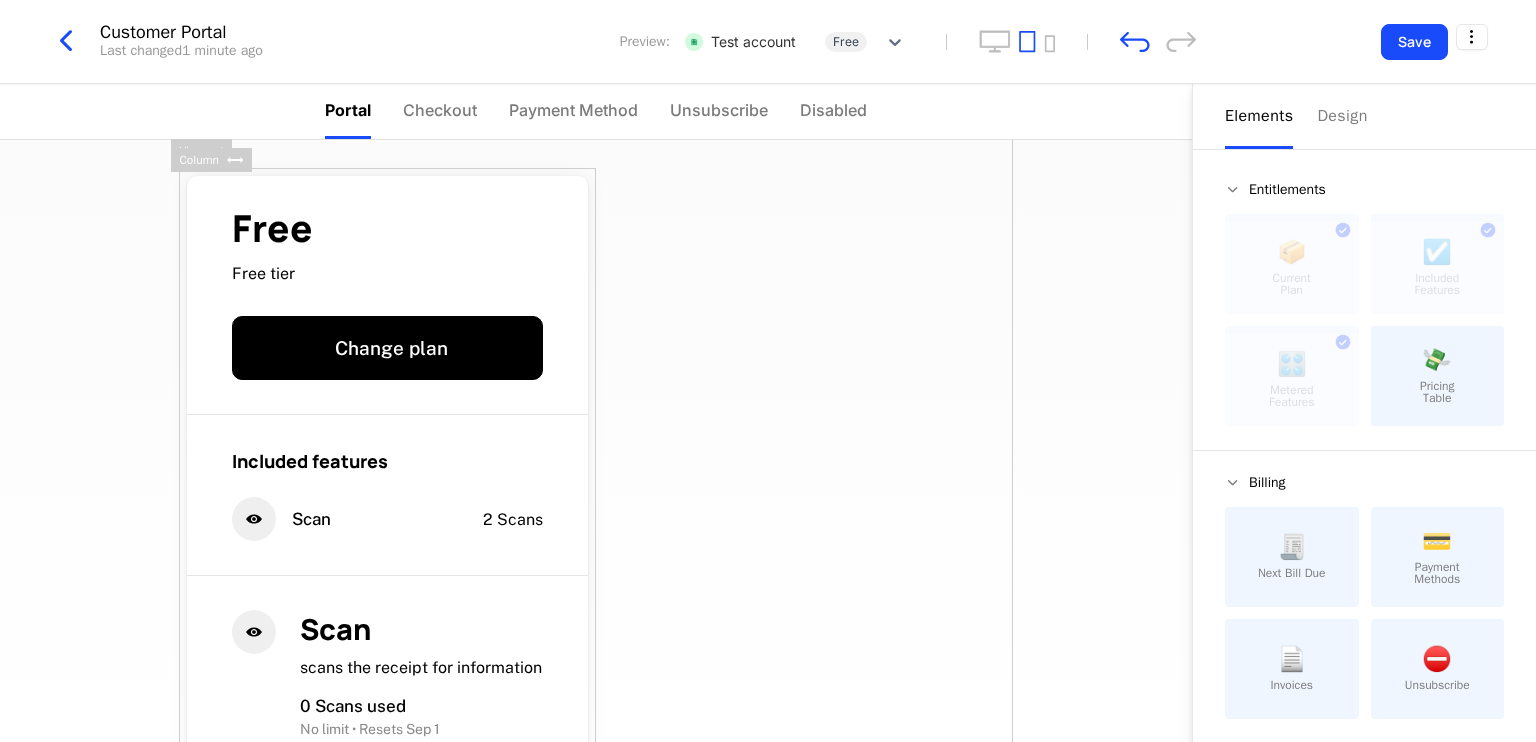 scroll, scrollTop: 0, scrollLeft: 0, axis: both 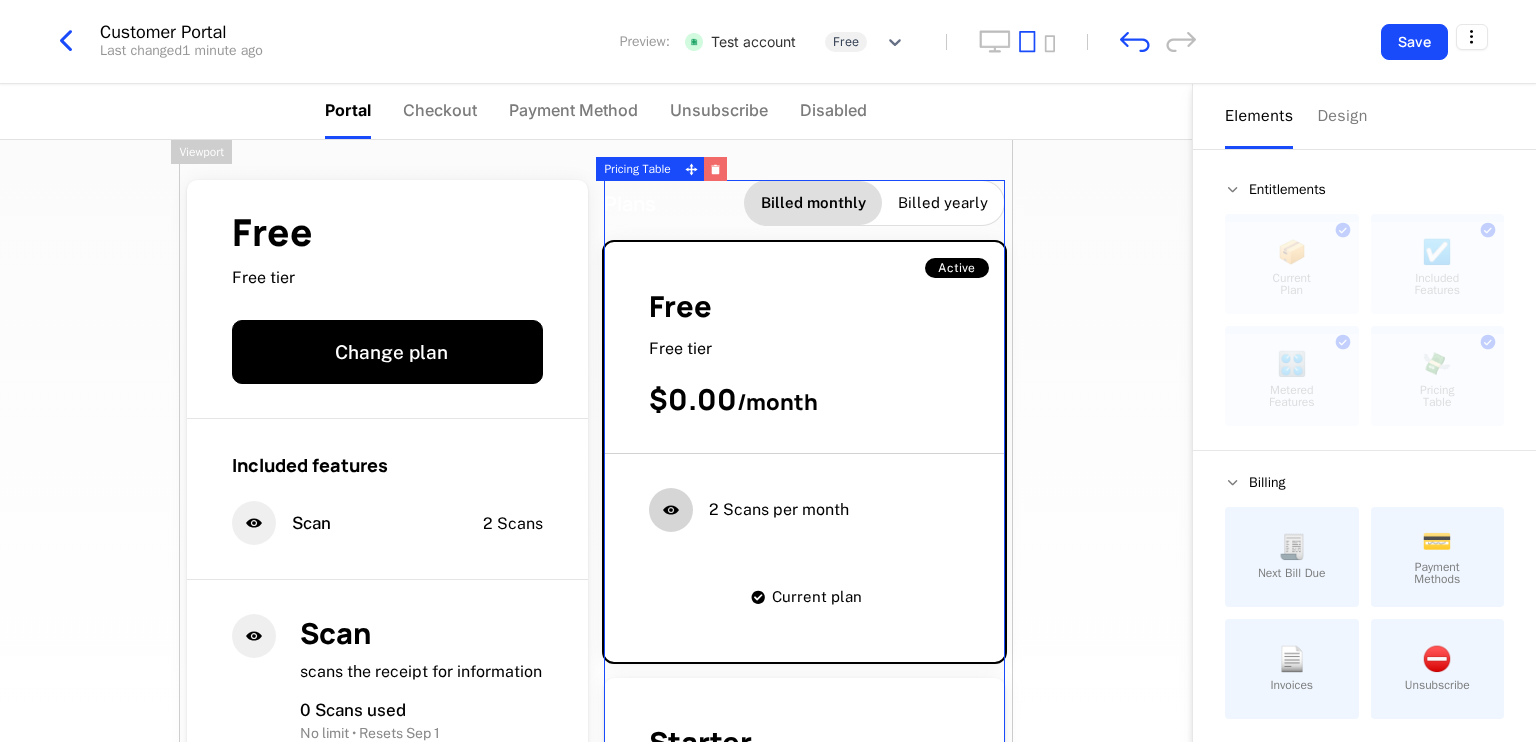 click 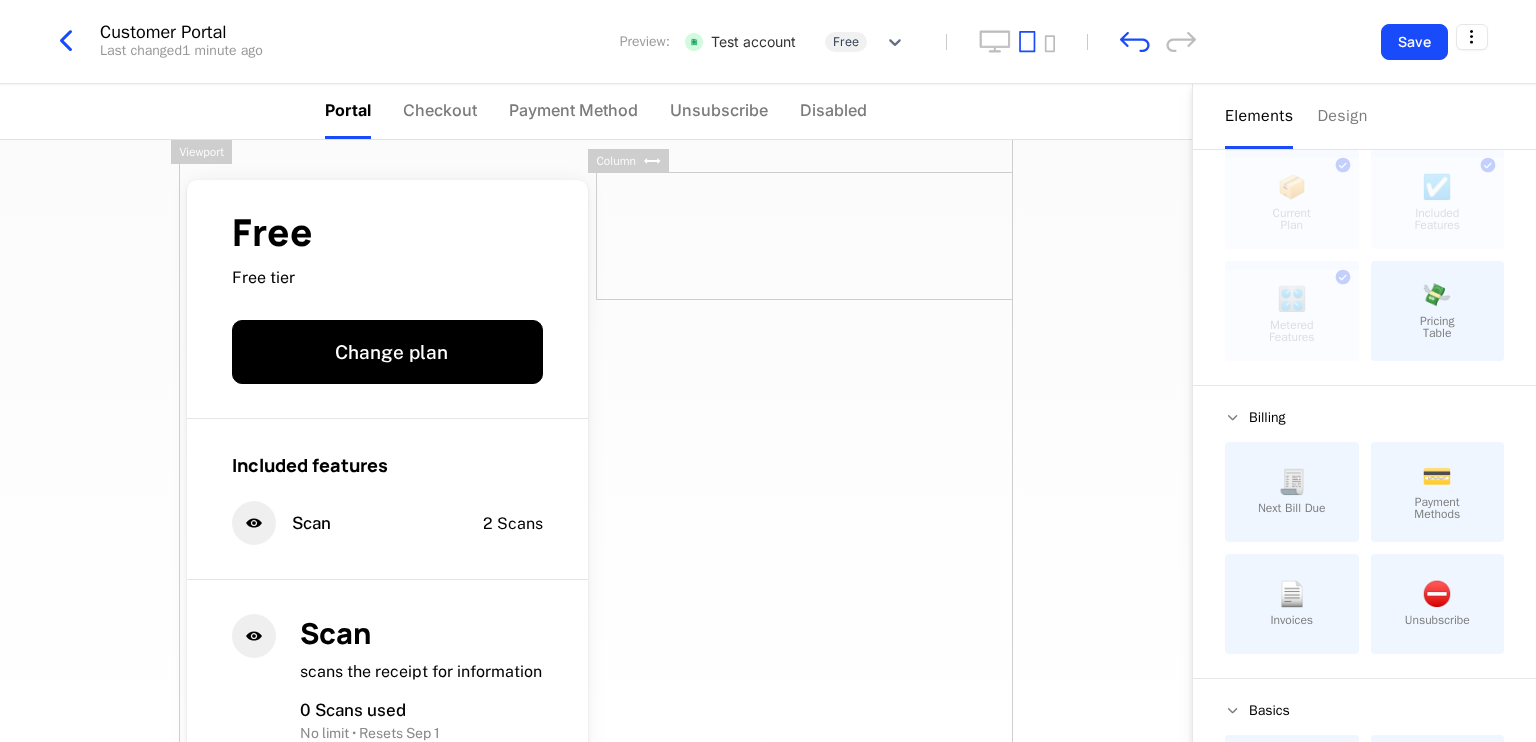 scroll, scrollTop: 100, scrollLeft: 0, axis: vertical 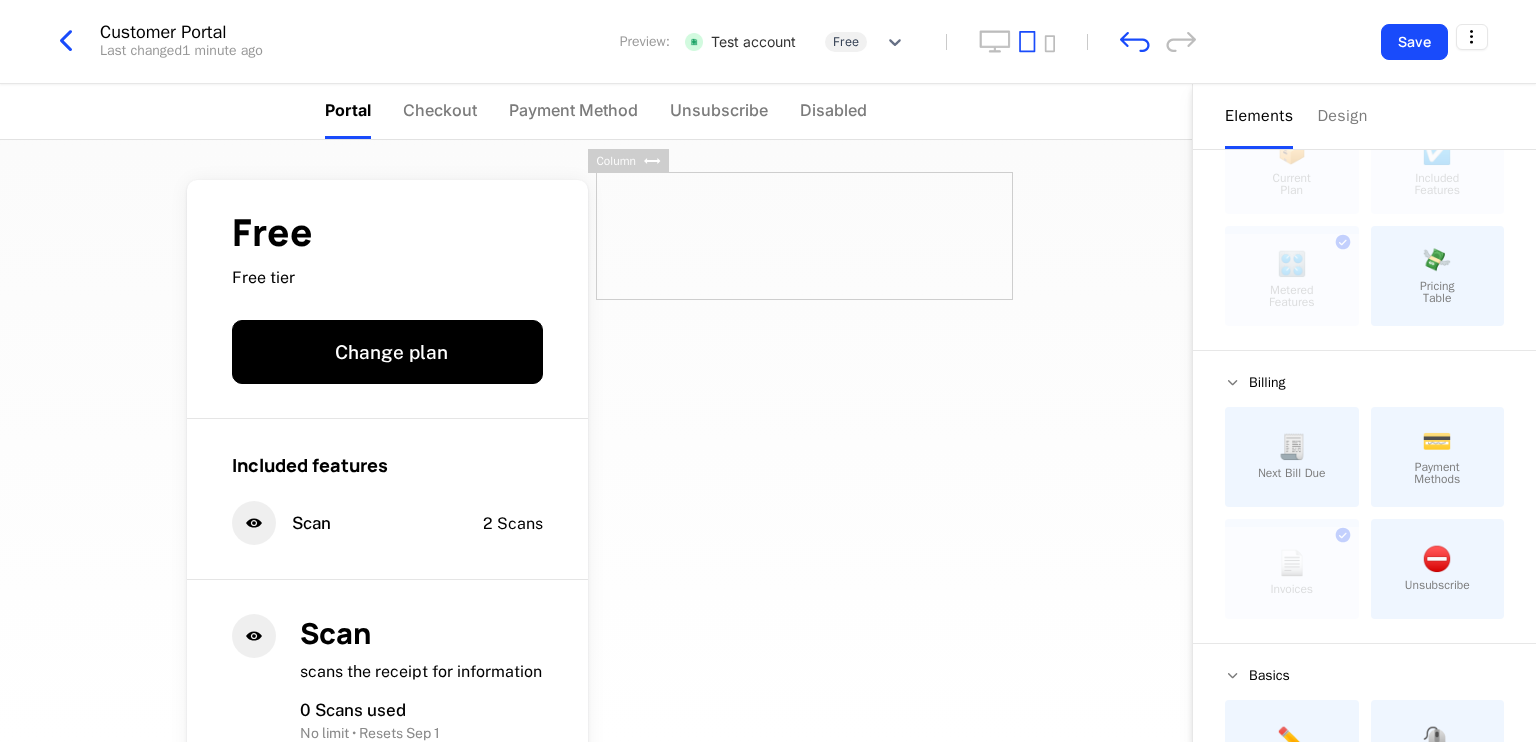 click at bounding box center (804, 236) 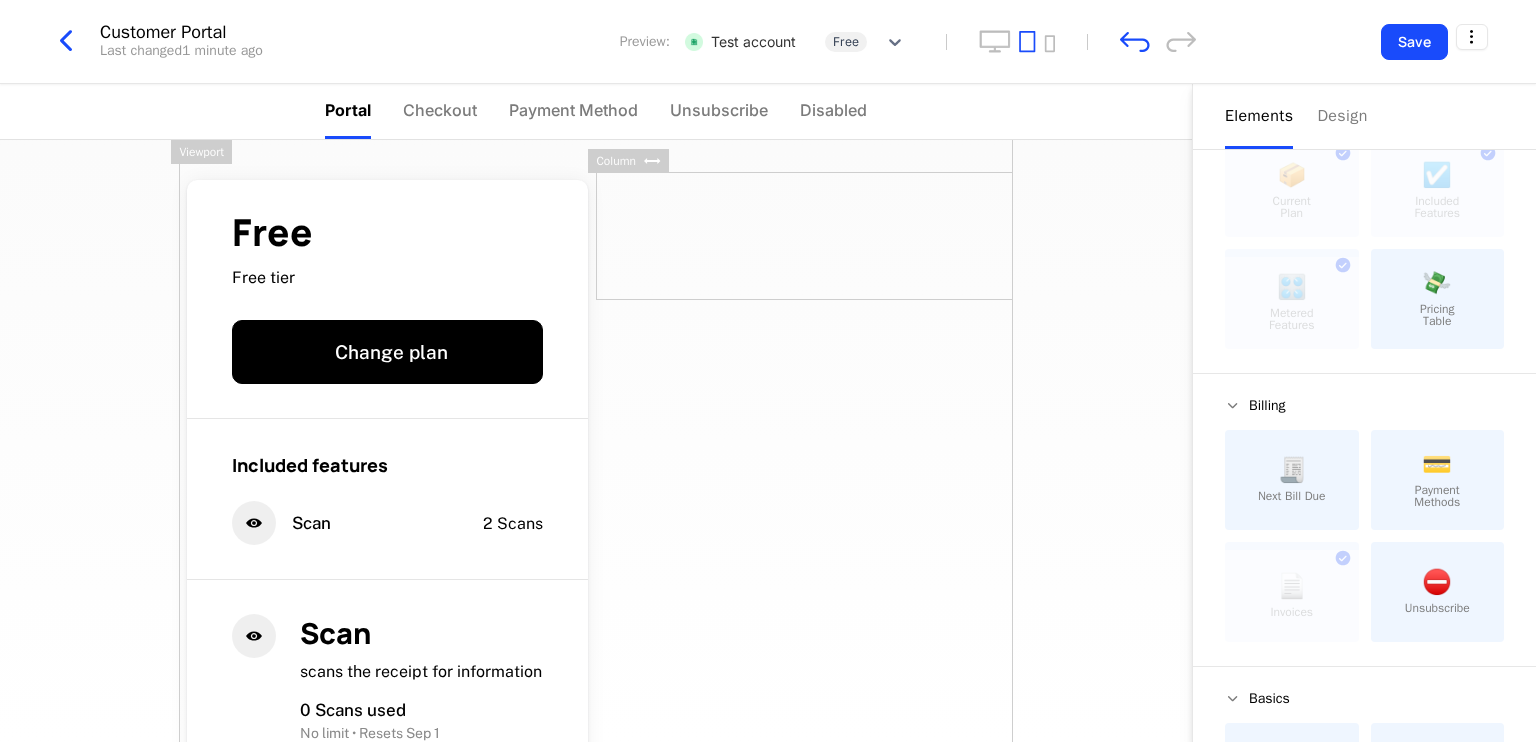 scroll, scrollTop: 100, scrollLeft: 0, axis: vertical 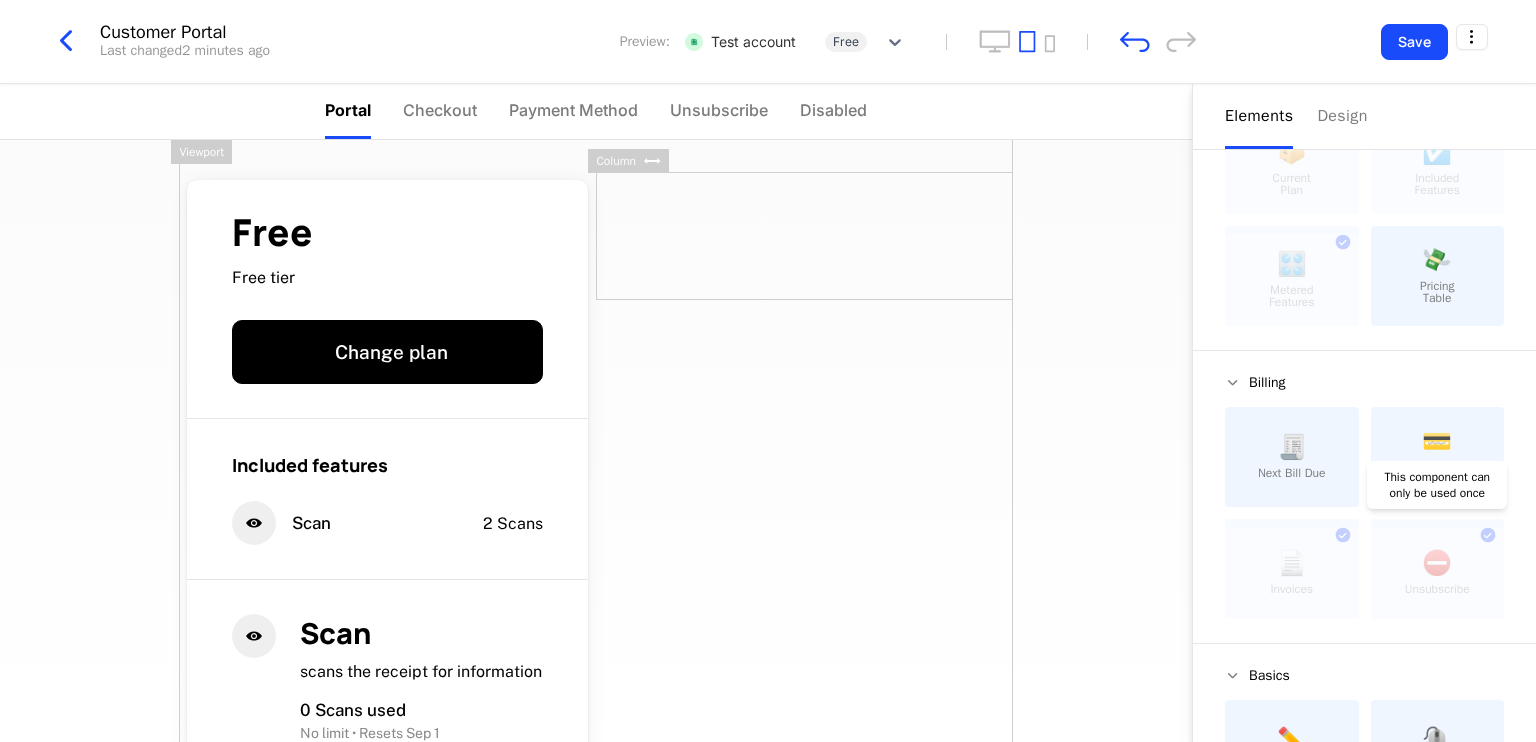 click at bounding box center [1438, 573] 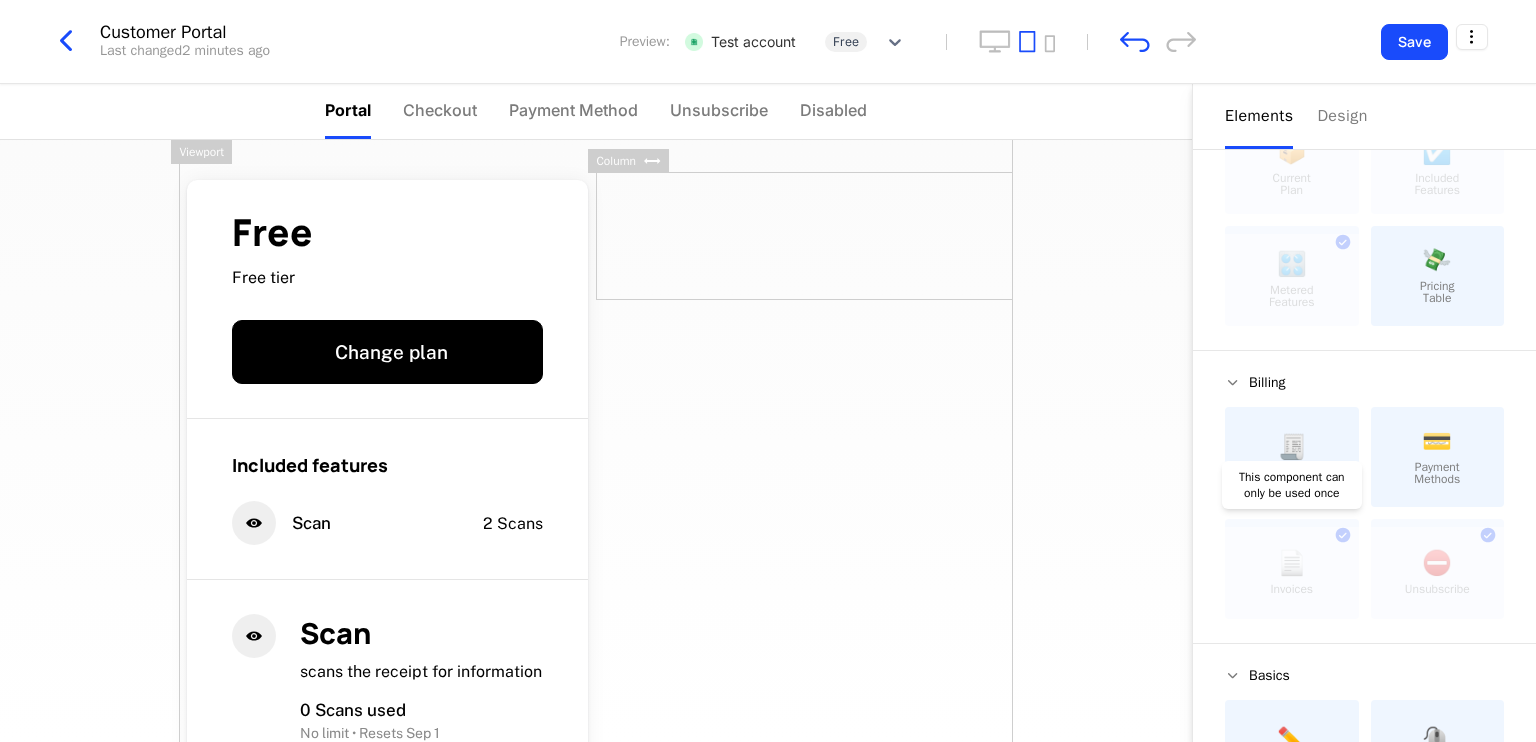 click at bounding box center [1292, 573] 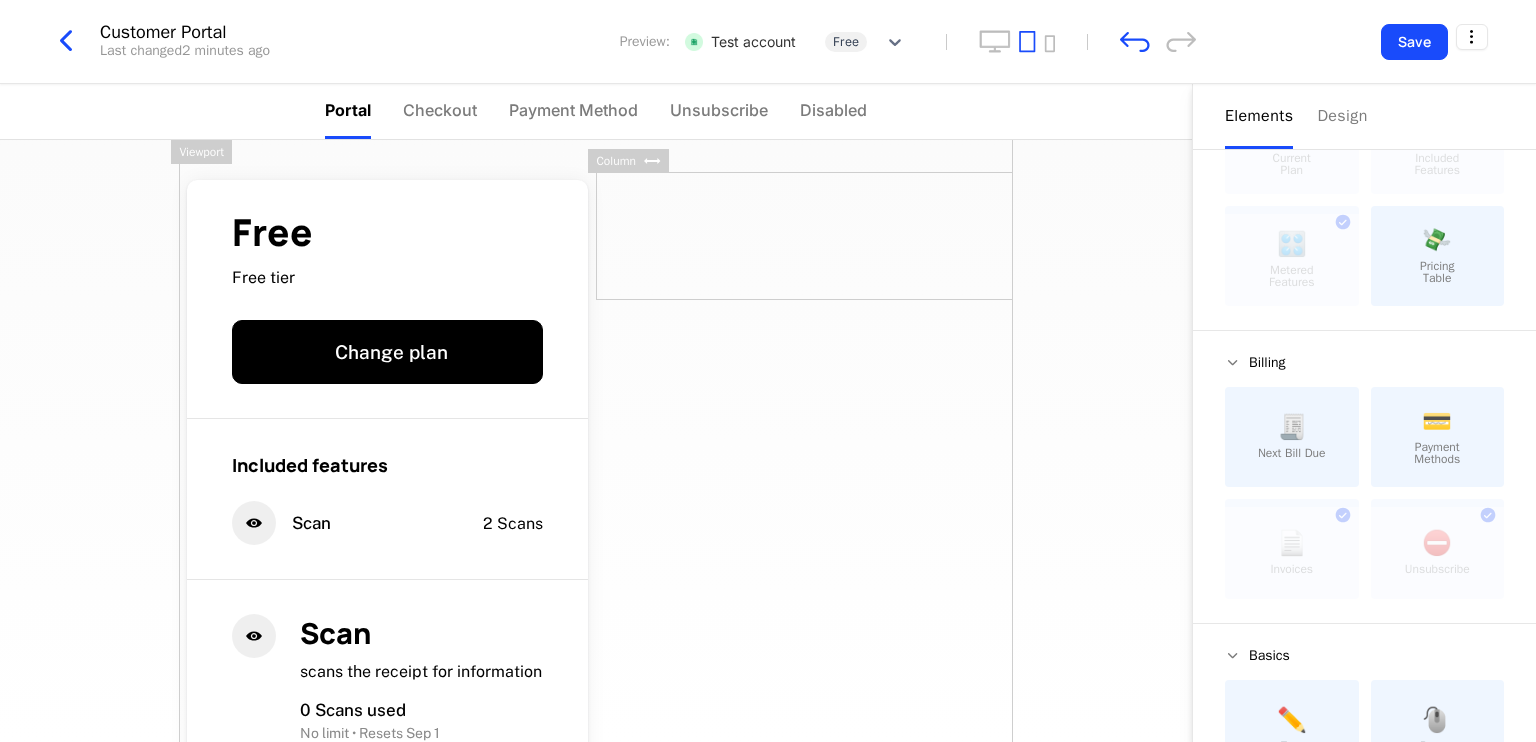scroll, scrollTop: 0, scrollLeft: 0, axis: both 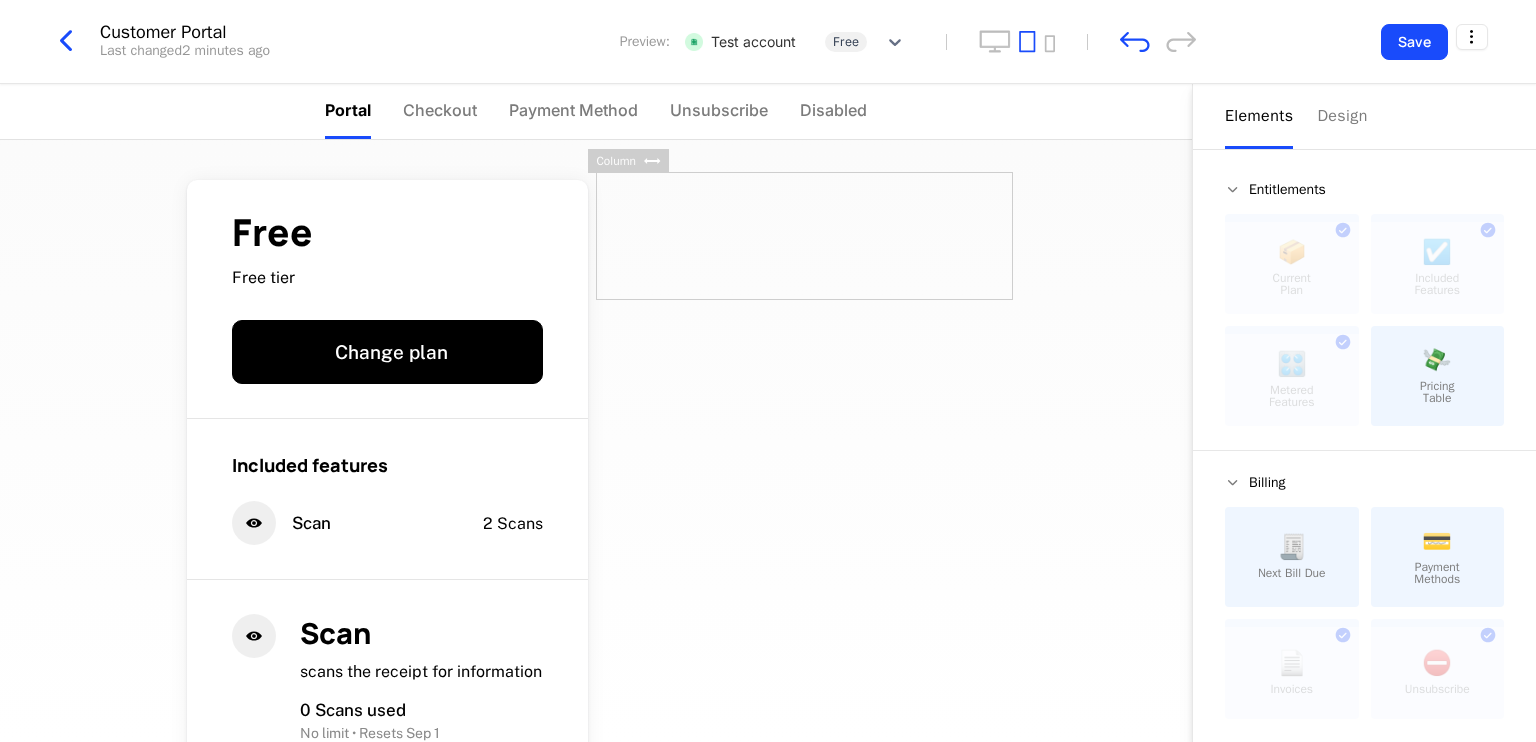 click at bounding box center (804, 236) 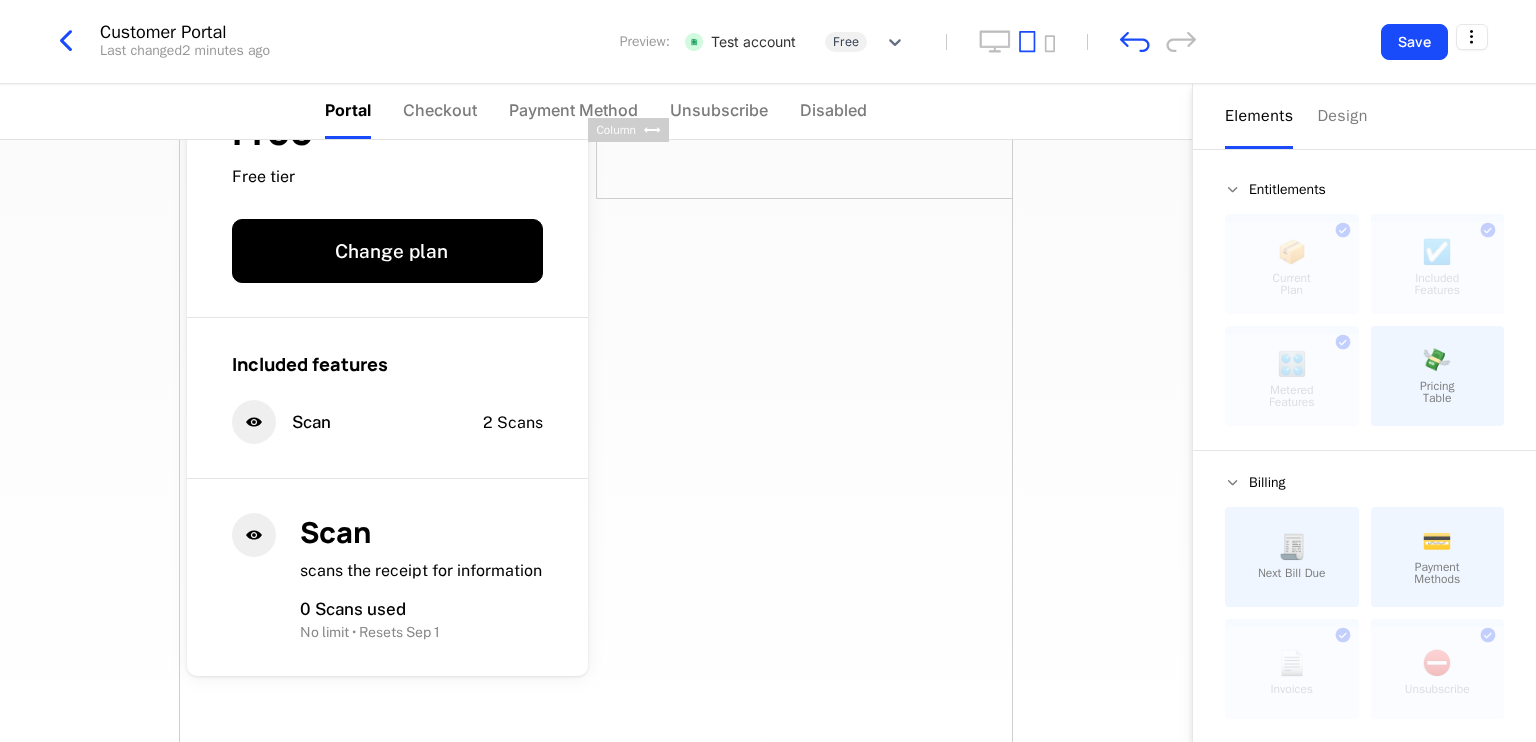 scroll, scrollTop: 0, scrollLeft: 0, axis: both 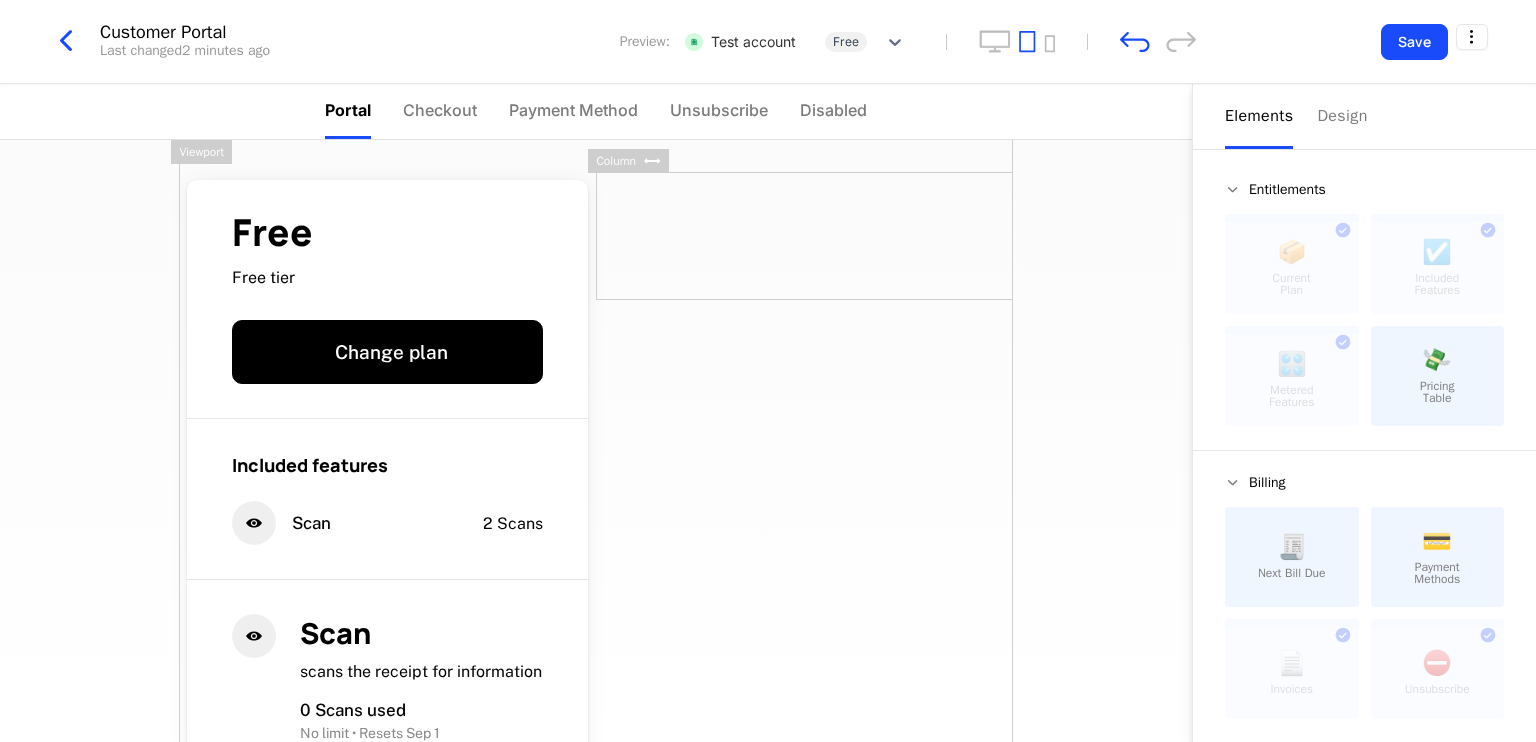 click on "🧾 Next Bill Due" at bounding box center (1292, 557) 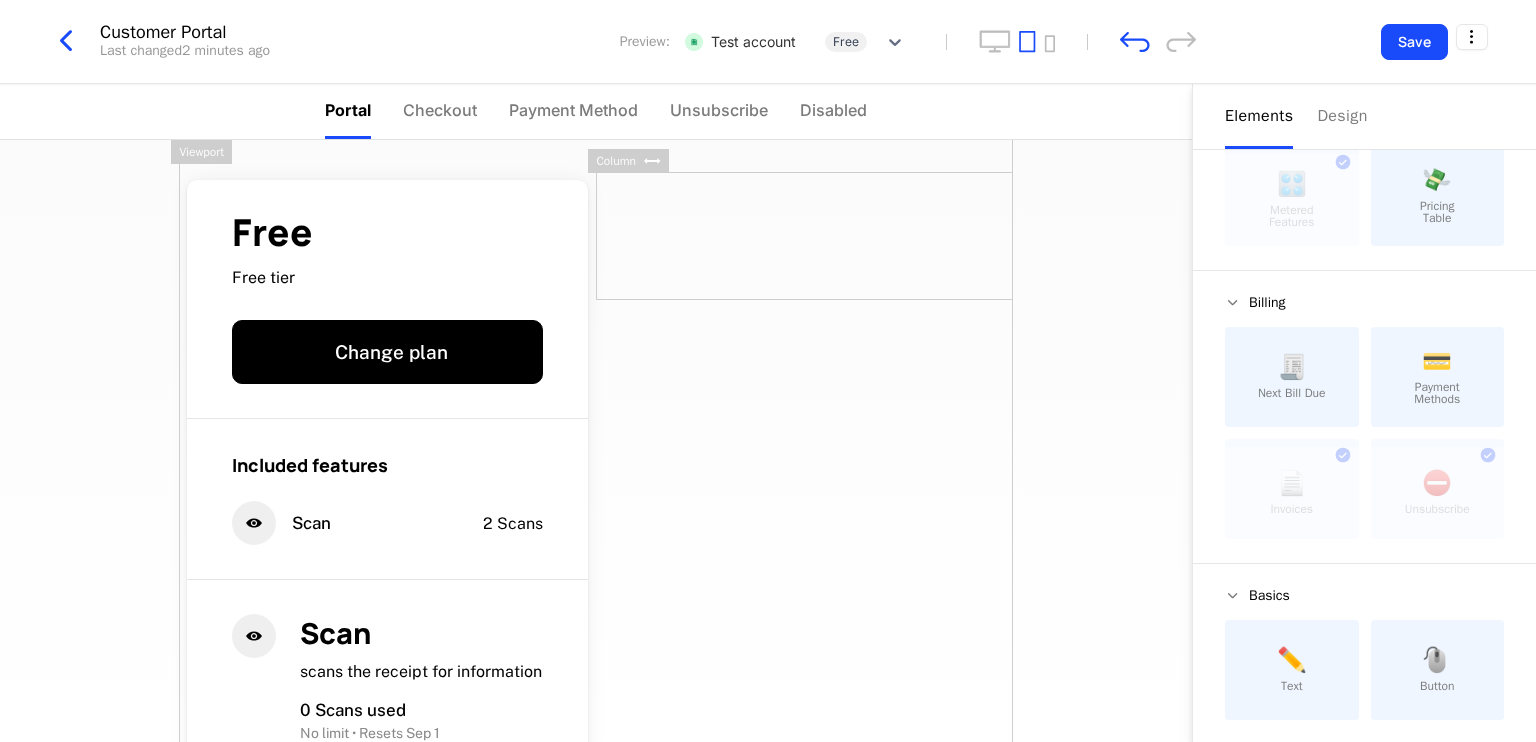 scroll, scrollTop: 189, scrollLeft: 0, axis: vertical 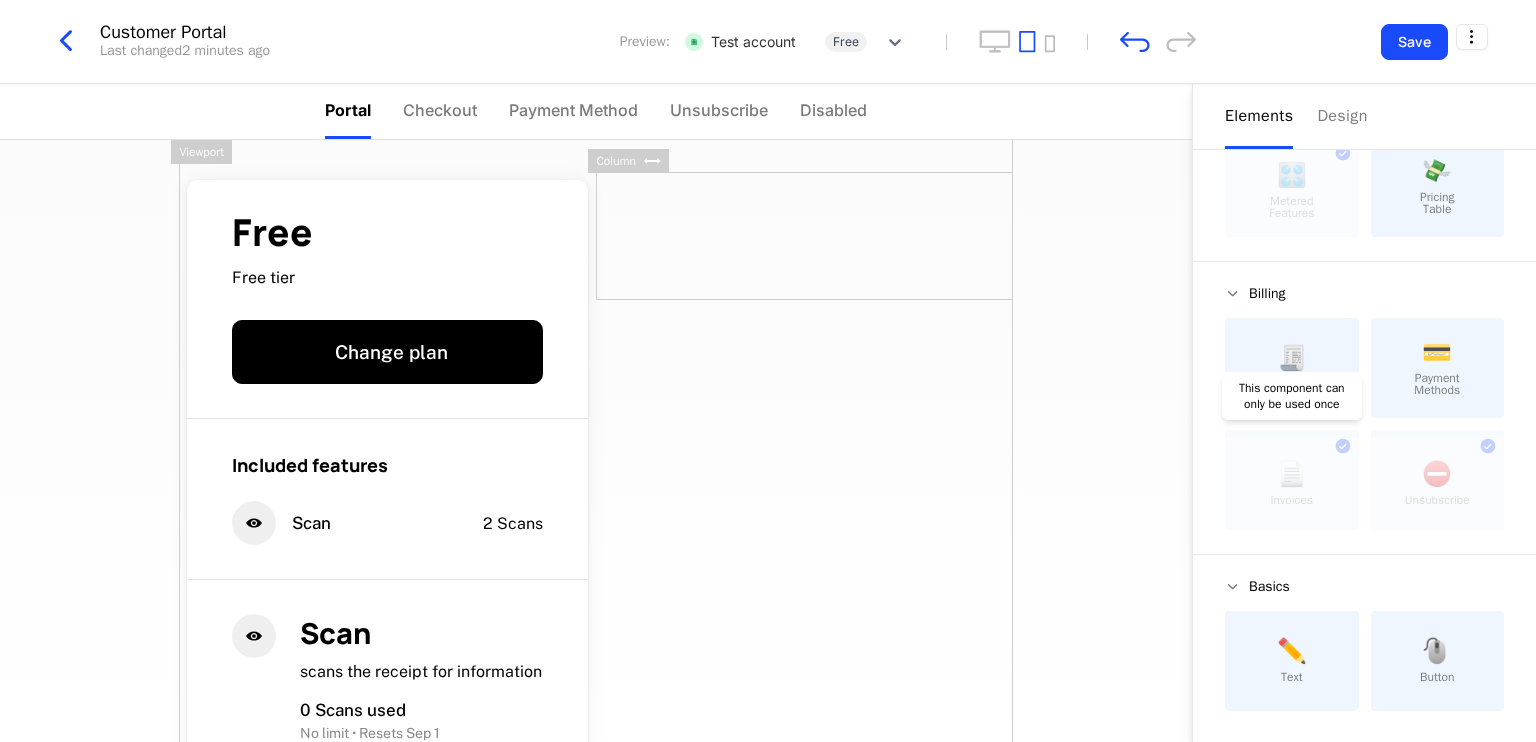 click at bounding box center (1292, 484) 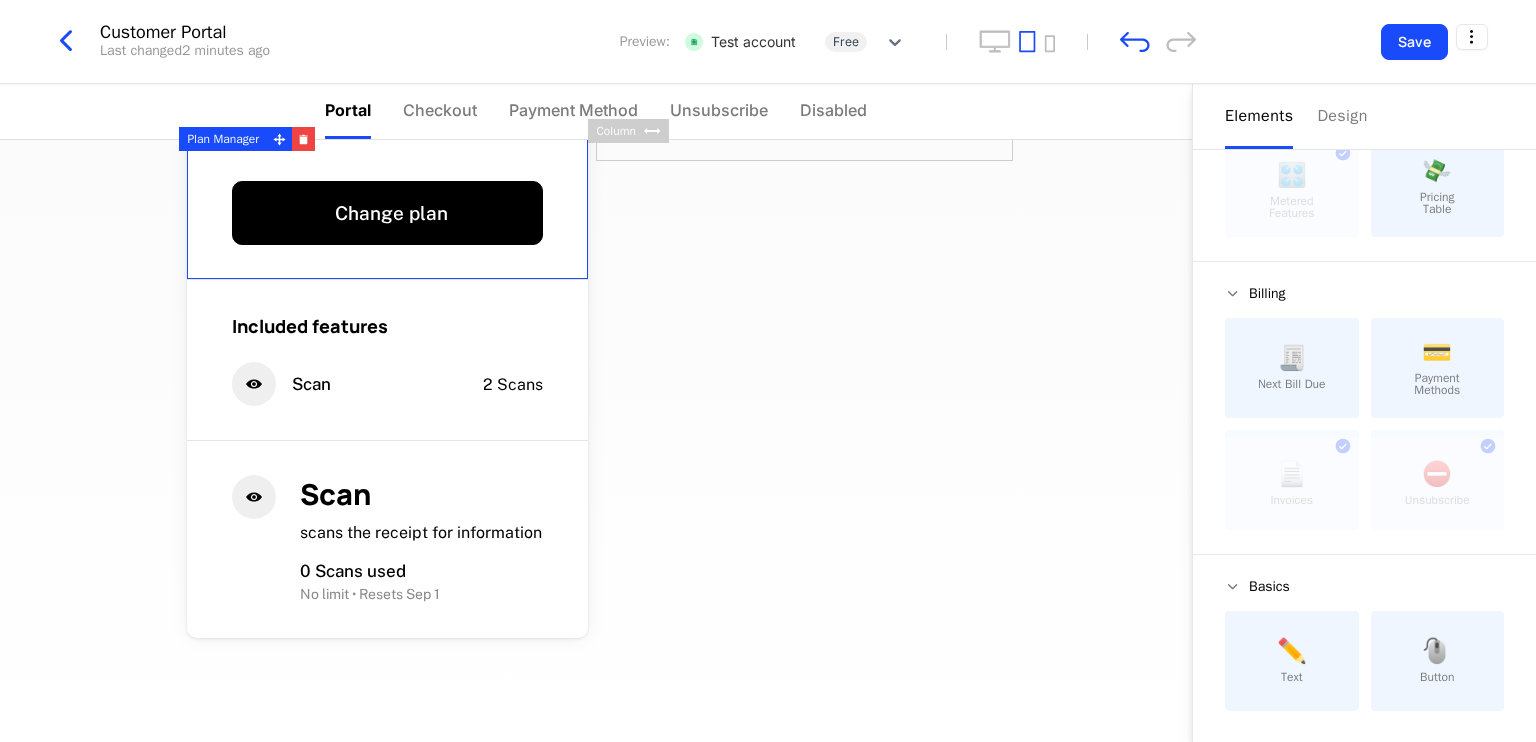 scroll, scrollTop: 18, scrollLeft: 0, axis: vertical 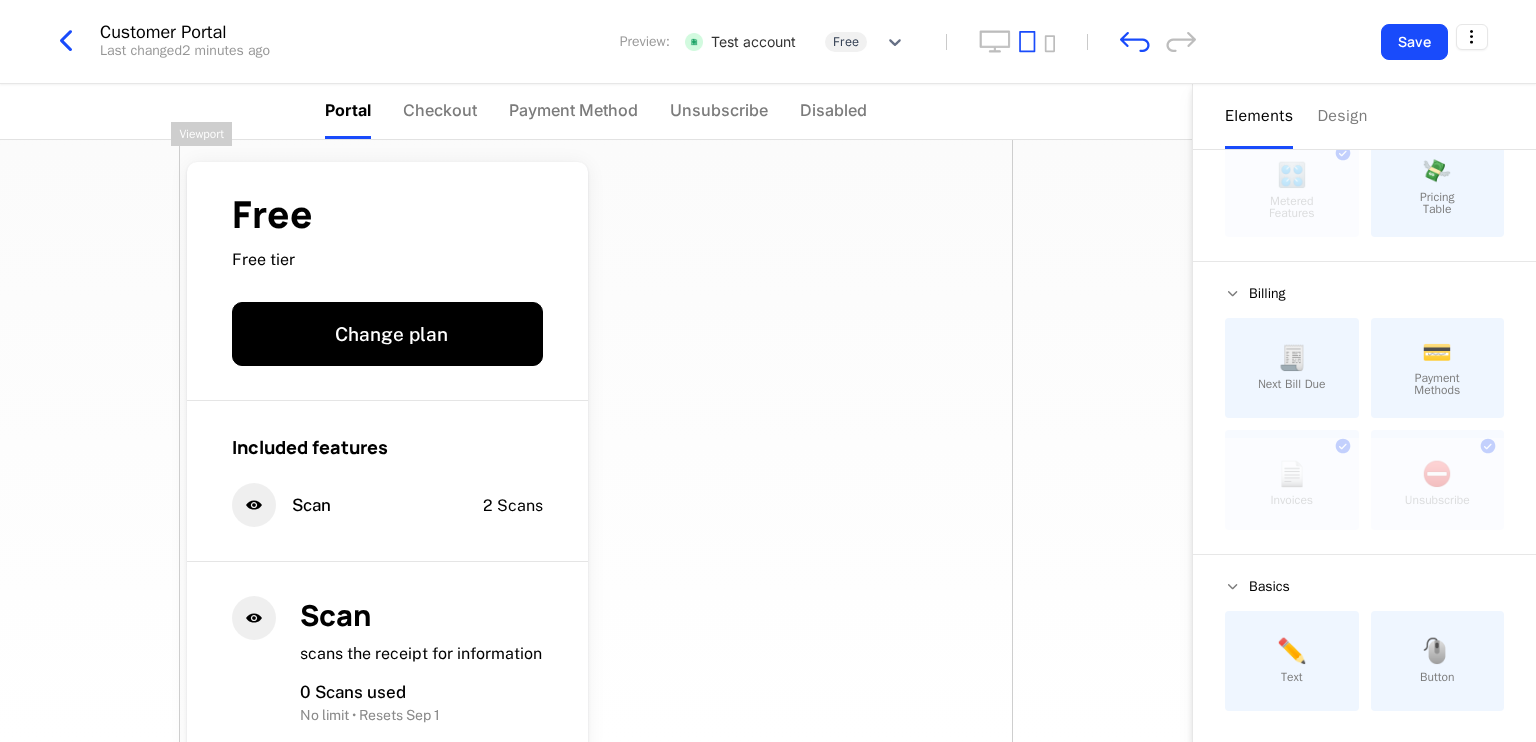 click on "Free Free tier Change plan Included features Scan 2   Scans Scan scans the receipt for information 0   Scans   used No limit • Resets Sep 1 Powered by" at bounding box center [596, 532] 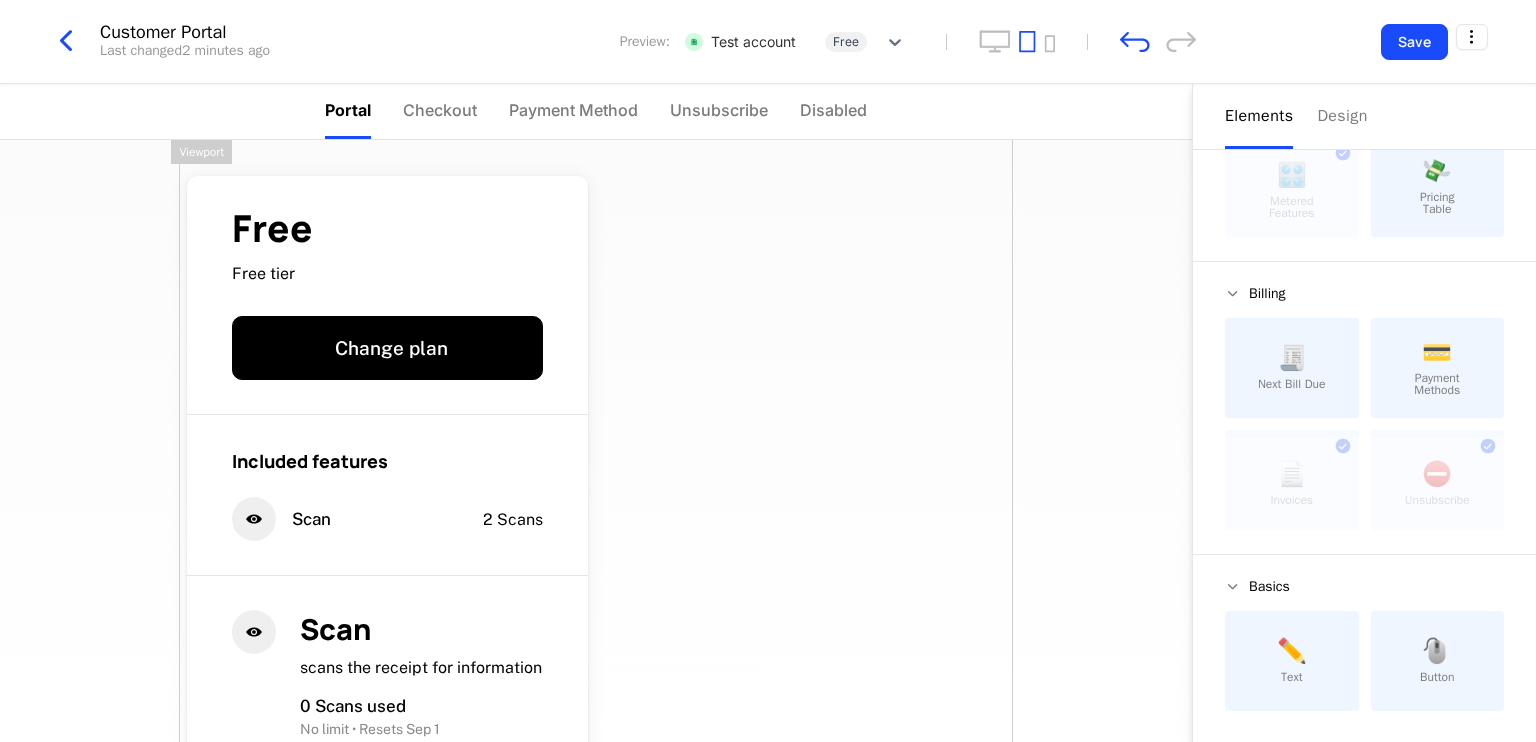 scroll, scrollTop: 0, scrollLeft: 0, axis: both 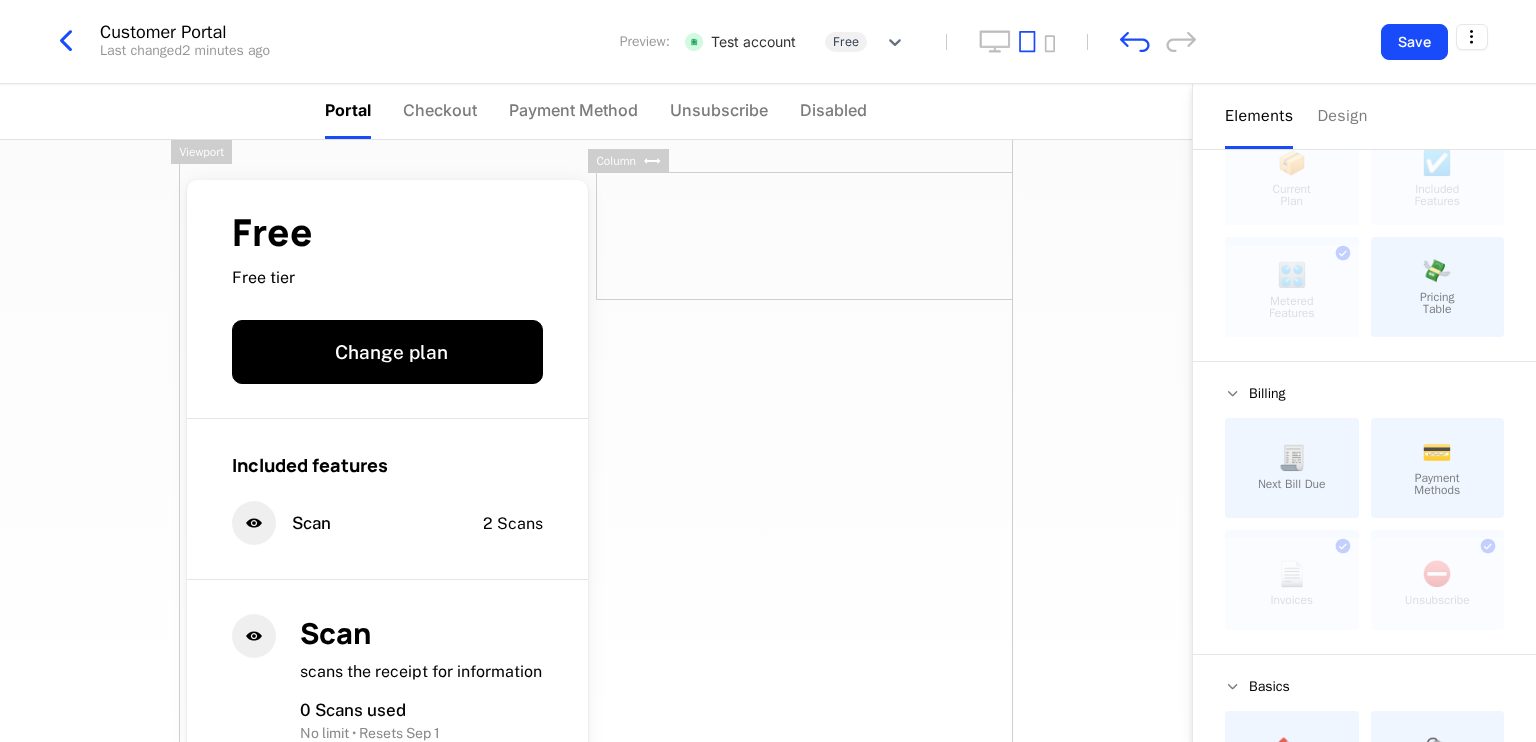click at bounding box center [804, 236] 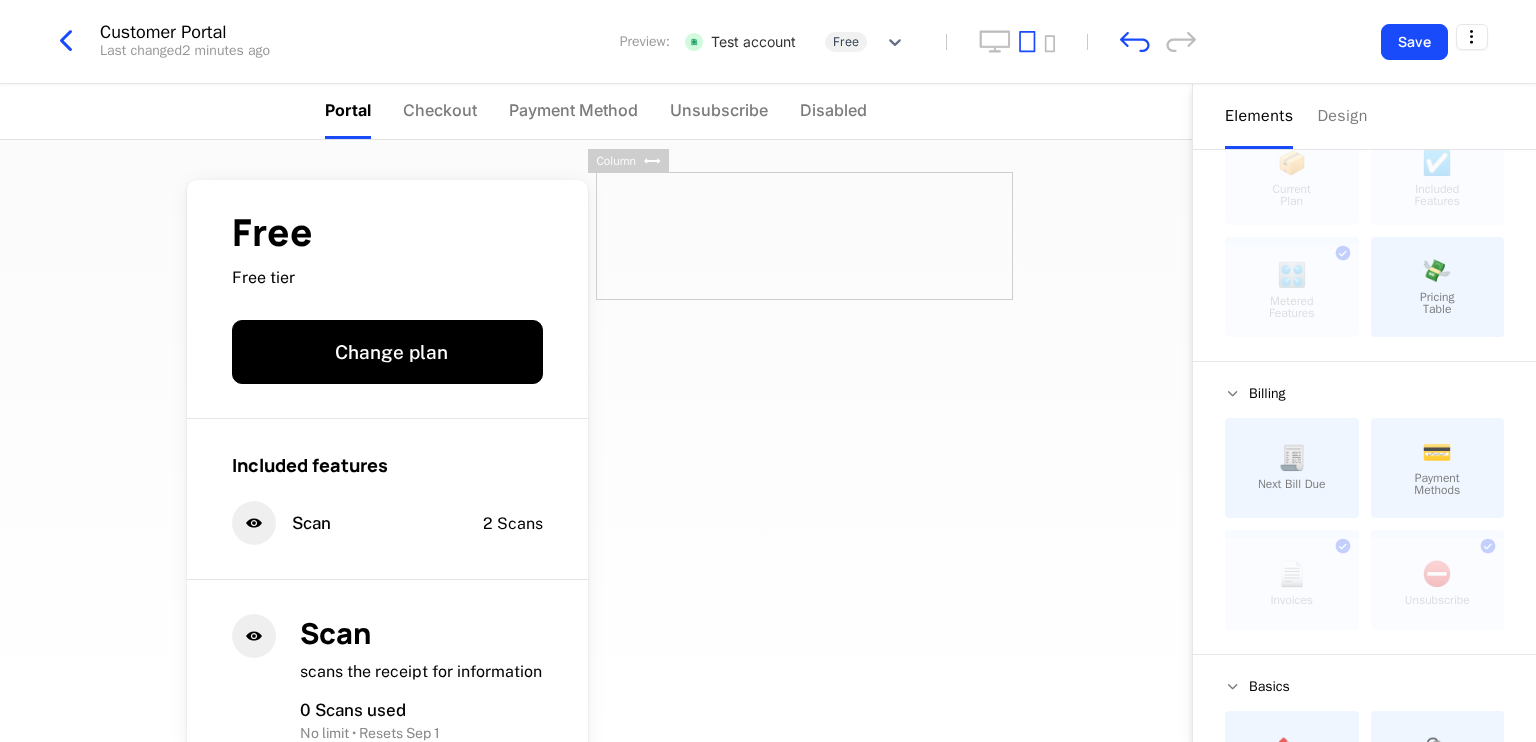 drag, startPoint x: 760, startPoint y: 258, endPoint x: 708, endPoint y: 239, distance: 55.362442 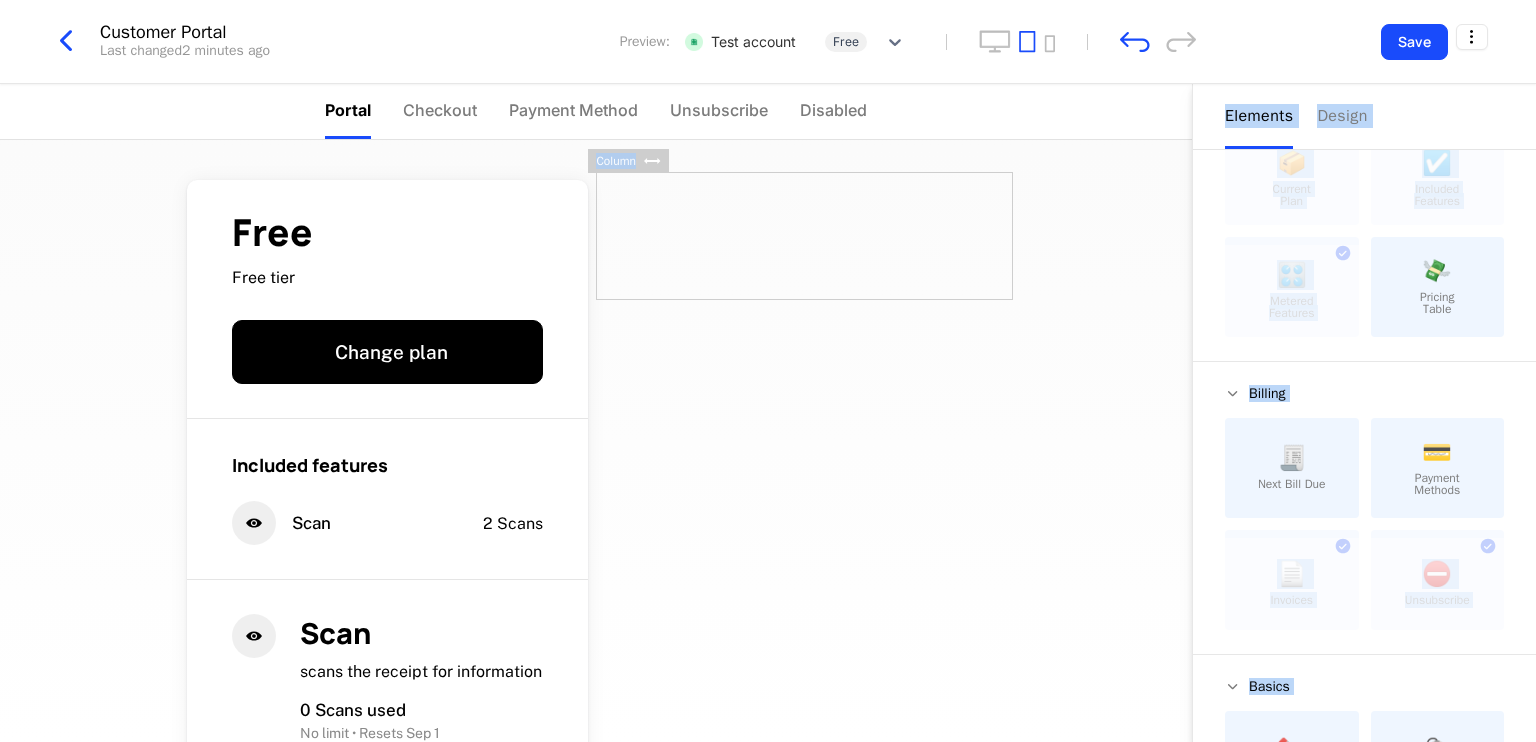drag, startPoint x: 652, startPoint y: 155, endPoint x: 666, endPoint y: 176, distance: 25.23886 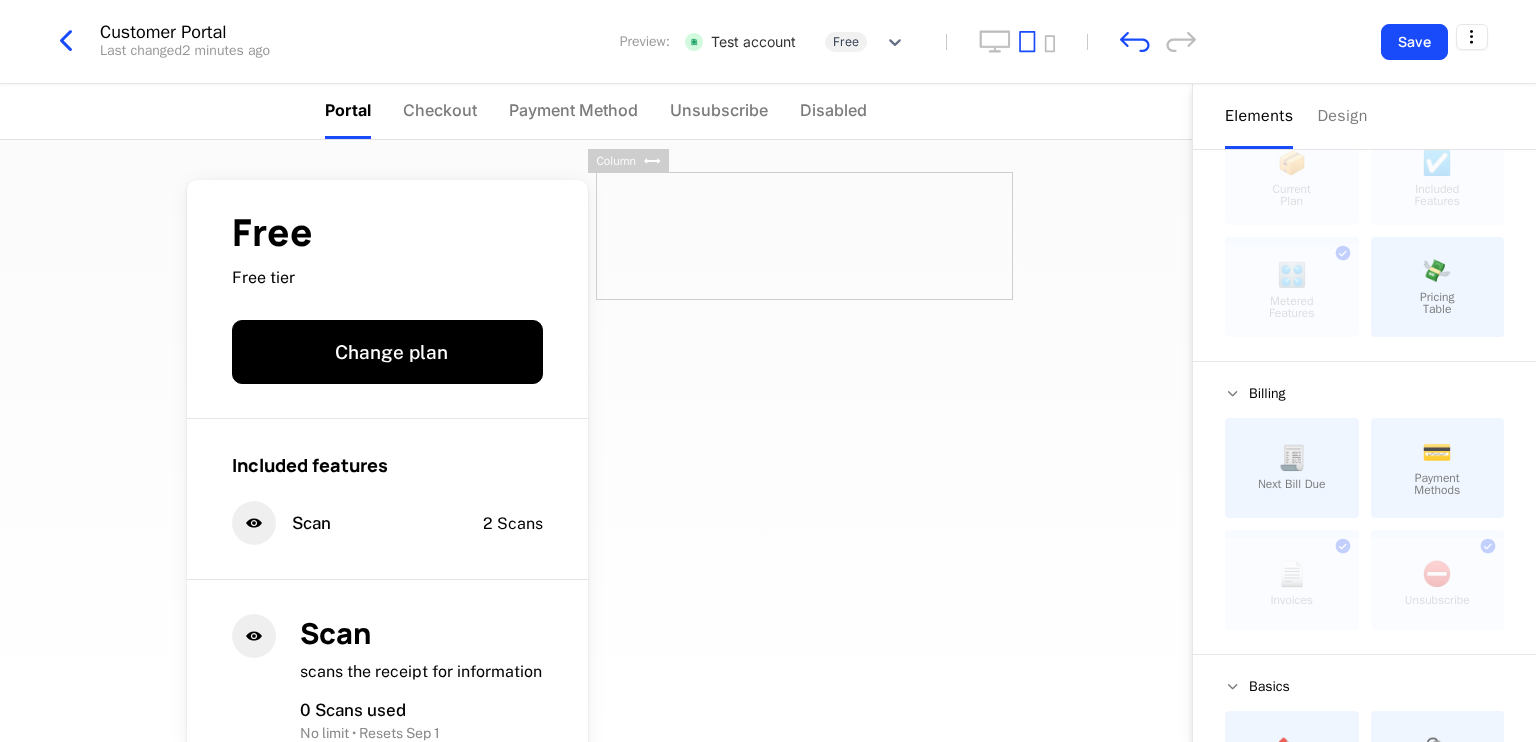 click at bounding box center [804, 236] 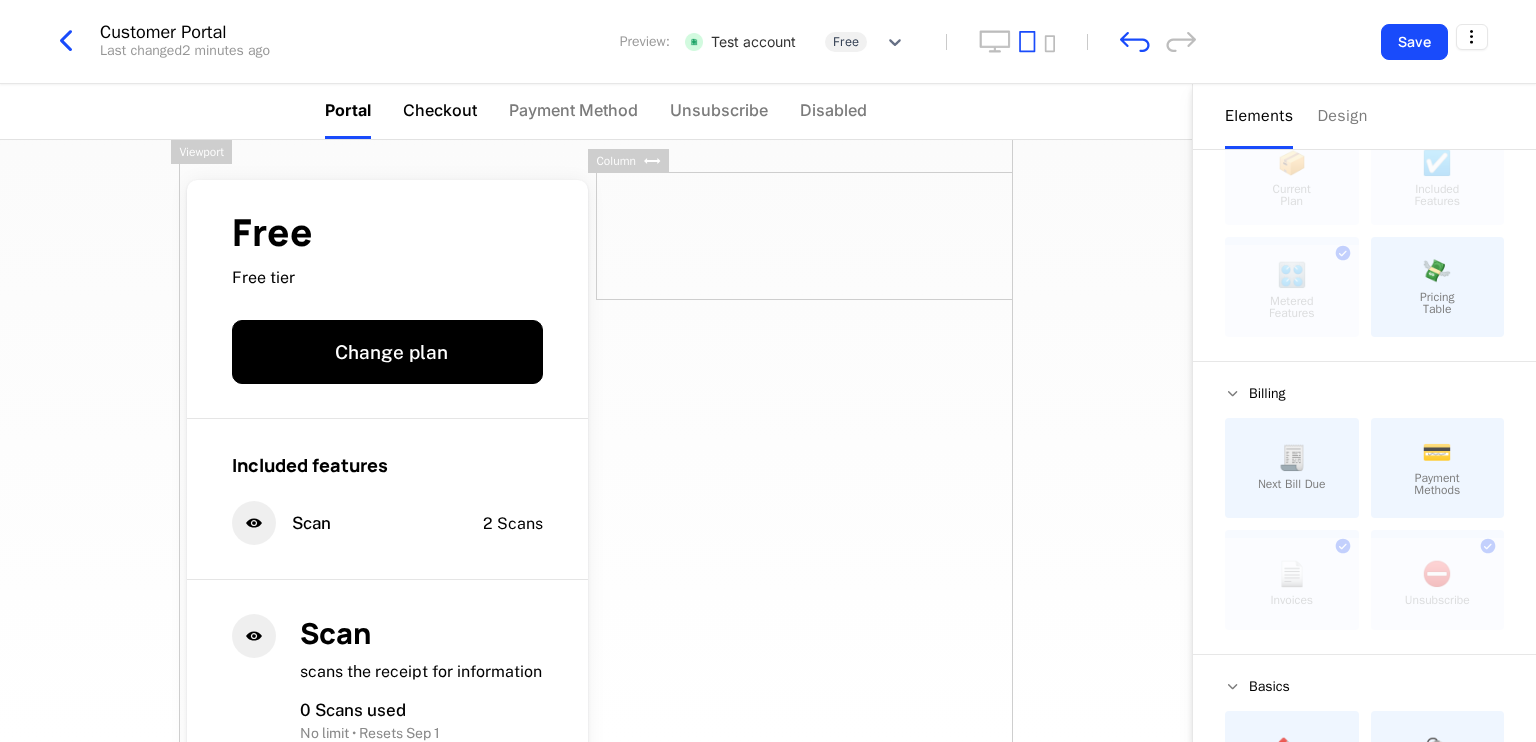 click on "Checkout" at bounding box center [440, 110] 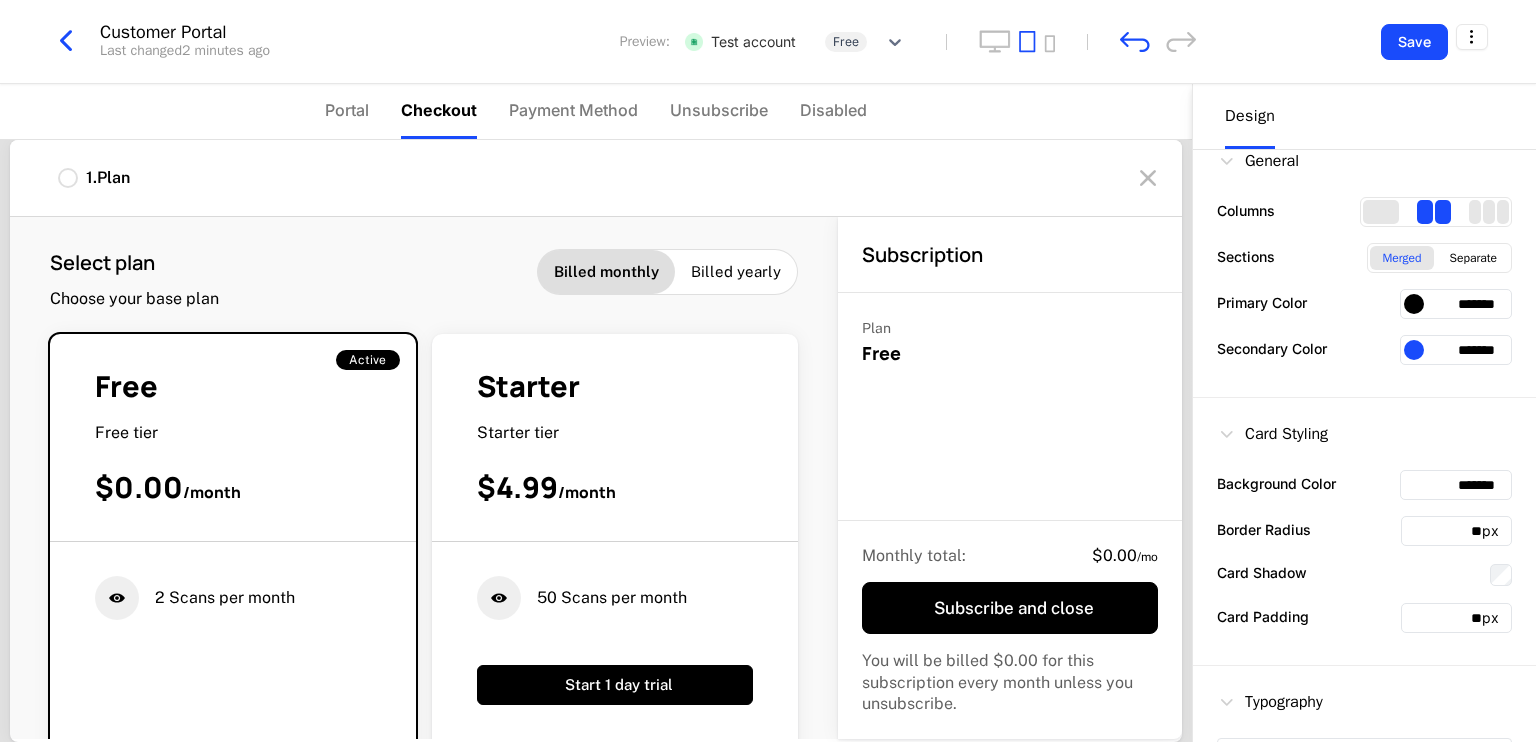 scroll, scrollTop: 0, scrollLeft: 0, axis: both 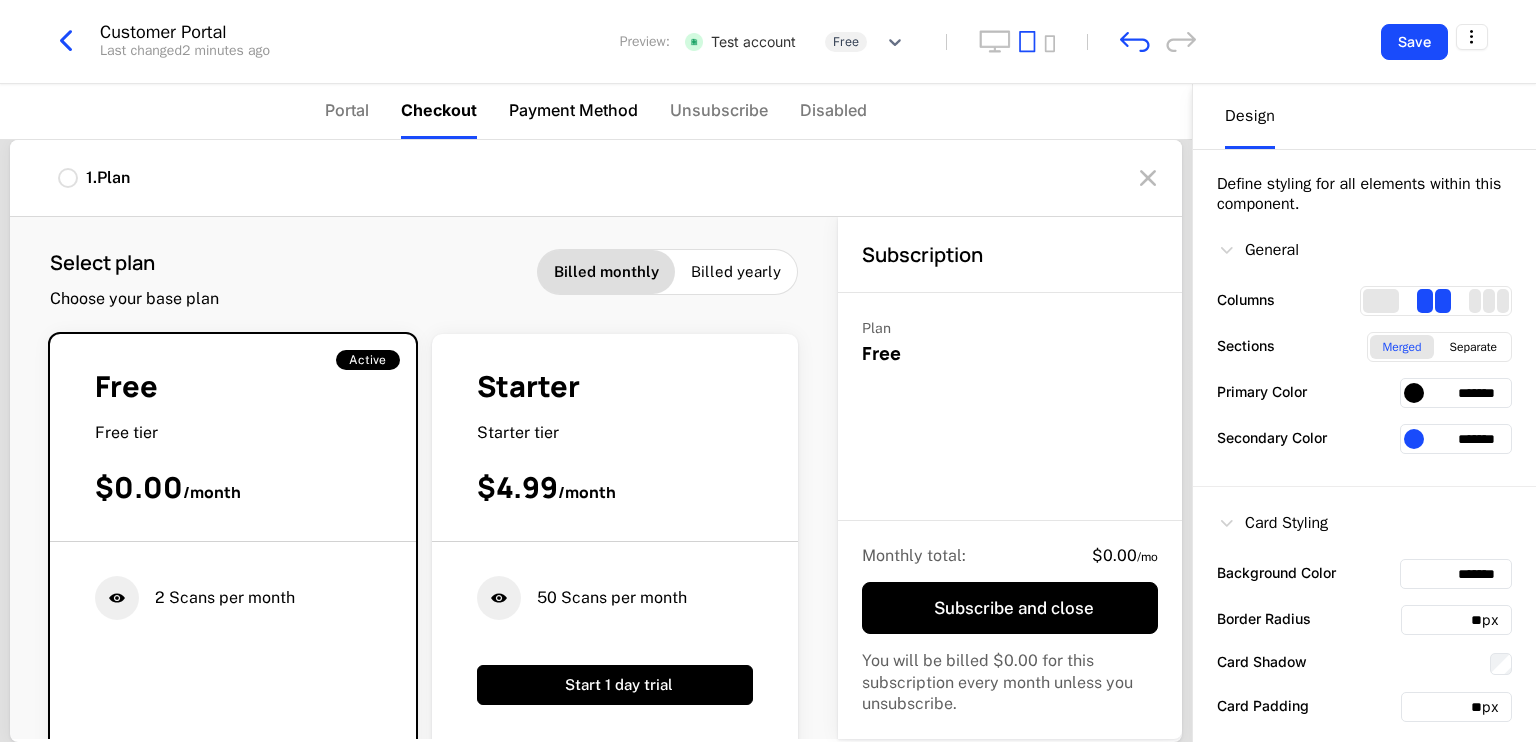 click on "Payment Method" at bounding box center (573, 111) 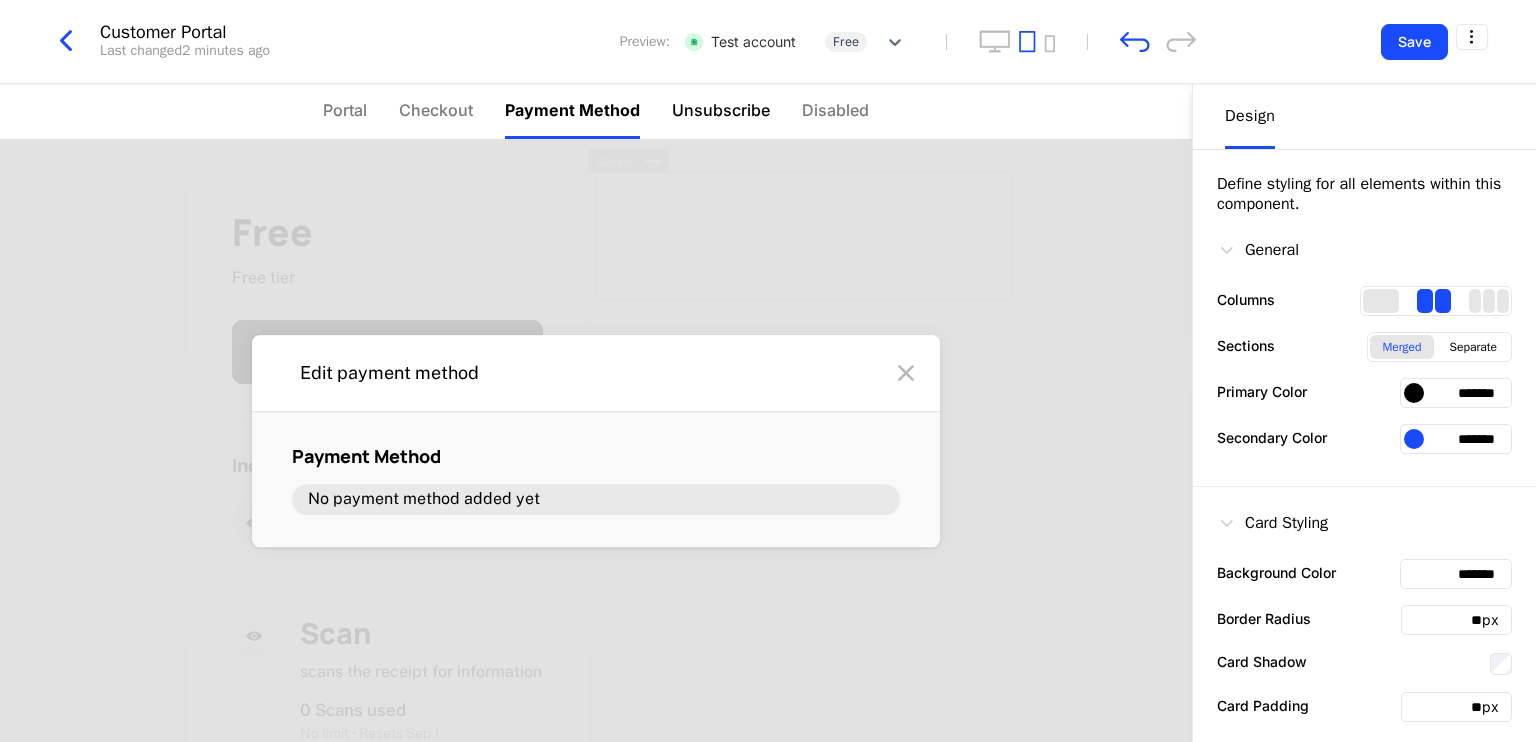 click on "Unsubscribe" at bounding box center [721, 110] 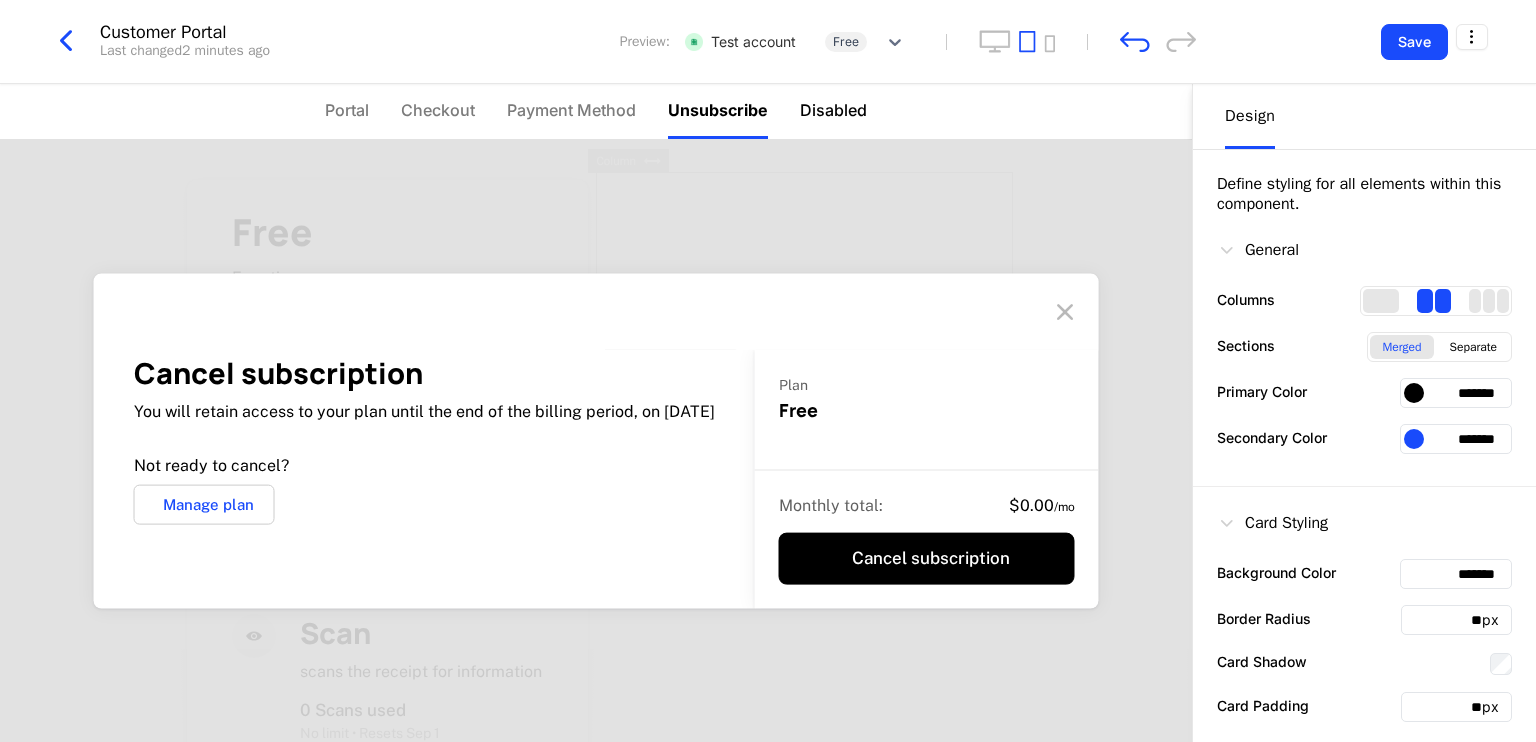 click on "Disabled" at bounding box center (833, 110) 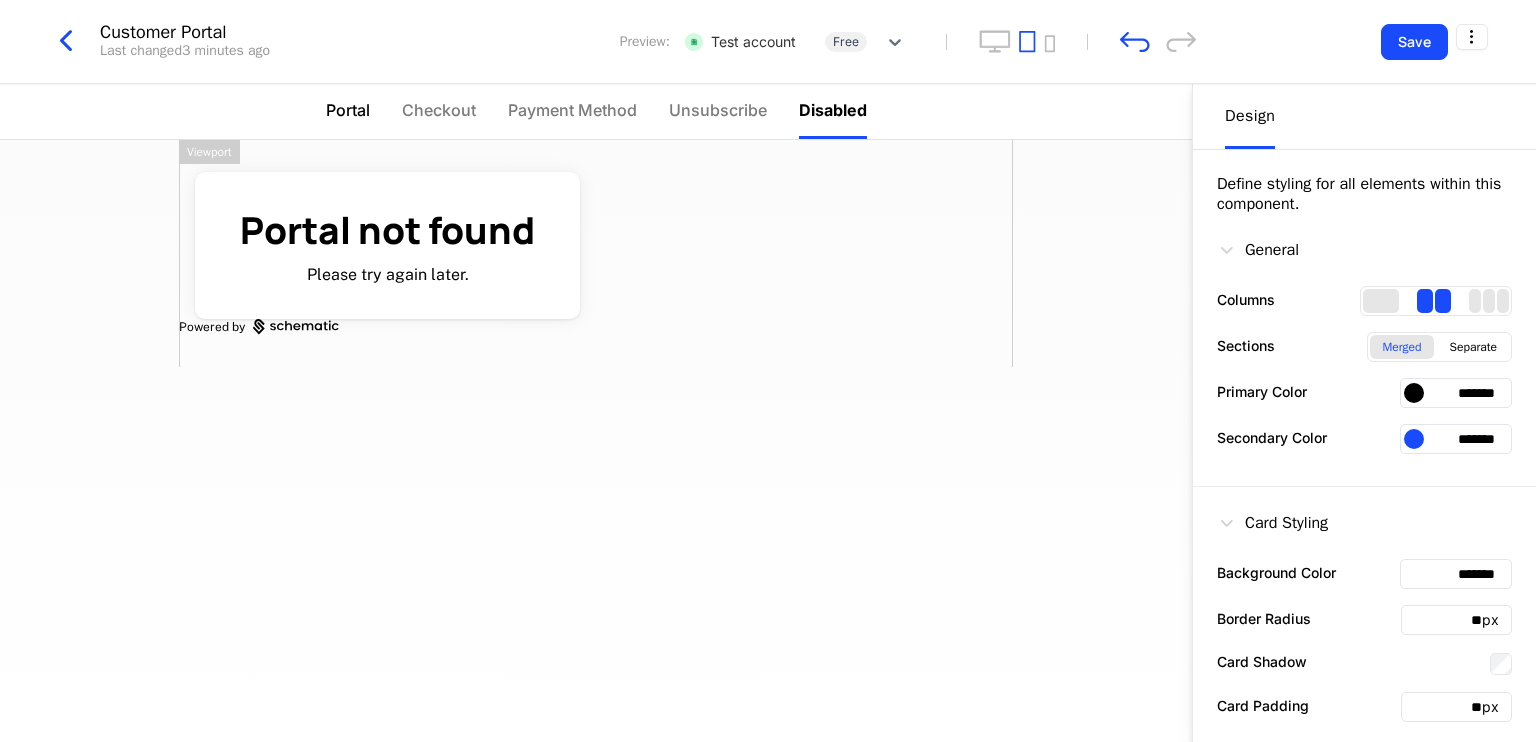 click on "Portal" at bounding box center (348, 110) 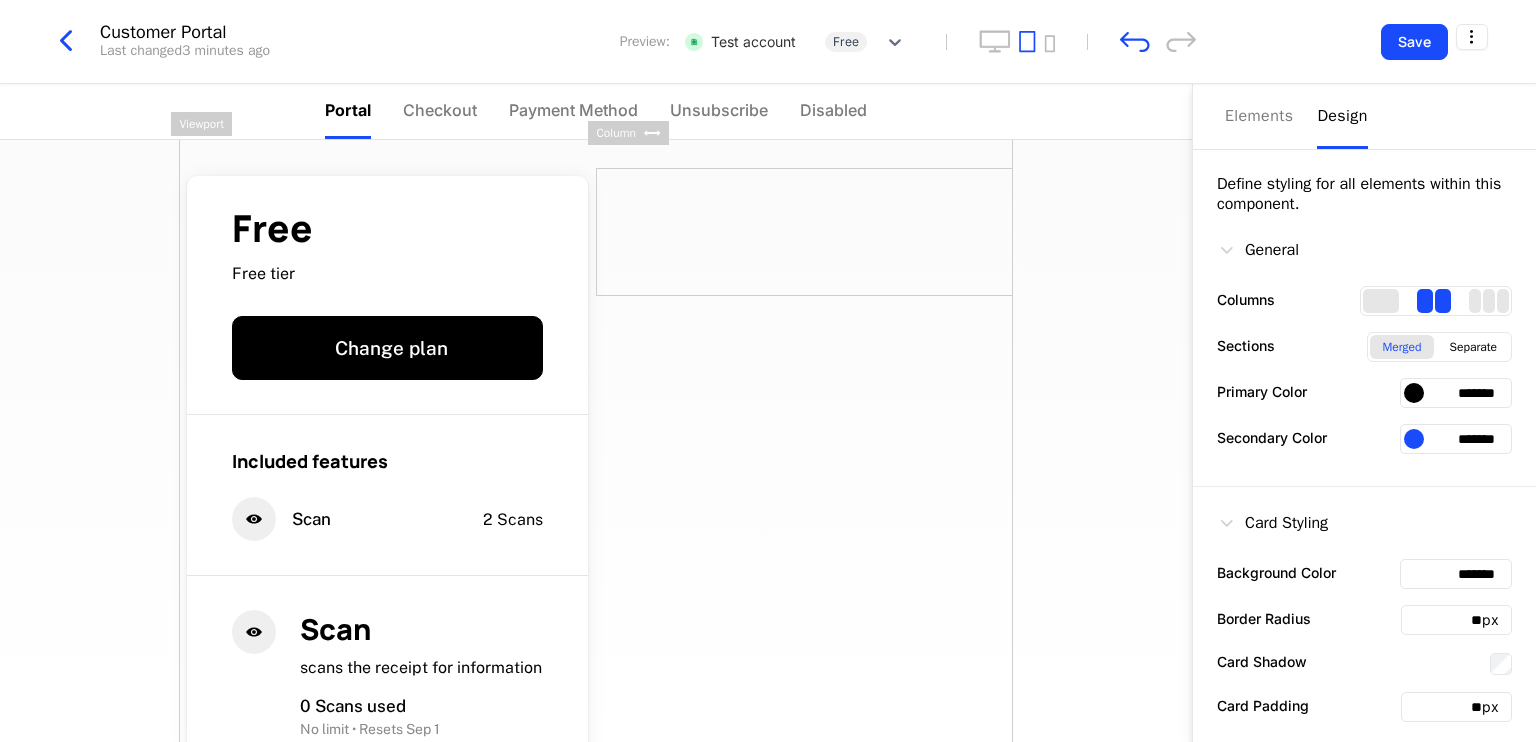 scroll, scrollTop: 0, scrollLeft: 0, axis: both 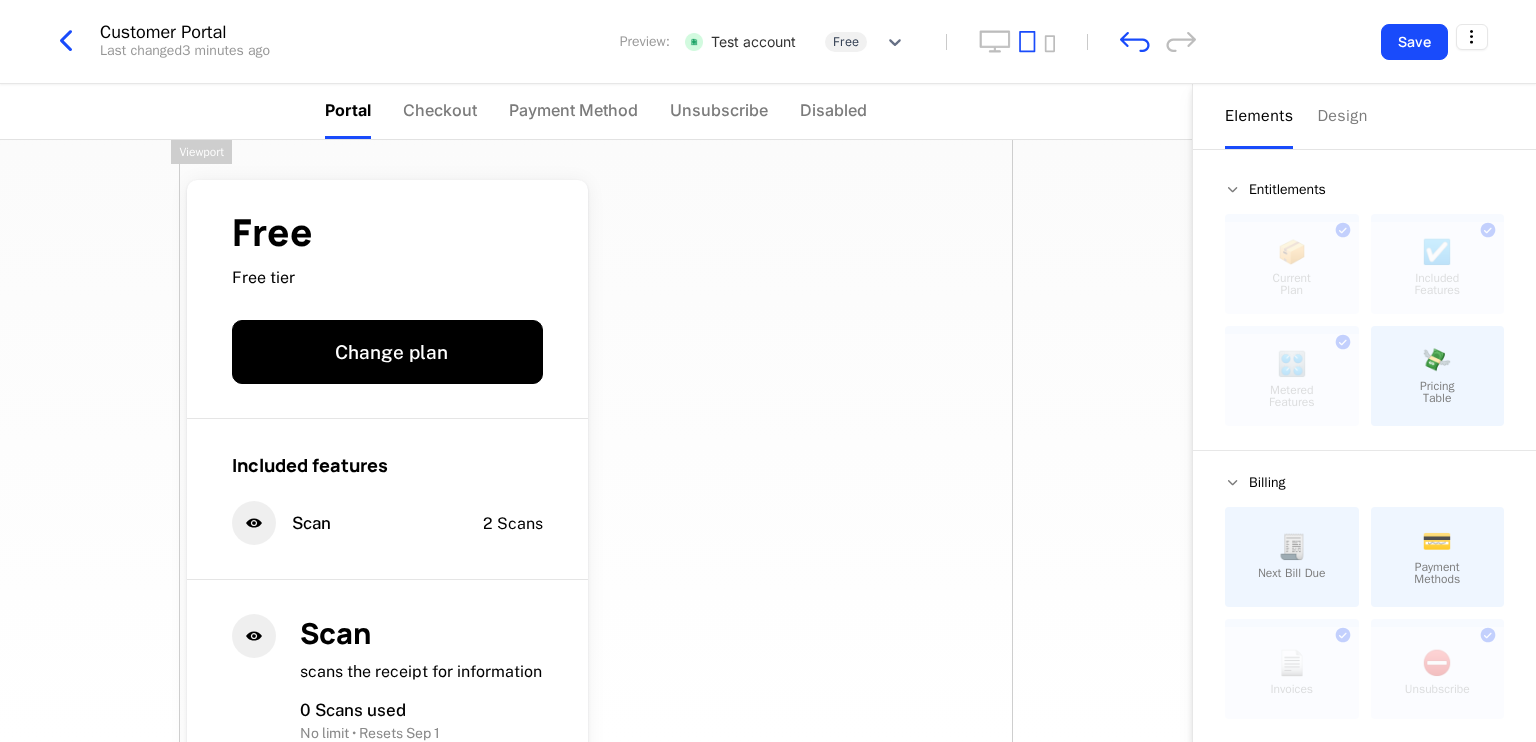 click on "Free Free tier Change plan Included features Scan 2   Scans Scan scans the receipt for information 0   Scans   used No limit • Resets Sep 1 Powered by" at bounding box center [596, 550] 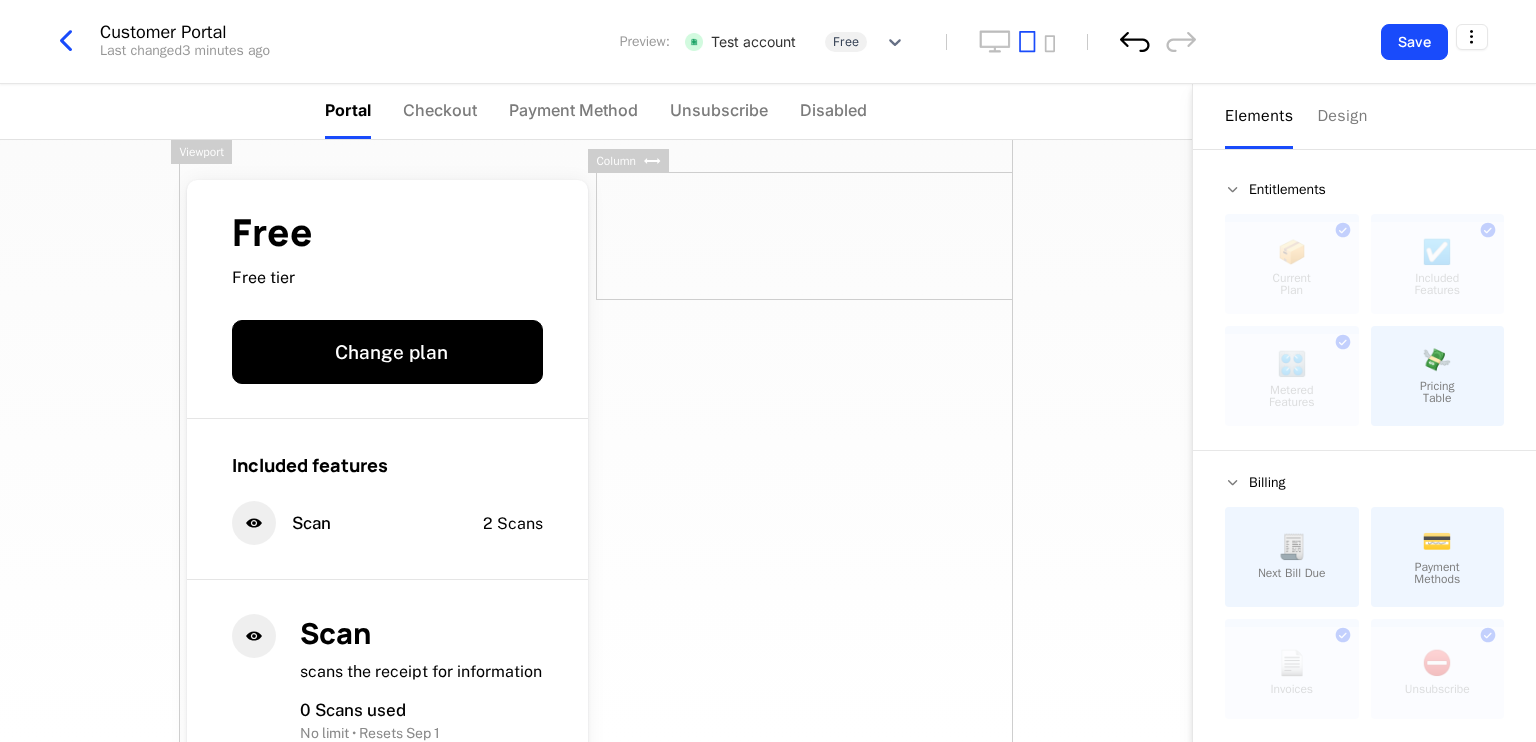 click 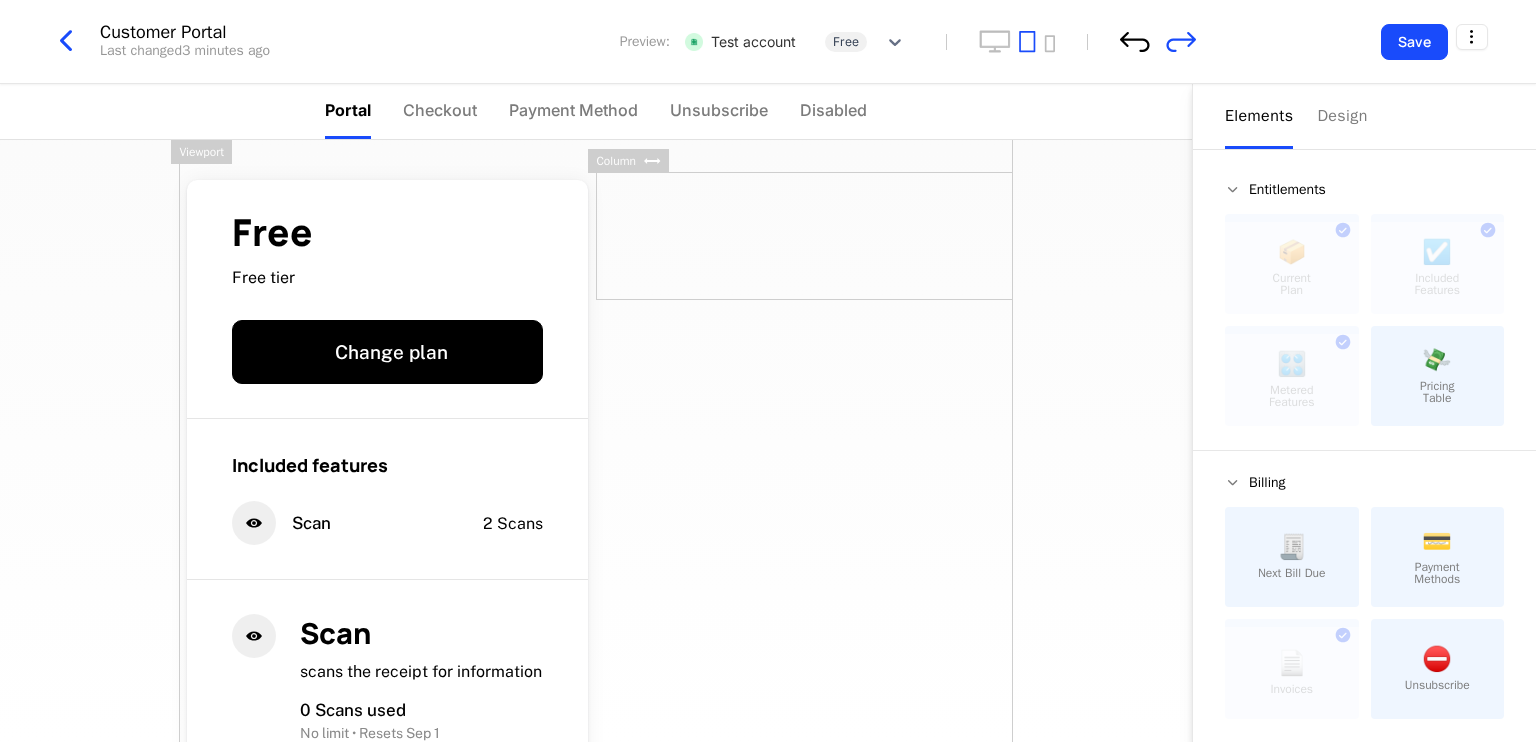 click 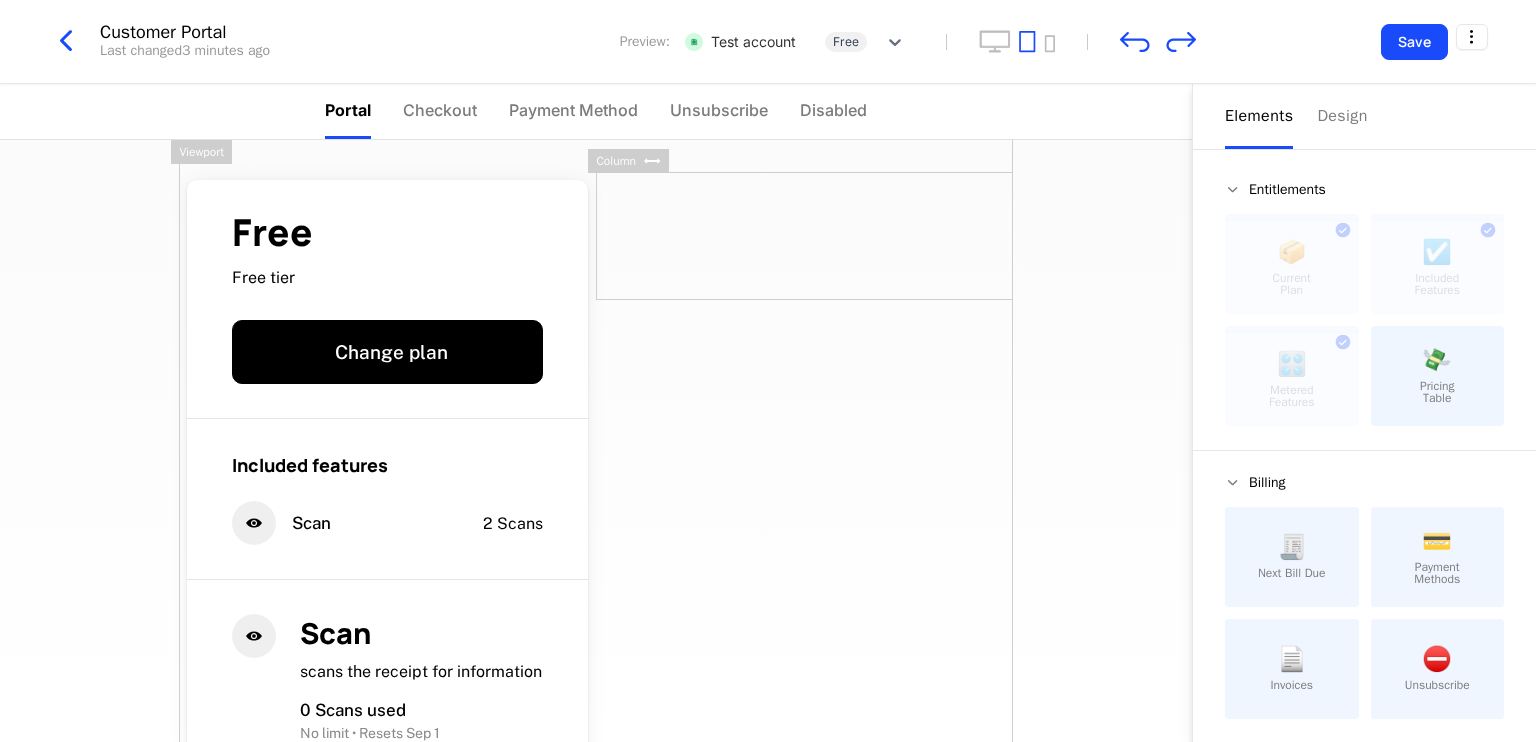 scroll, scrollTop: 189, scrollLeft: 0, axis: vertical 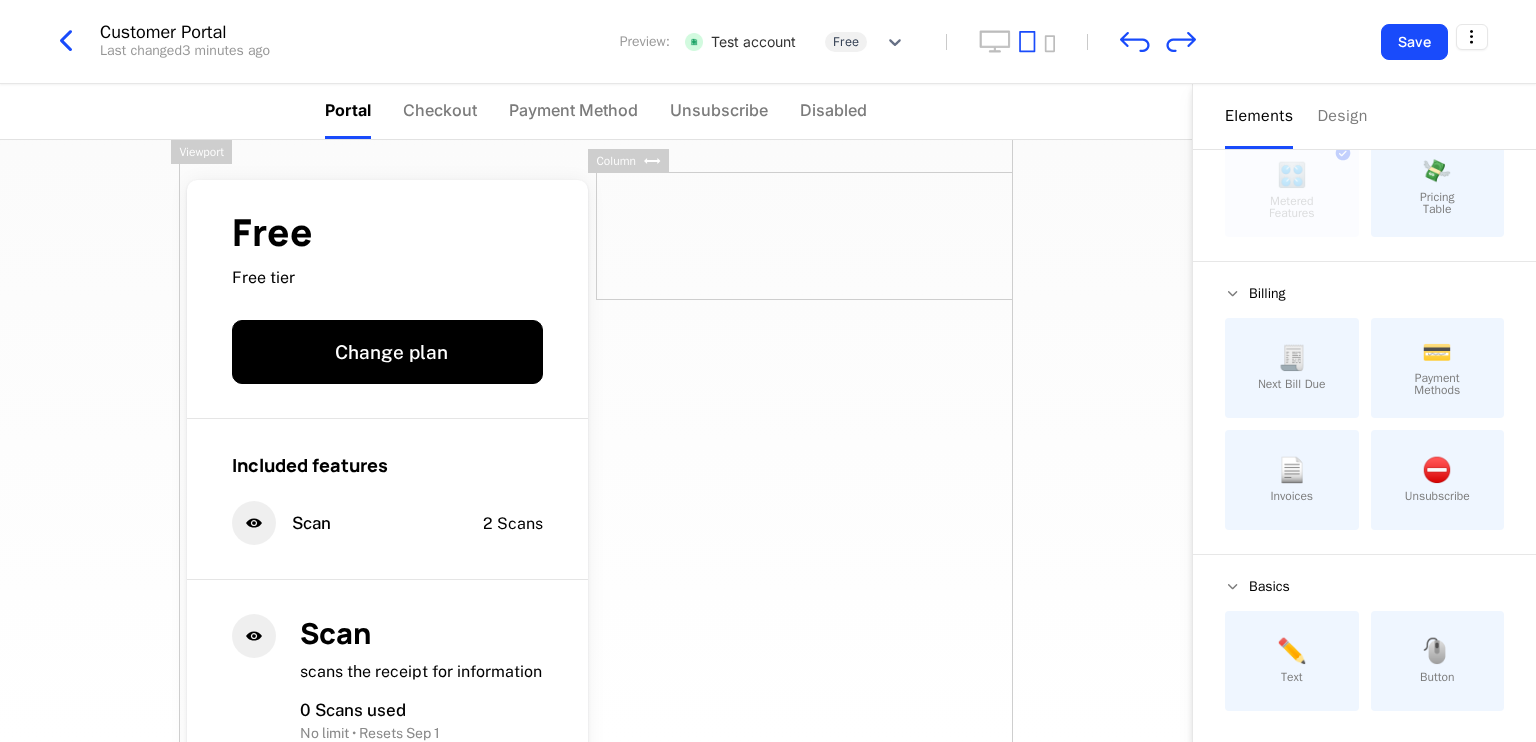 click at bounding box center [804, 236] 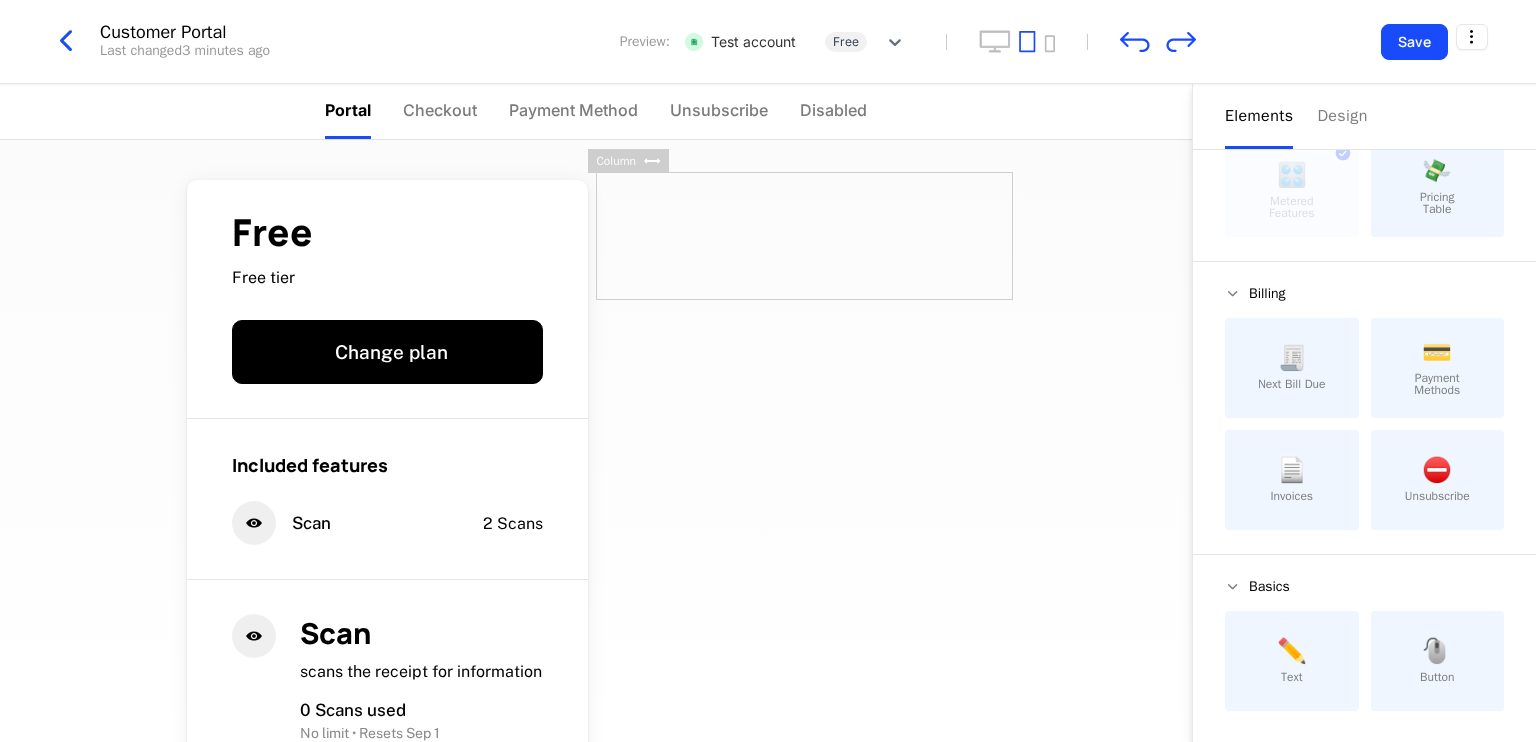 click at bounding box center (804, 236) 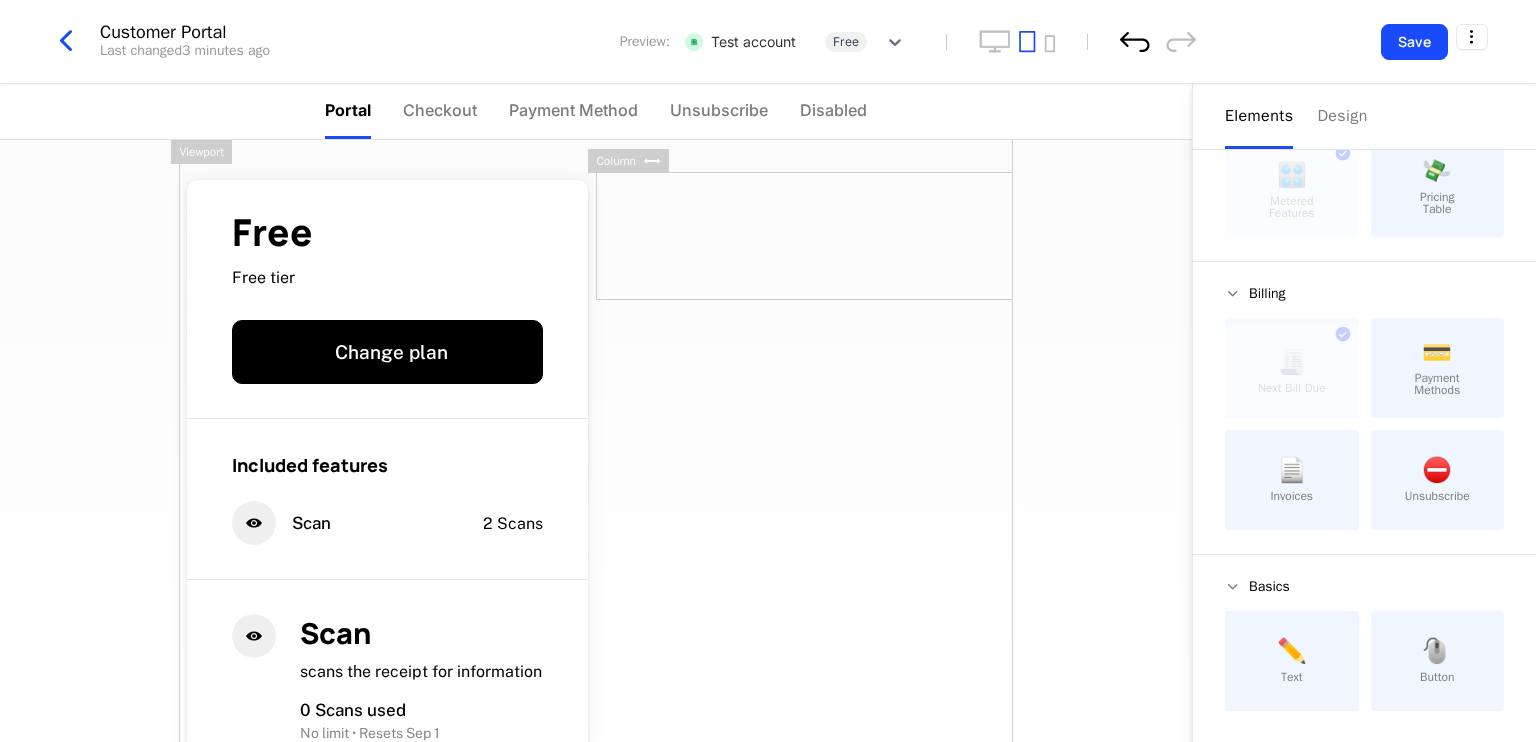 click 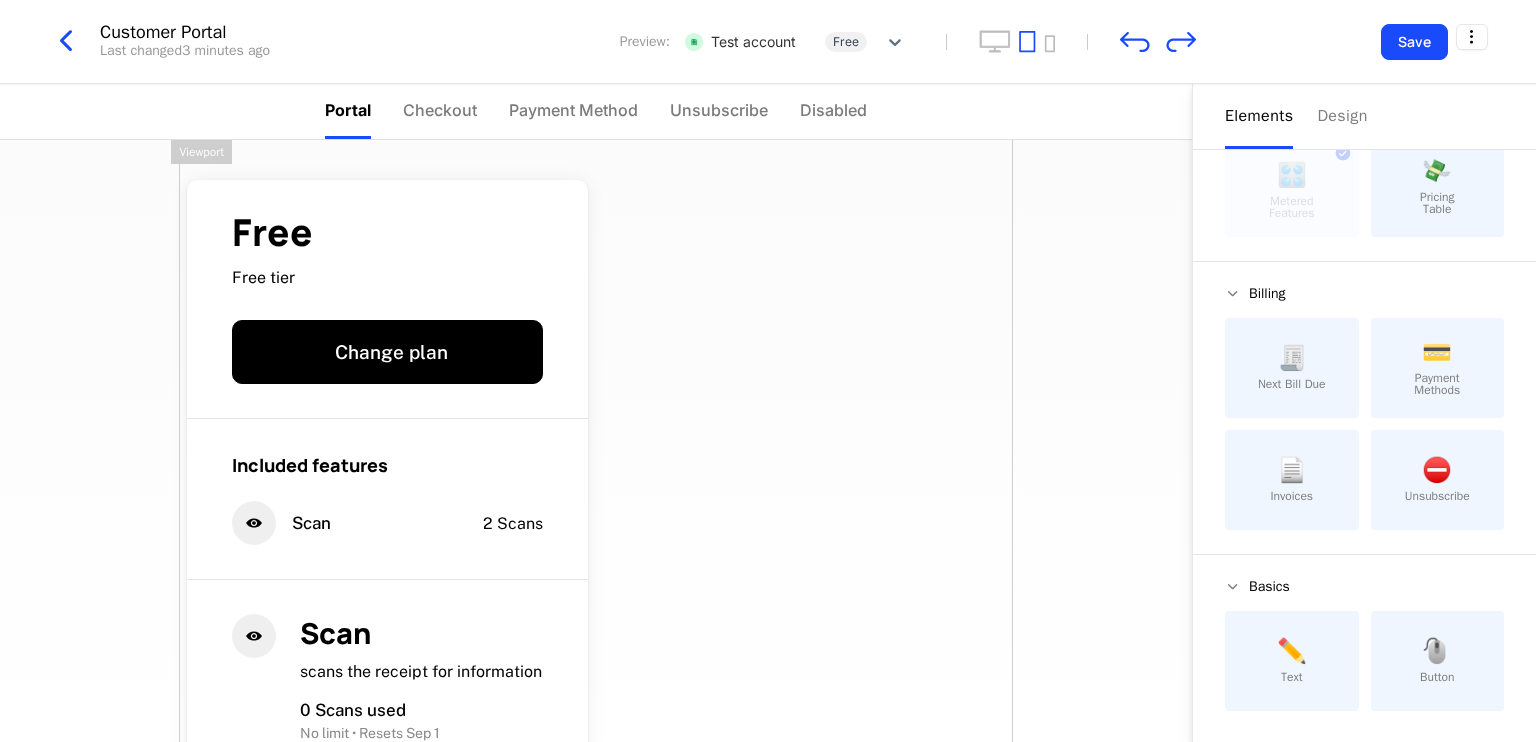 click on "Free Free tier Change plan Included features Scan 2   Scans Scan scans the receipt for information 0   Scans   used No limit • Resets Sep 1 Powered by" at bounding box center [596, 550] 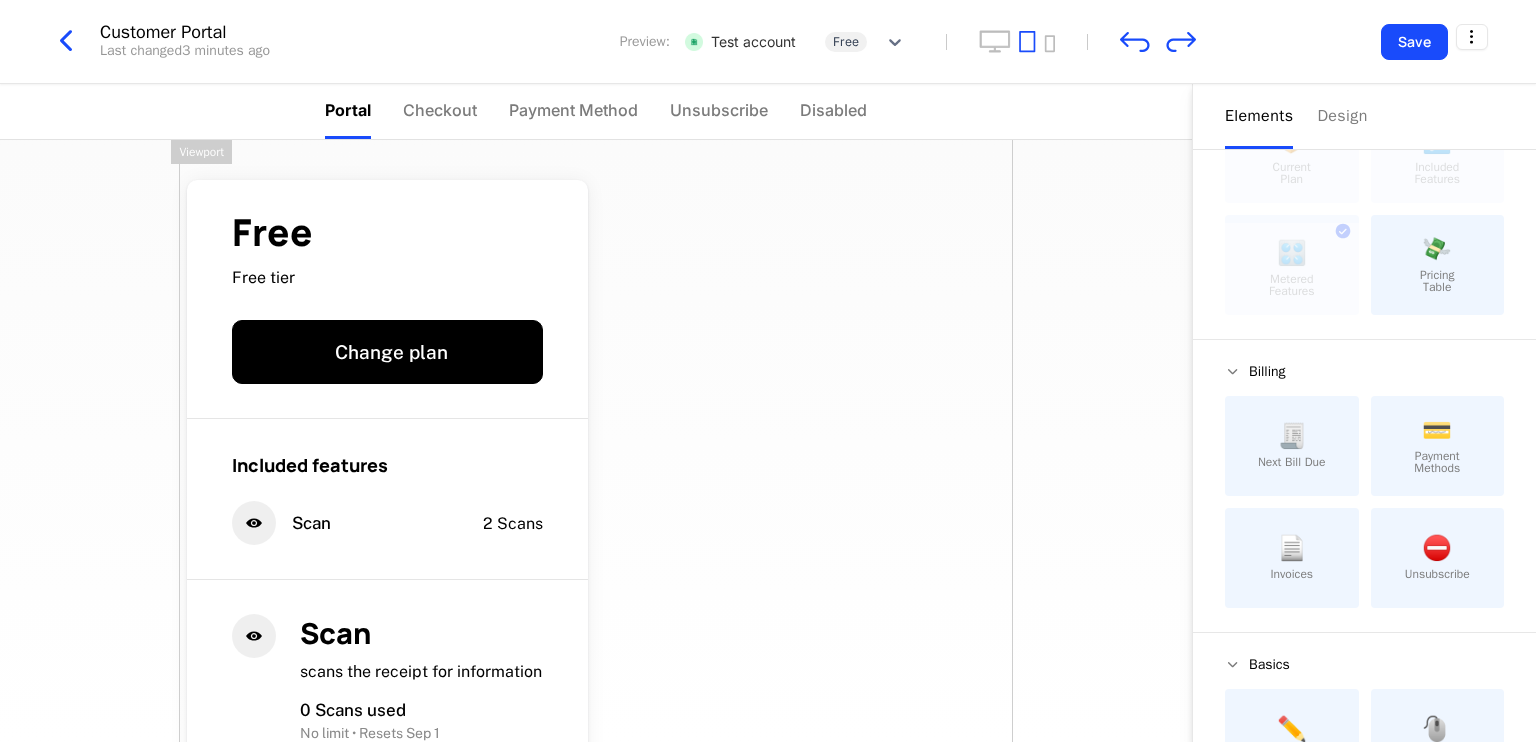 scroll, scrollTop: 89, scrollLeft: 0, axis: vertical 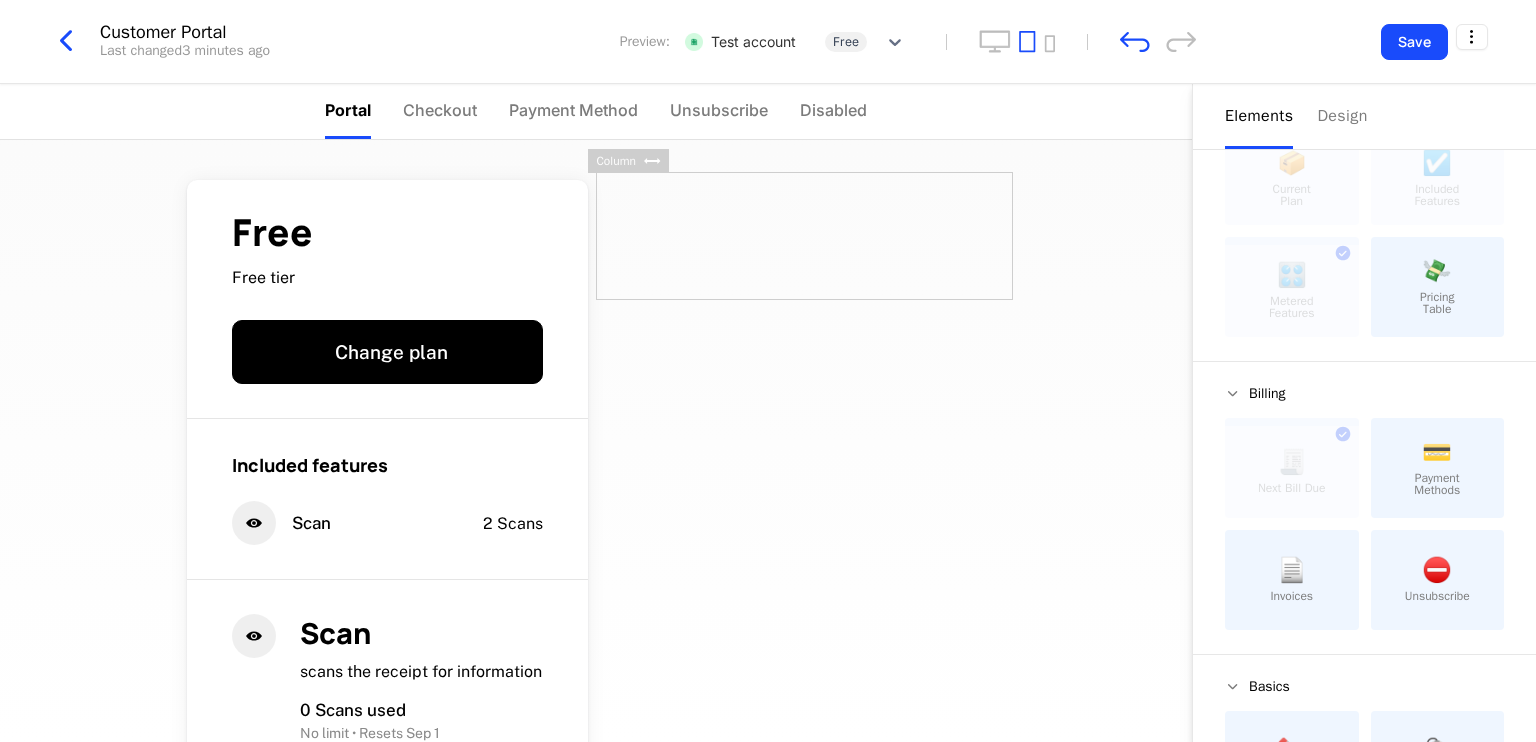 click at bounding box center (804, 236) 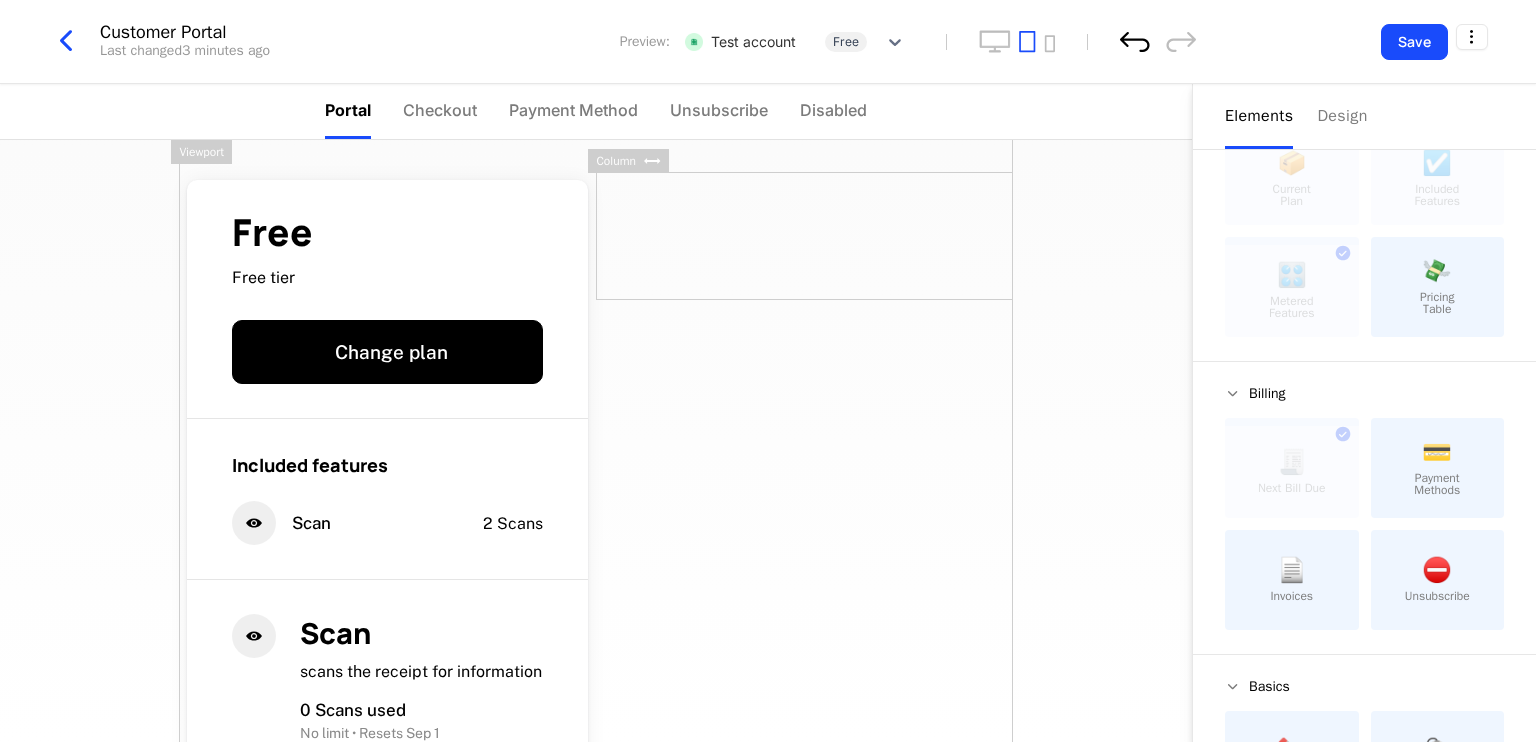 click 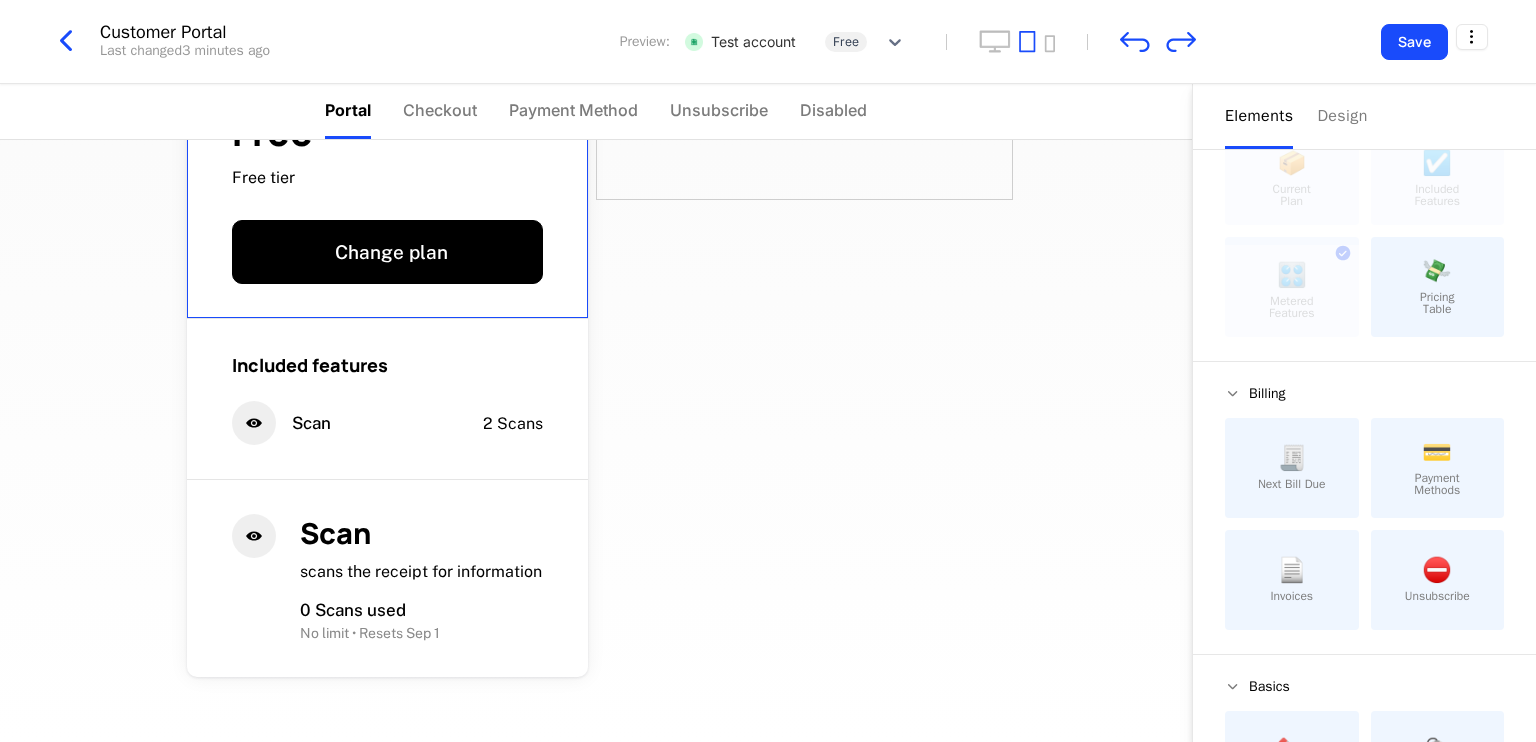 scroll, scrollTop: 0, scrollLeft: 0, axis: both 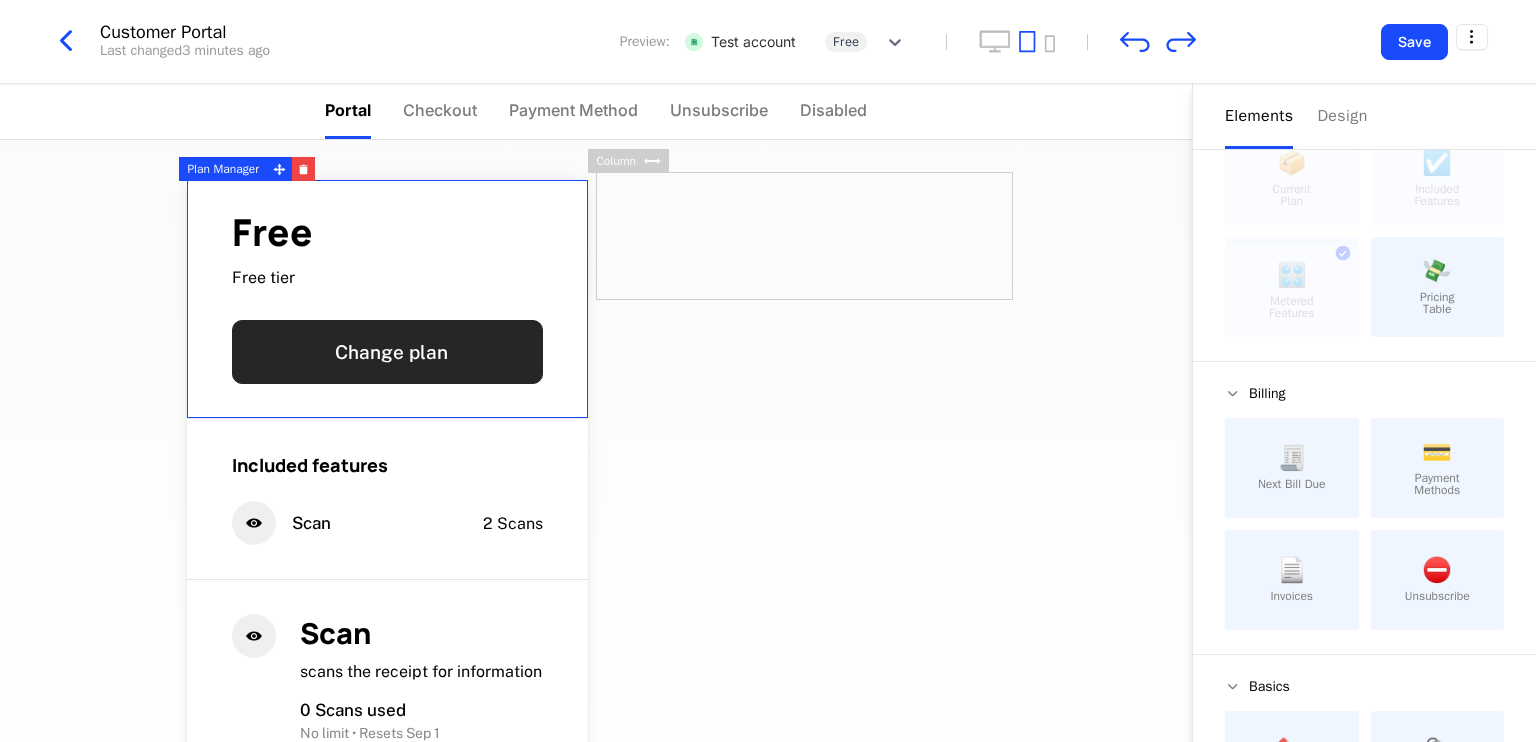 click on "Change plan" at bounding box center (387, 352) 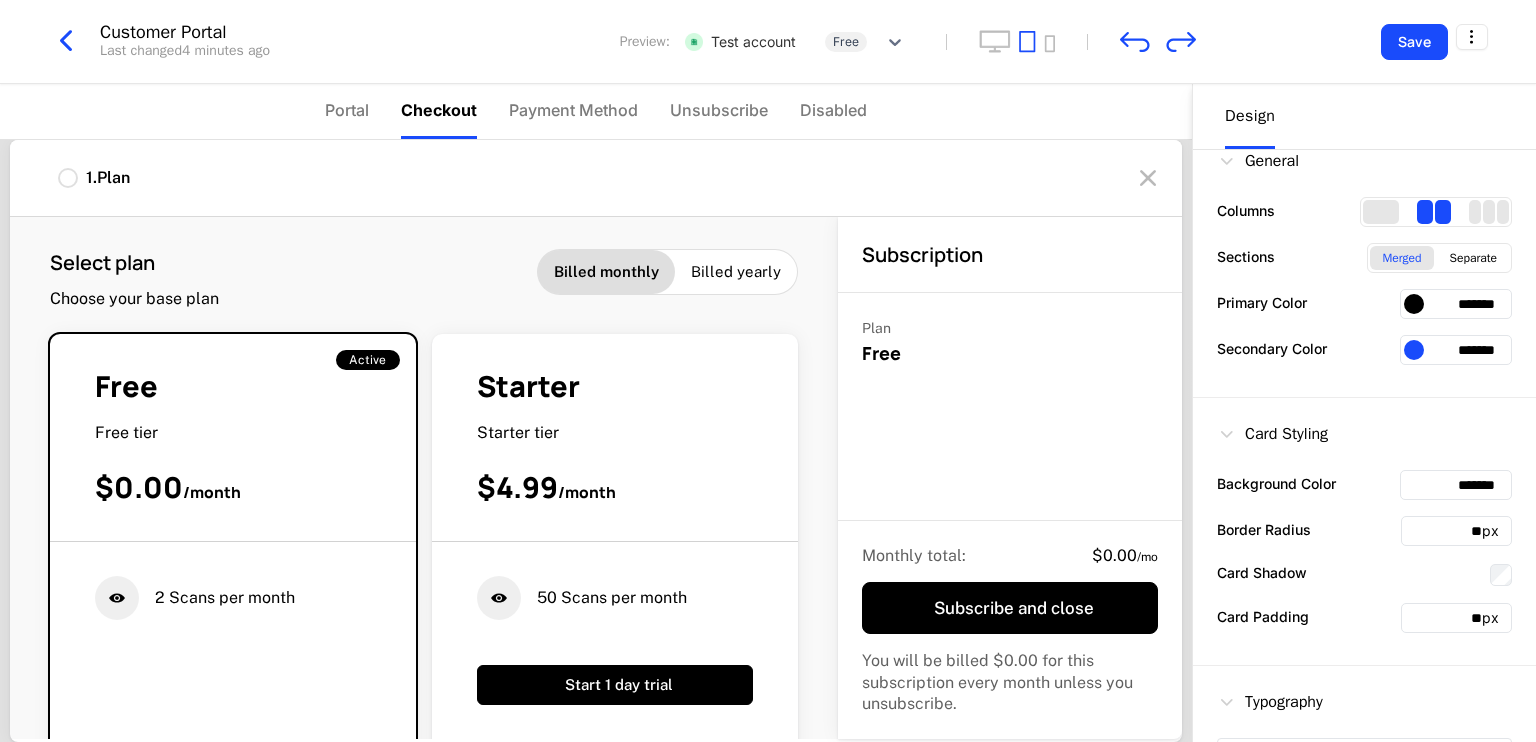scroll, scrollTop: 0, scrollLeft: 0, axis: both 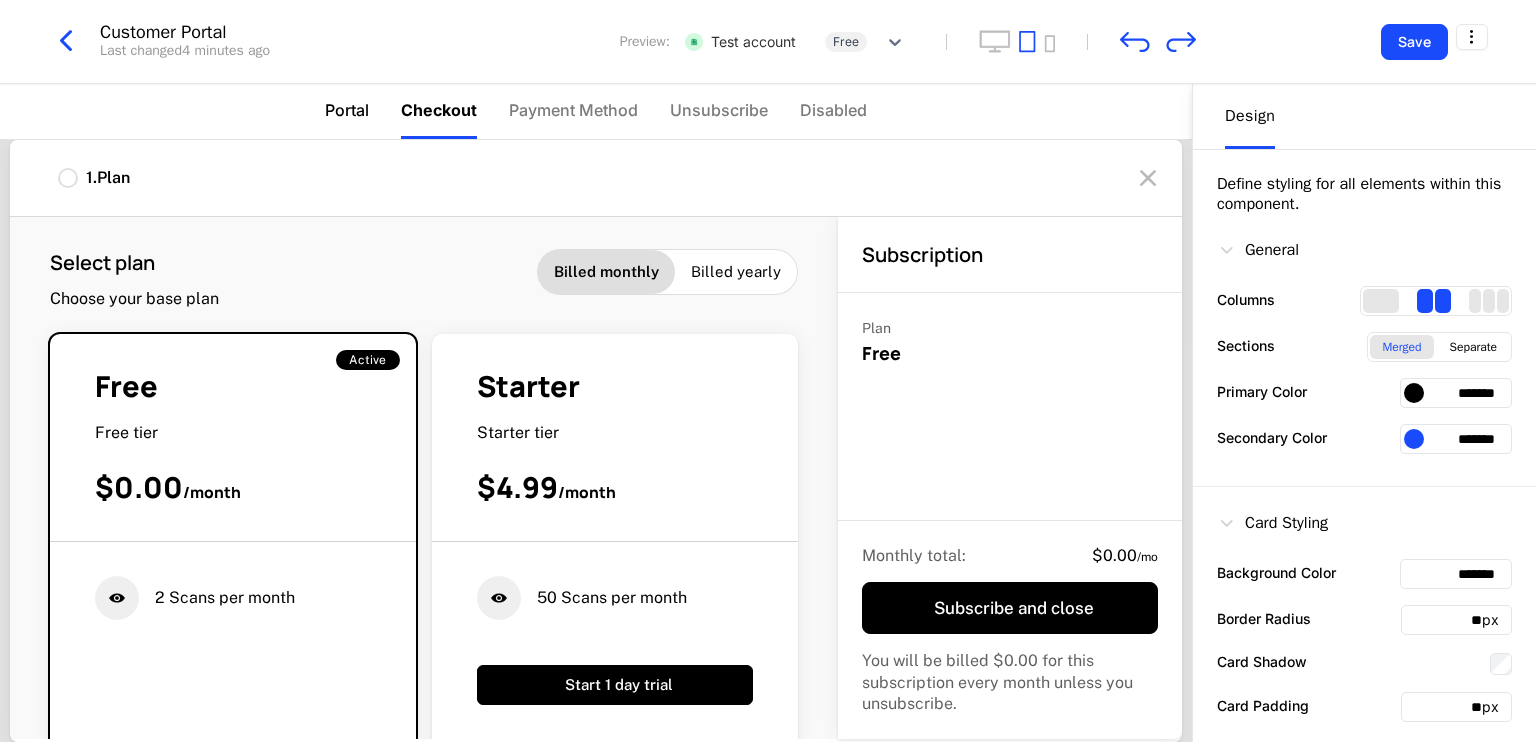 click on "Portal" at bounding box center [347, 110] 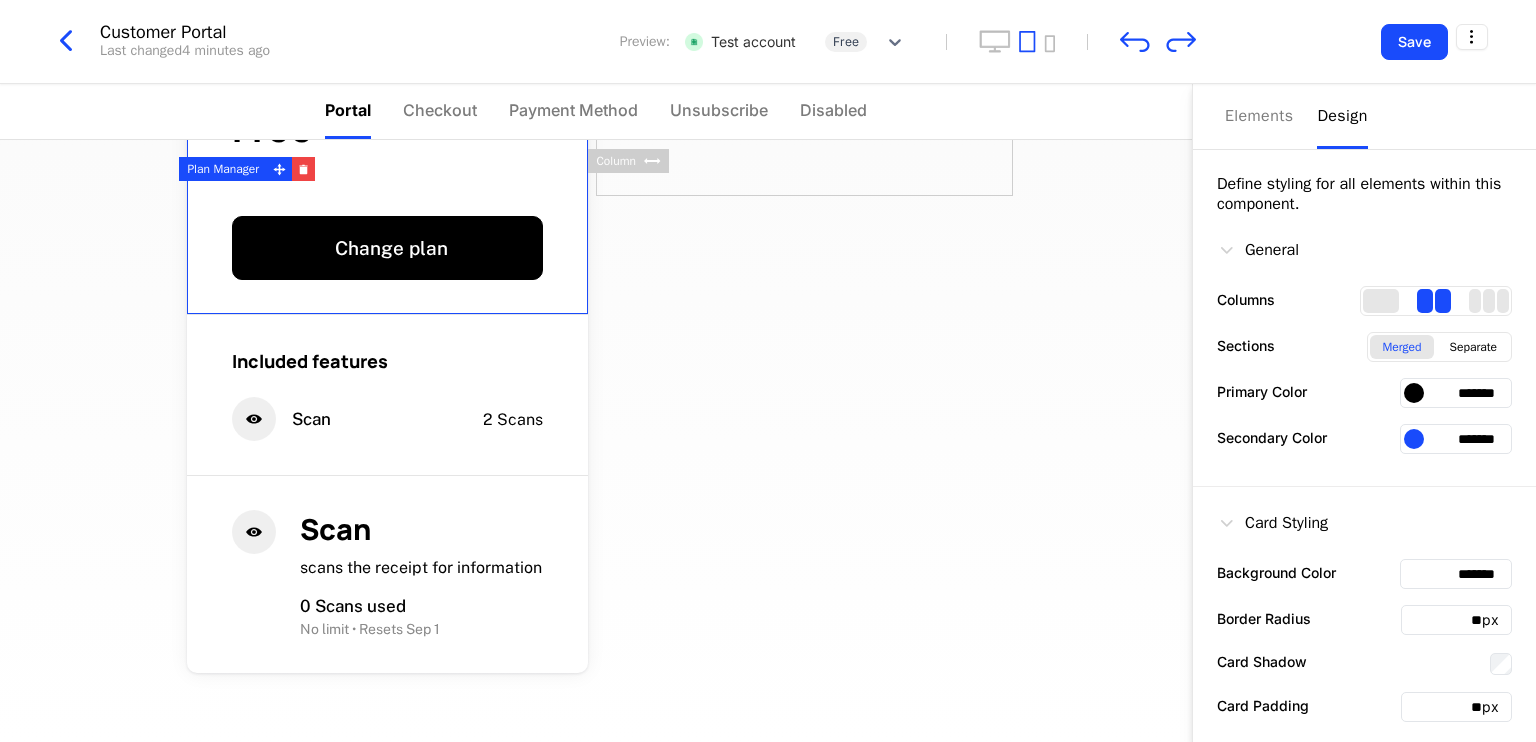 scroll, scrollTop: 218, scrollLeft: 0, axis: vertical 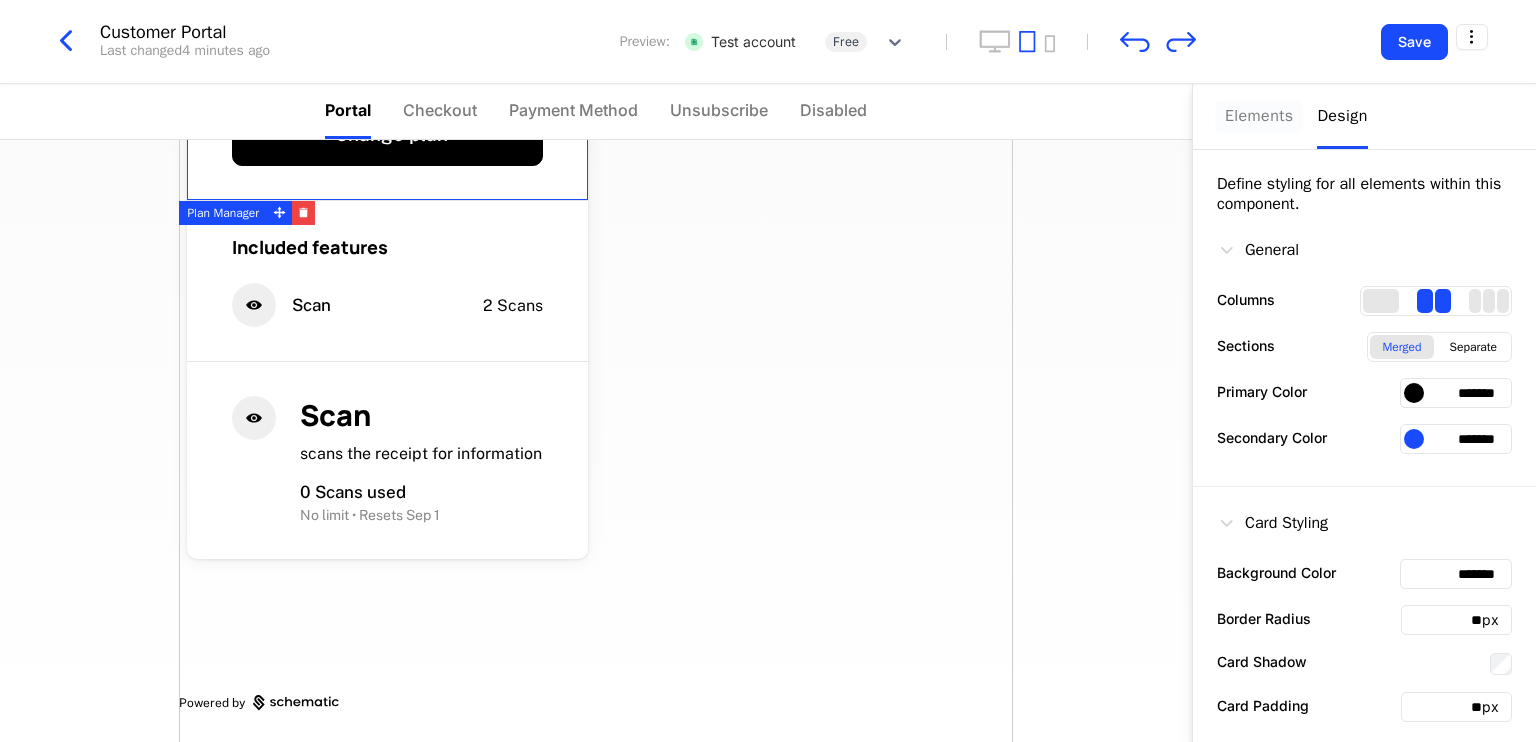 click on "Elements" at bounding box center [1259, 116] 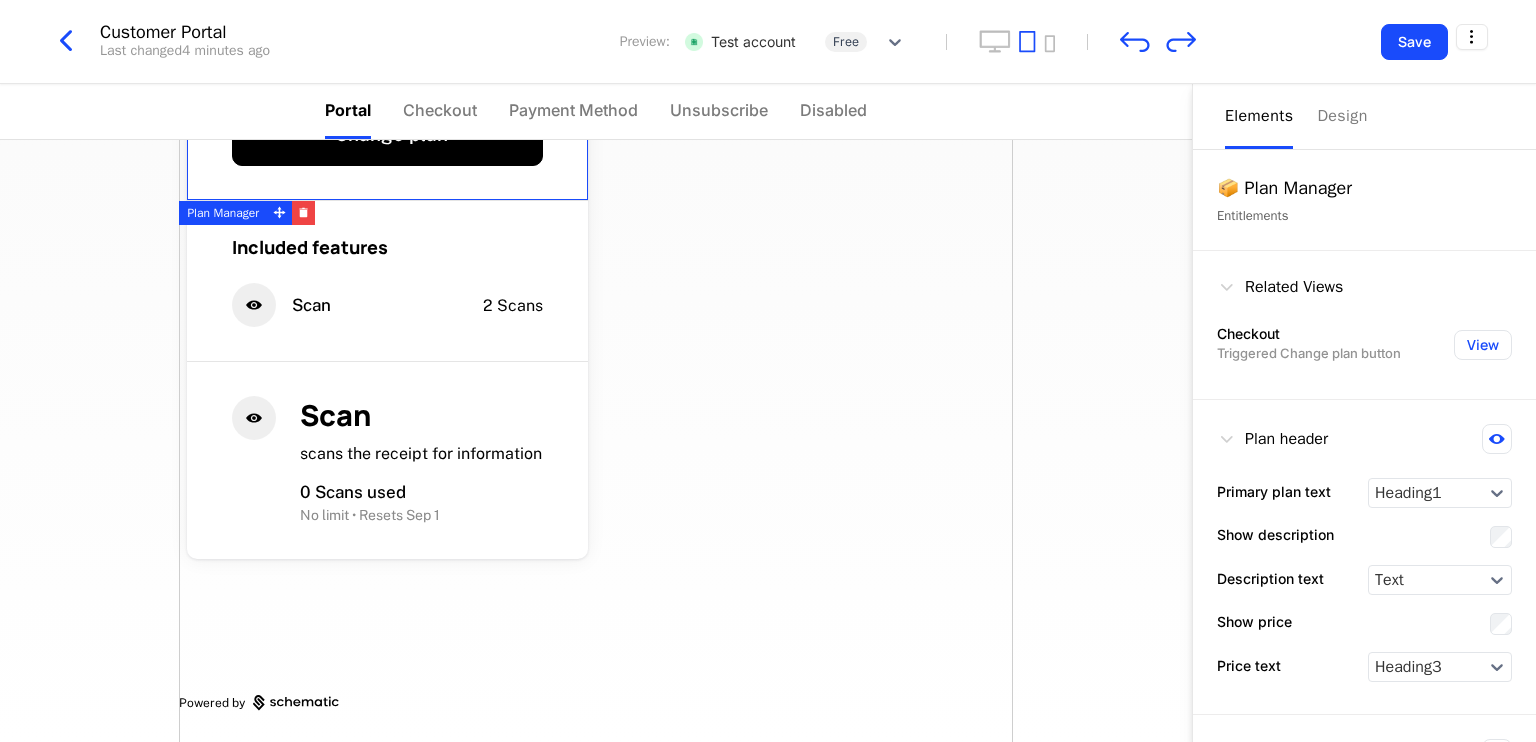 click at bounding box center [1227, 287] 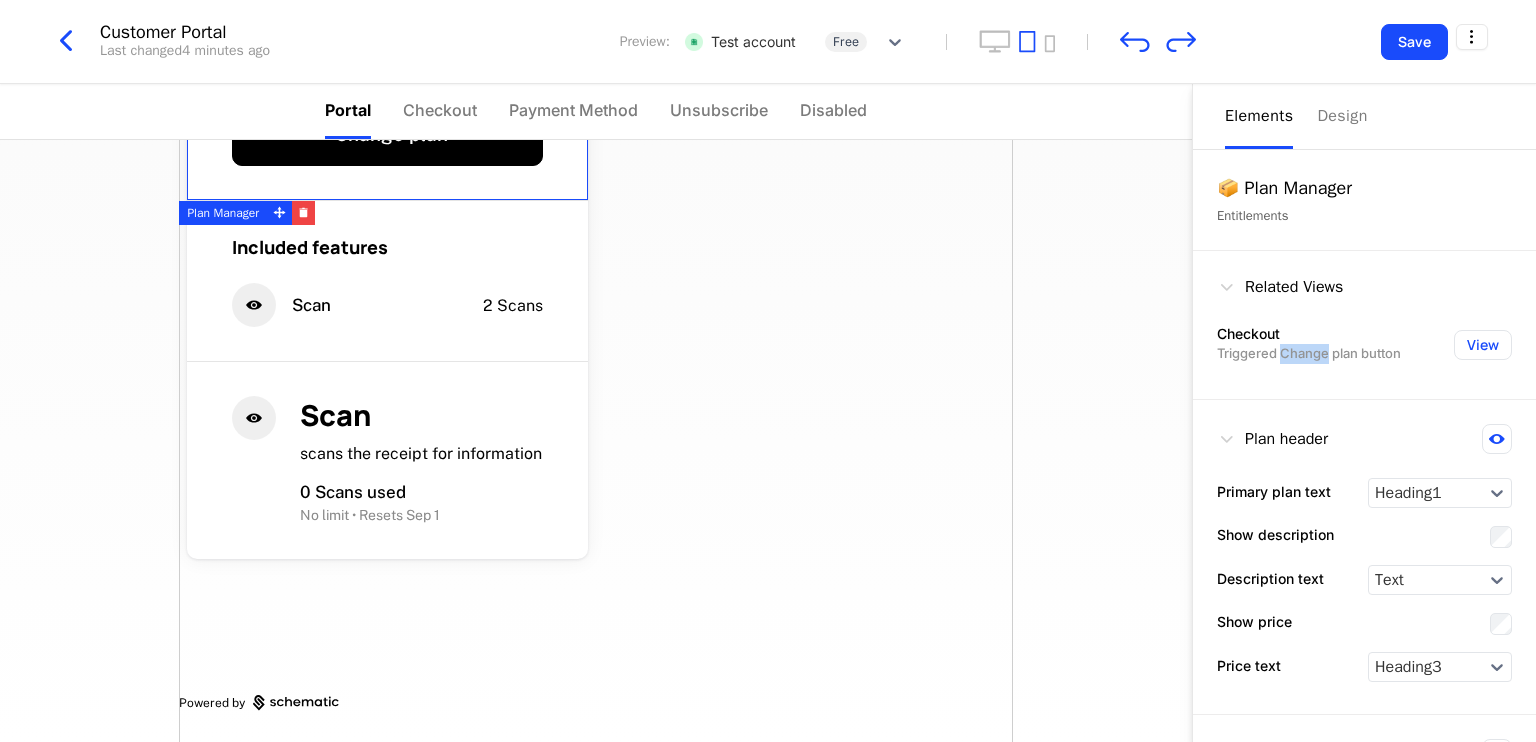 click on "Related Views Checkout Triggered Change plan button View" at bounding box center (1364, 326) 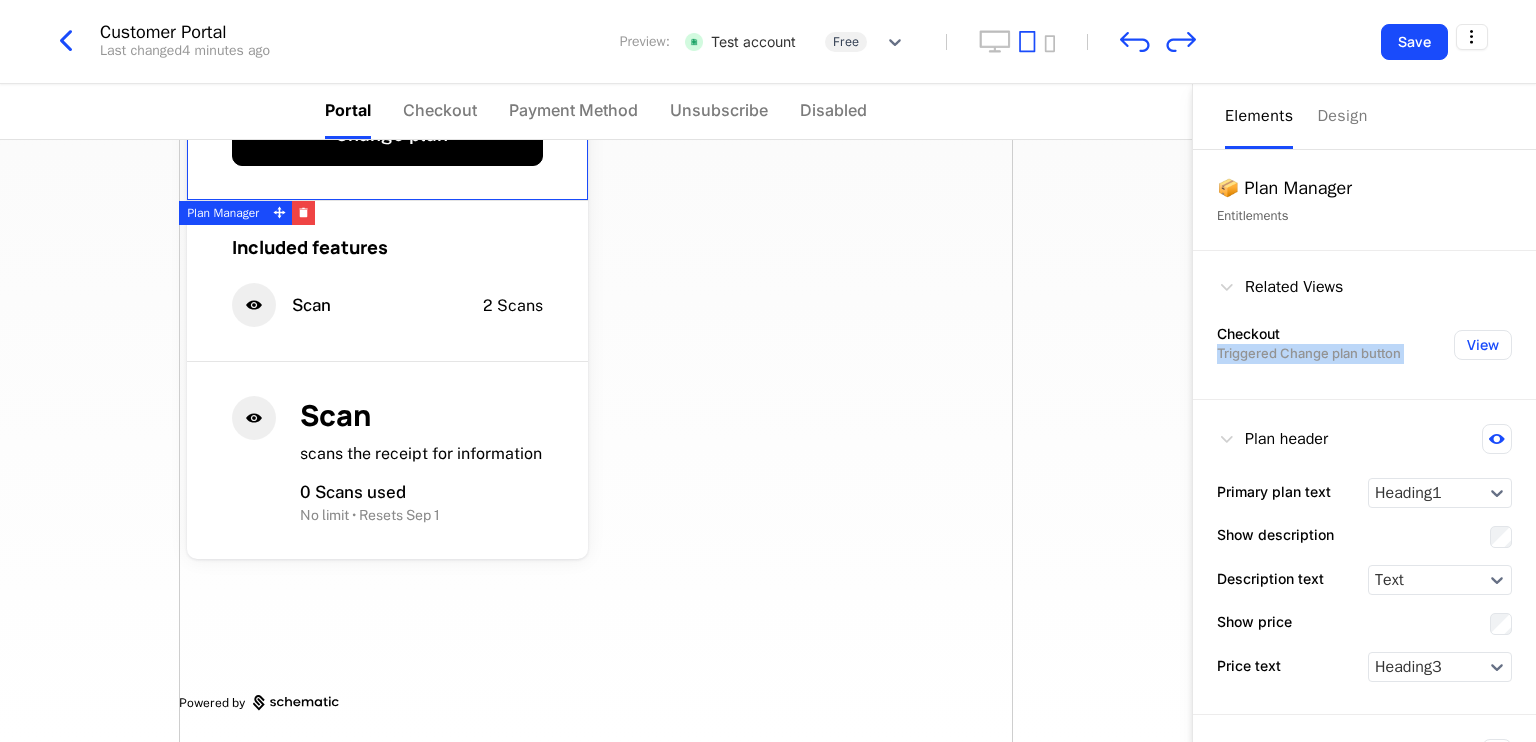 click on "Related Views Checkout Triggered Change plan button View" at bounding box center (1364, 326) 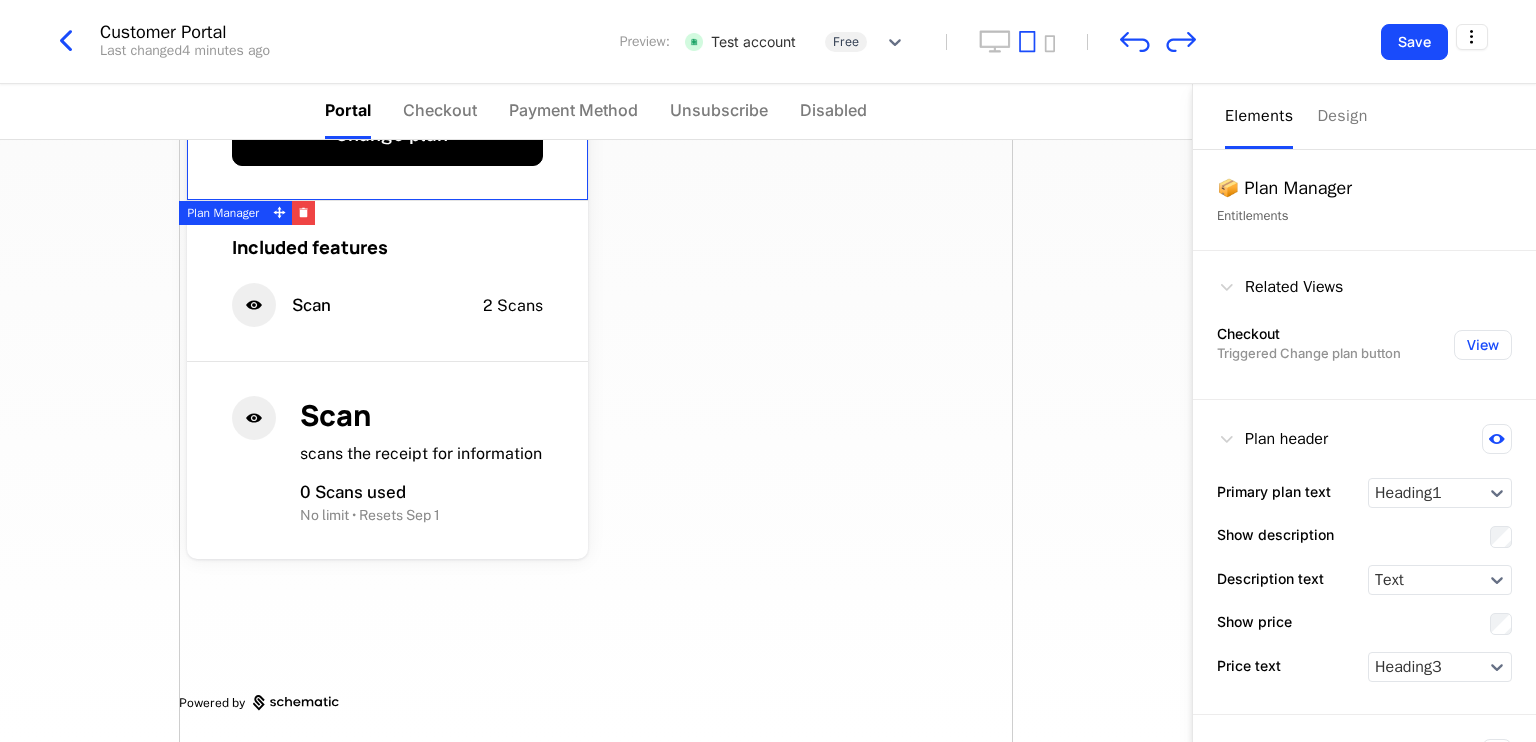 click on "Plan header Primary plan text Heading1 Show description Description text Text Show price Price text Heading3" at bounding box center [1364, 557] 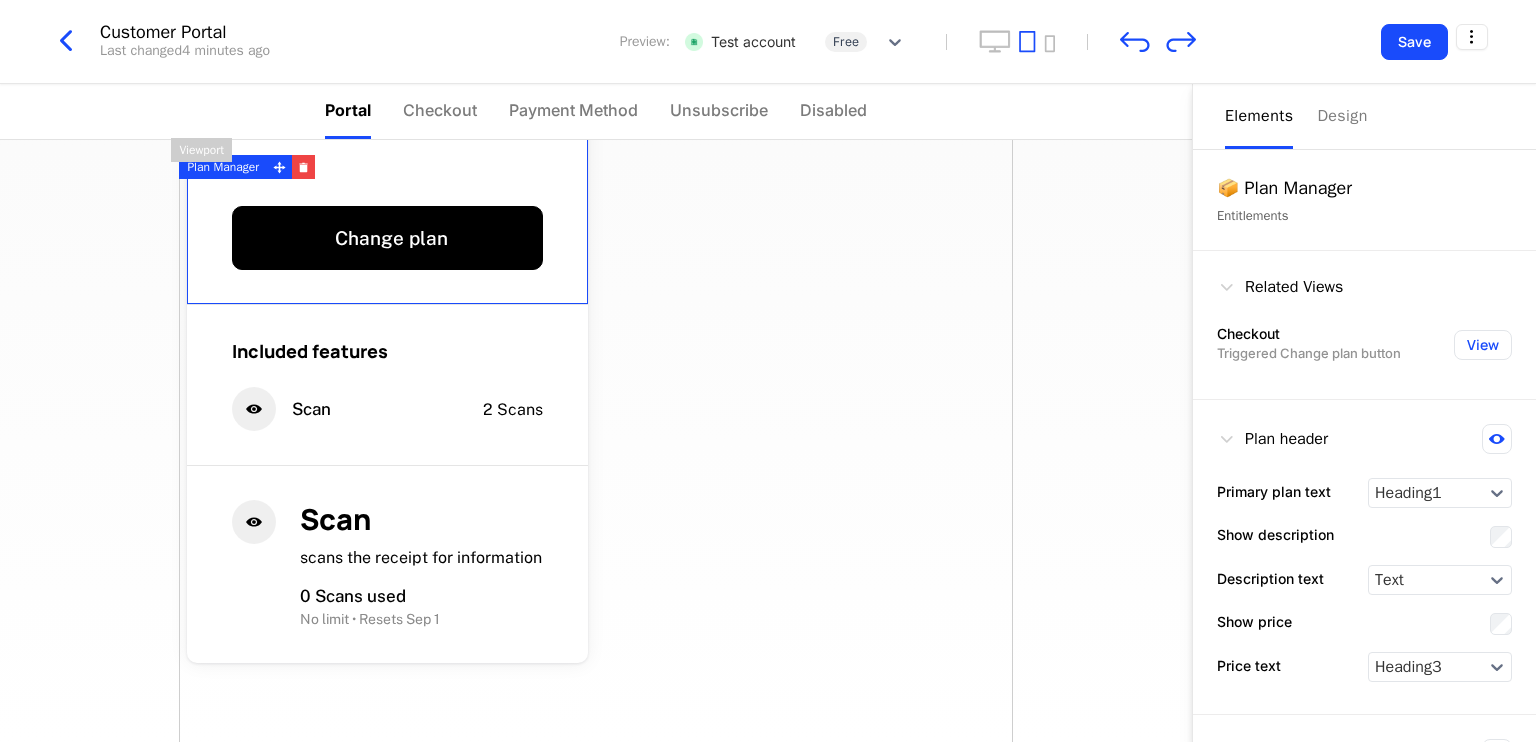 scroll, scrollTop: 0, scrollLeft: 0, axis: both 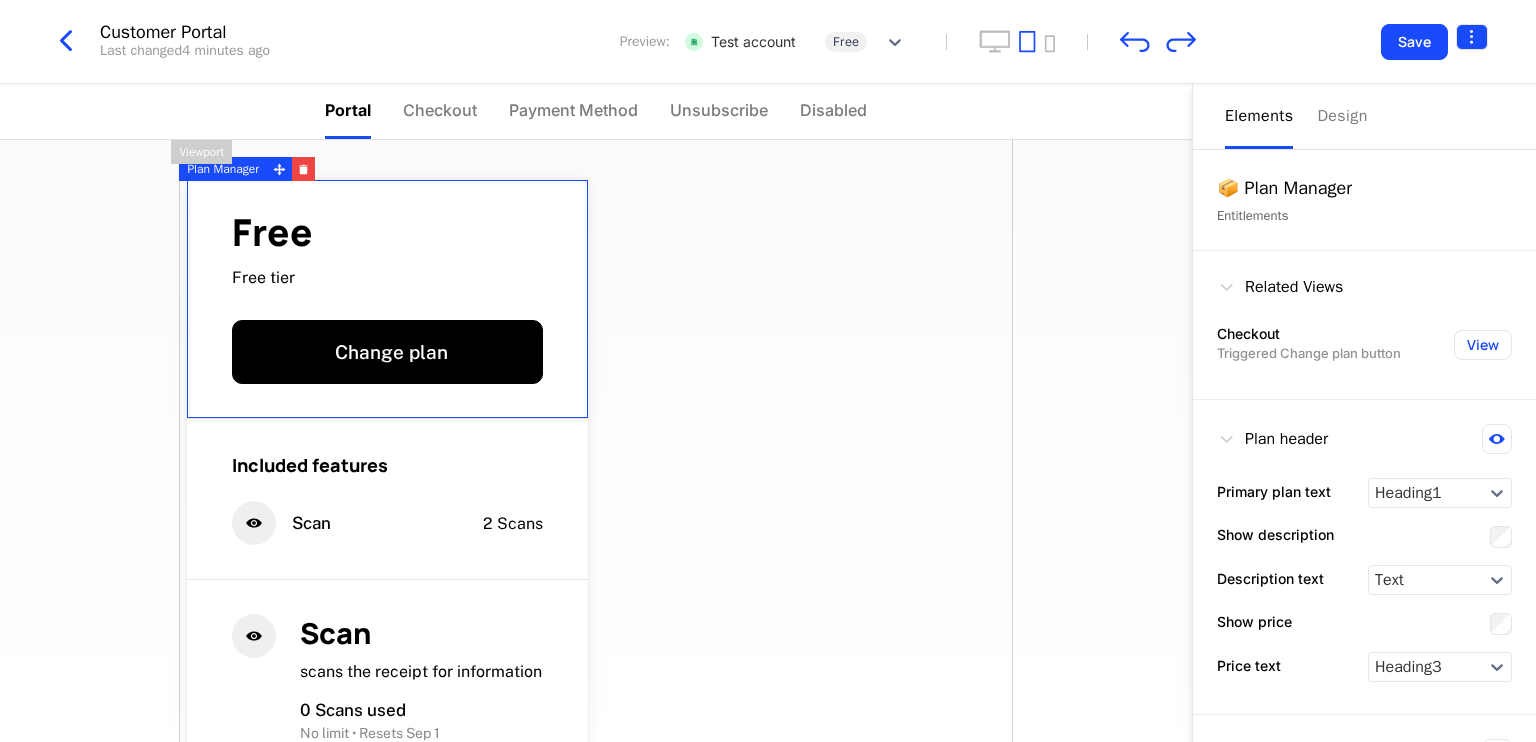 click on "rokc Development Dev Features Features Flags Catalog Plans Add Ons Configuration Companies Companies Users Events Components 14 days left Customer Portal Last changed  4 minutes ago Preview: Test account Free Save Portal Checkout Payment Method Unsubscribe Disabled Free Free tier Change plan Included features Scan 2   Scans Scan scans the receipt for information 0   Scans   used No limit • Resets Sep 1 Powered by   Elements Design 📦 Plan Manager Entitlements Related Views Checkout Triggered Change plan button View Plan header Primary plan text Heading1 Show description Description text Text Show price Price text Heading3 Add On header Show Add On plans Secondary plan name text Heading4 Change Plan button Button size Large Button style Primary Plan Manager Viewport
Best Viewed on Desktop You're currently viewing this on a  mobile device . For the best experience,   we recommend using a desktop or larger screens , as the application isn't fully optimized for smaller resolutions just yet." at bounding box center (768, 371) 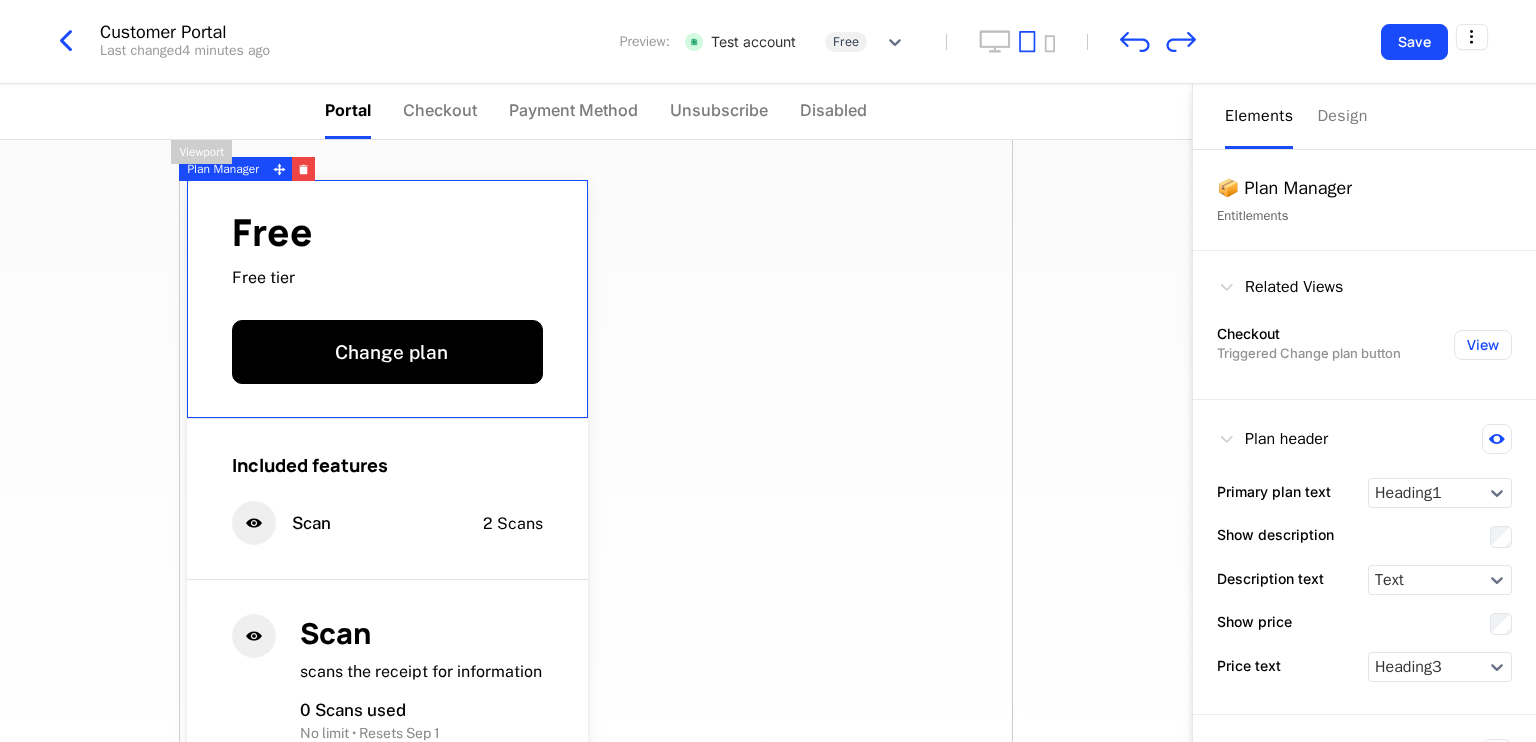 click on "rokc Development Dev Features Features Flags Catalog Plans Add Ons Configuration Companies Companies Users Events Components 14 days left Customer Portal Last changed  4 minutes ago Preview: Test account Free Save Portal Checkout Payment Method Unsubscribe Disabled Free Free tier Change plan Included features Scan 2   Scans Scan scans the receipt for information 0   Scans   used No limit • Resets Sep 1 Powered by   Elements Design 📦 Plan Manager Entitlements Related Views Checkout Triggered Change plan button View Plan header Primary plan text Heading1 Show description Description text Text Show price Price text Heading3 Add On header Show Add On plans Secondary plan name text Heading4 Change Plan button Button size Large Button style Primary Plan Manager Viewport
Best Viewed on Desktop You're currently viewing this on a  mobile device . For the best experience,   we recommend using a desktop or larger screens , as the application isn't fully optimized for smaller resolutions just yet." at bounding box center (768, 371) 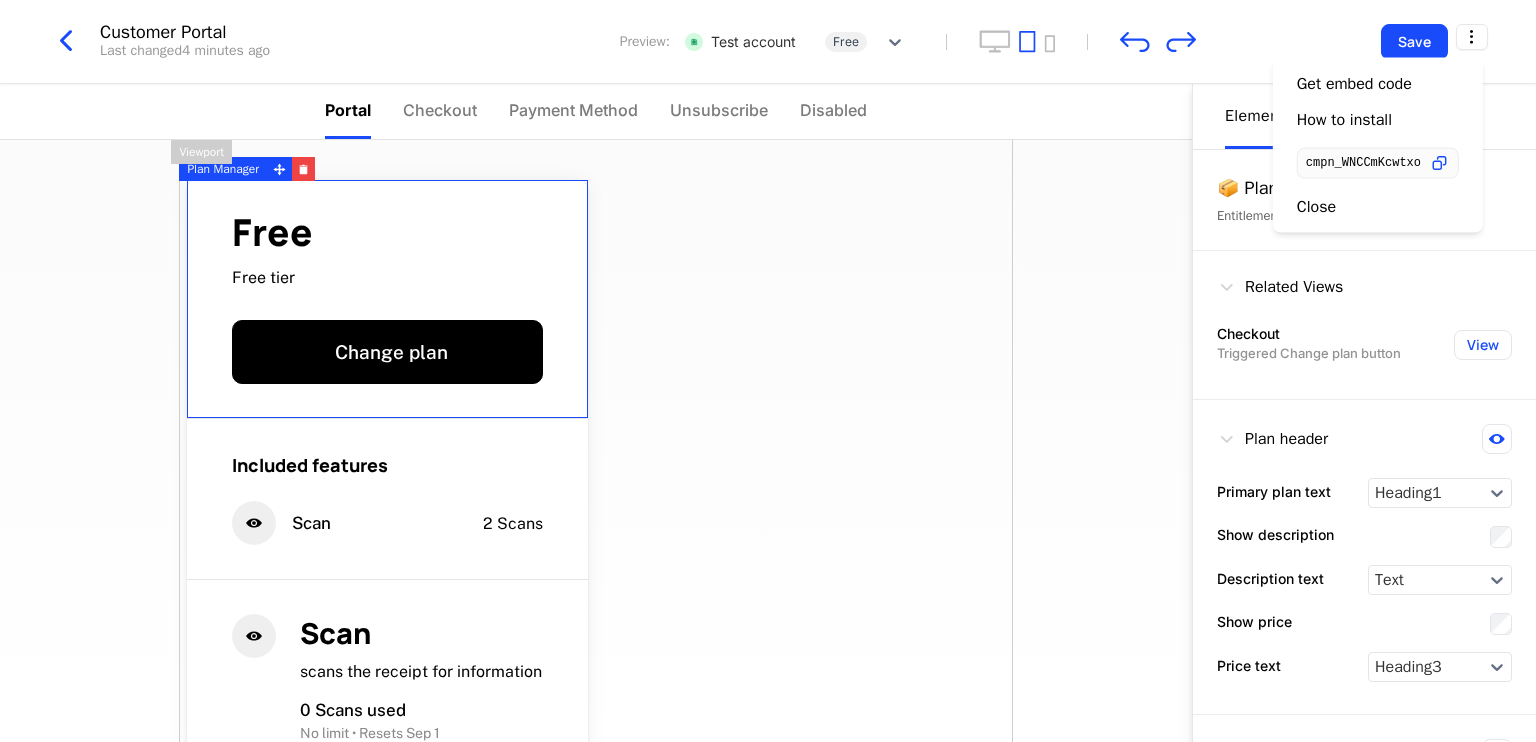 click on "rokc Development Dev Features Features Flags Catalog Plans Add Ons Configuration Companies Companies Users Events Components 14 days left Customer Portal Last changed  4 minutes ago Preview: Test account Free Save Portal Checkout Payment Method Unsubscribe Disabled Free Free tier Change plan Included features Scan 2   Scans Scan scans the receipt for information 0   Scans   used No limit • Resets Sep 1 Powered by   Elements Design 📦 Plan Manager Entitlements Related Views Checkout Triggered Change plan button View Plan header Primary plan text Heading1 Show description Description text Text Show price Price text Heading3 Add On header Show Add On plans Secondary plan name text Heading4 Change Plan button Button size Large Button style Primary Plan Manager Viewport
Best Viewed on Desktop You're currently viewing this on a  mobile device . For the best experience,   we recommend using a desktop or larger screens , as the application isn't fully optimized for smaller resolutions just yet." at bounding box center (768, 371) 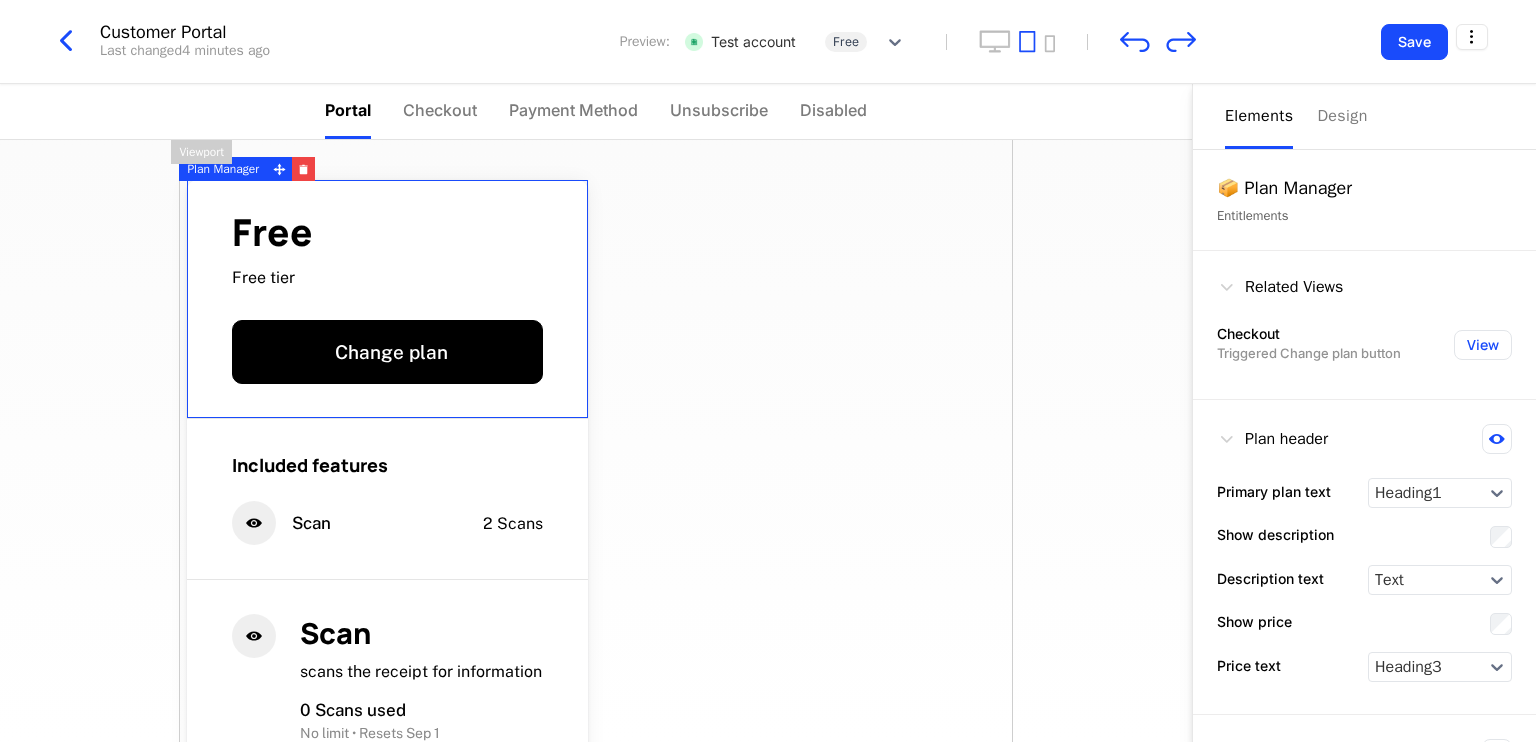 click on "rokc Development Dev Features Features Flags Catalog Plans Add Ons Configuration Companies Companies Users Events Components 14 days left Customer Portal Last changed  4 minutes ago Preview: Test account Free Save Portal Checkout Payment Method Unsubscribe Disabled Free Free tier Change plan Included features Scan 2   Scans Scan scans the receipt for information 0   Scans   used No limit • Resets Sep 1 Powered by   Elements Design 📦 Plan Manager Entitlements Related Views Checkout Triggered Change plan button View Plan header Primary plan text Heading1 Show description Description text Text Show price Price text Heading3 Add On header Show Add On plans Secondary plan name text Heading4 Change Plan button Button size Large Button style Primary Plan Manager Viewport
Best Viewed on Desktop You're currently viewing this on a  mobile device . For the best experience,   we recommend using a desktop or larger screens , as the application isn't fully optimized for smaller resolutions just yet." at bounding box center (768, 371) 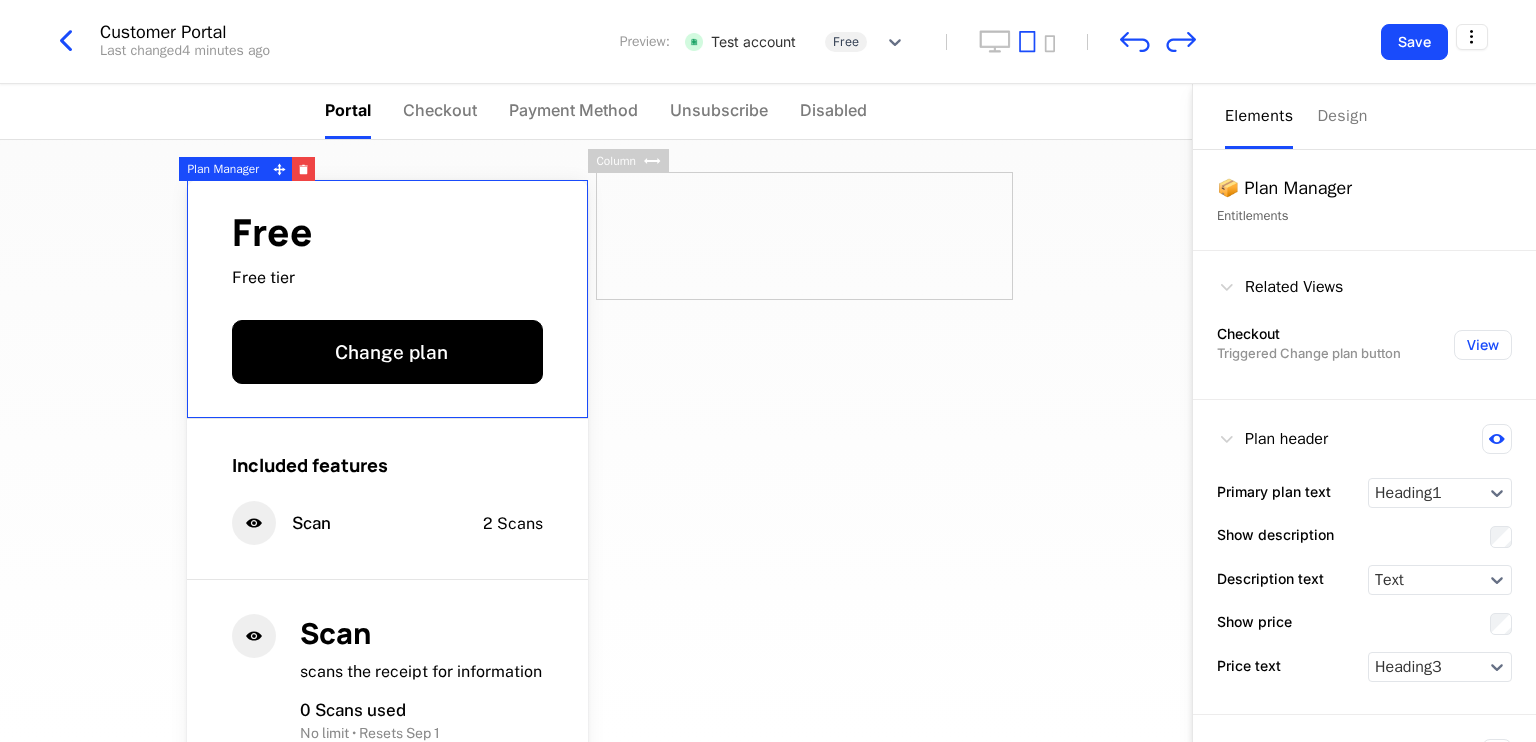 click at bounding box center [804, 236] 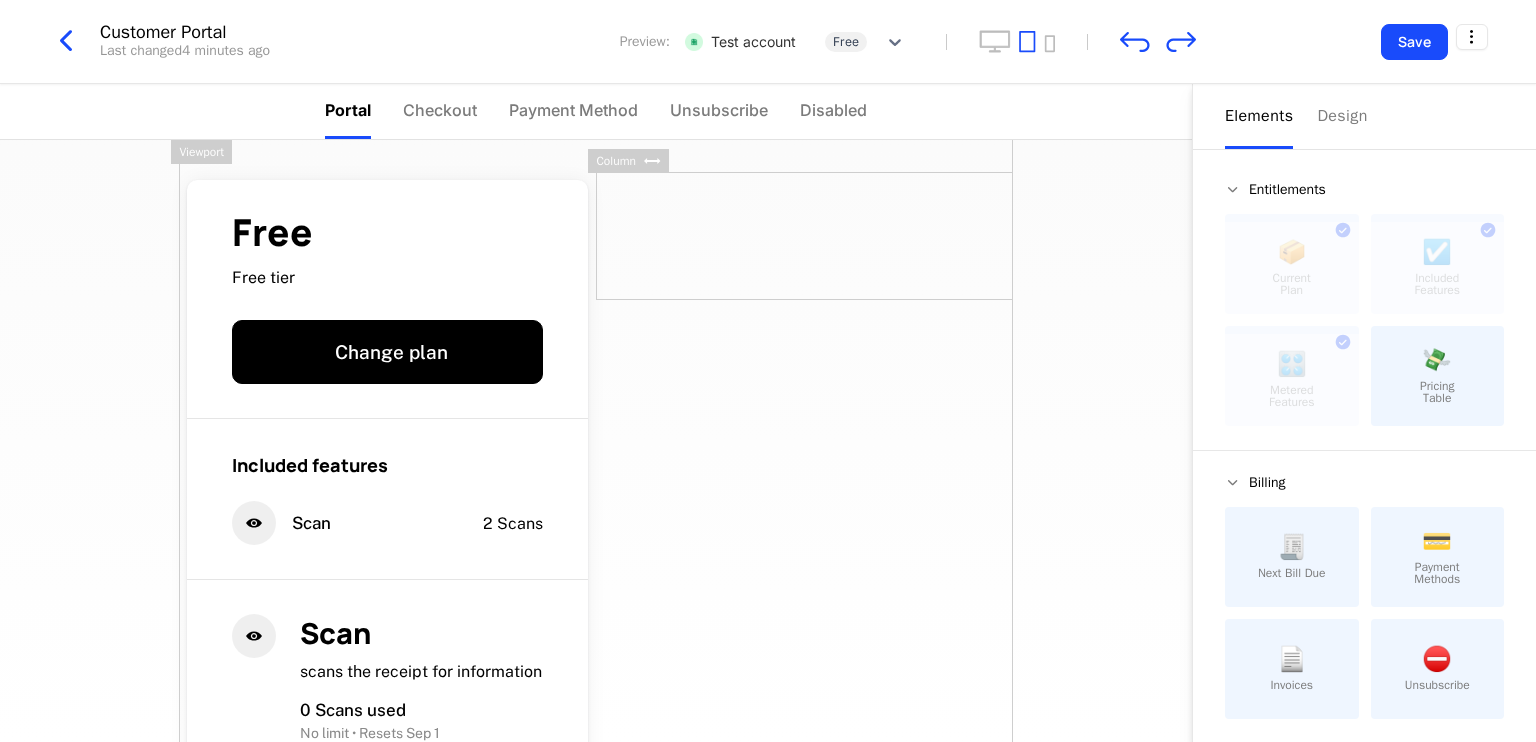 drag, startPoint x: 892, startPoint y: 286, endPoint x: 896, endPoint y: 379, distance: 93.08598 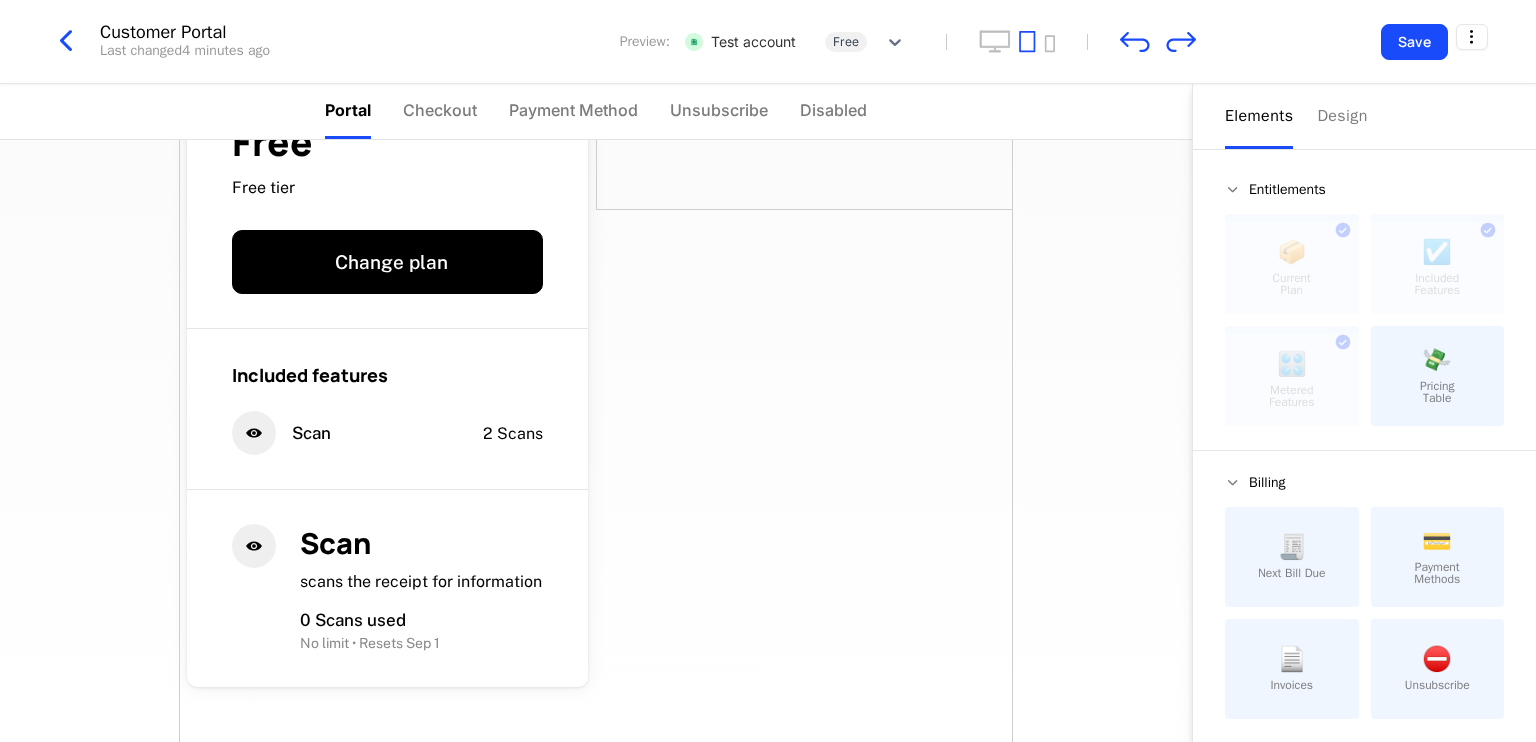 scroll, scrollTop: 218, scrollLeft: 0, axis: vertical 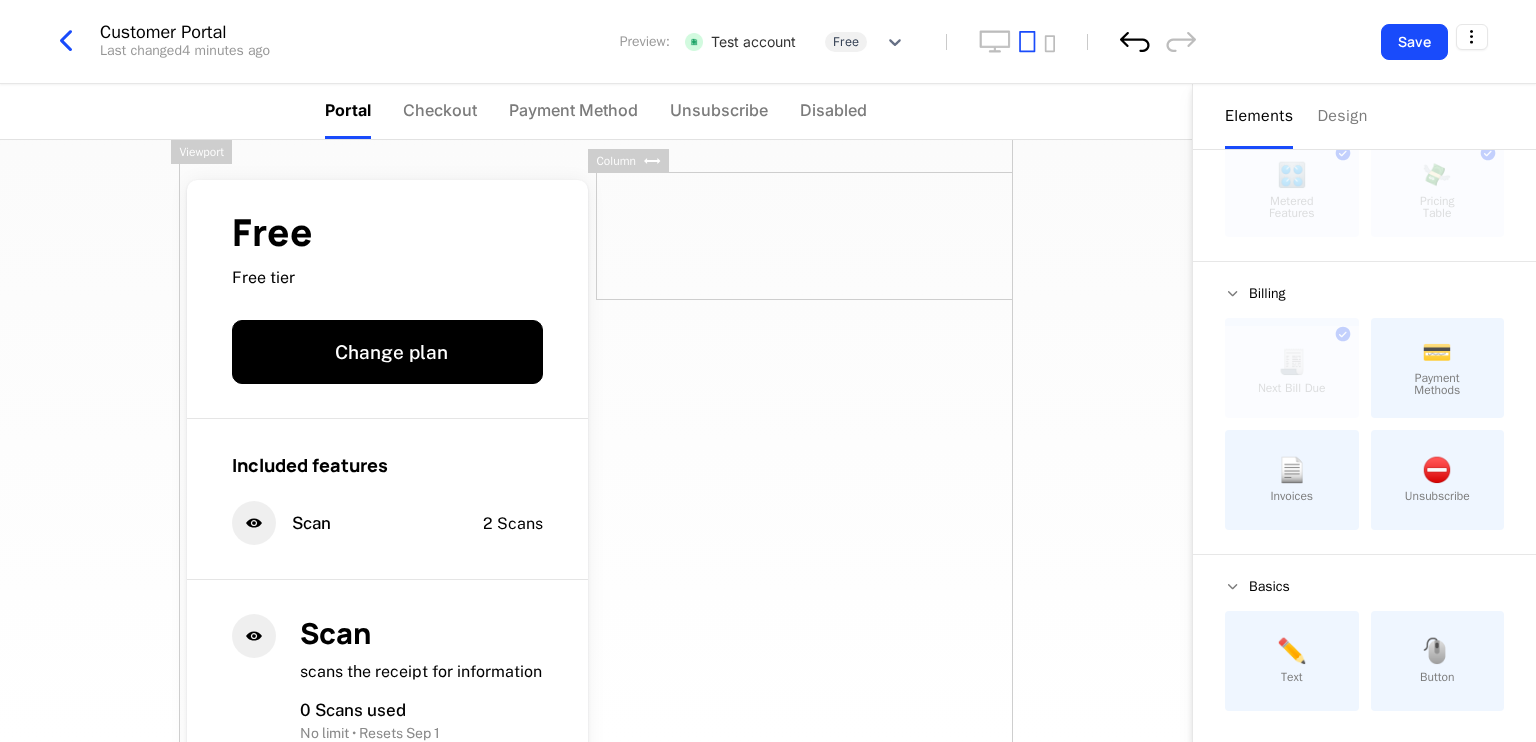 click 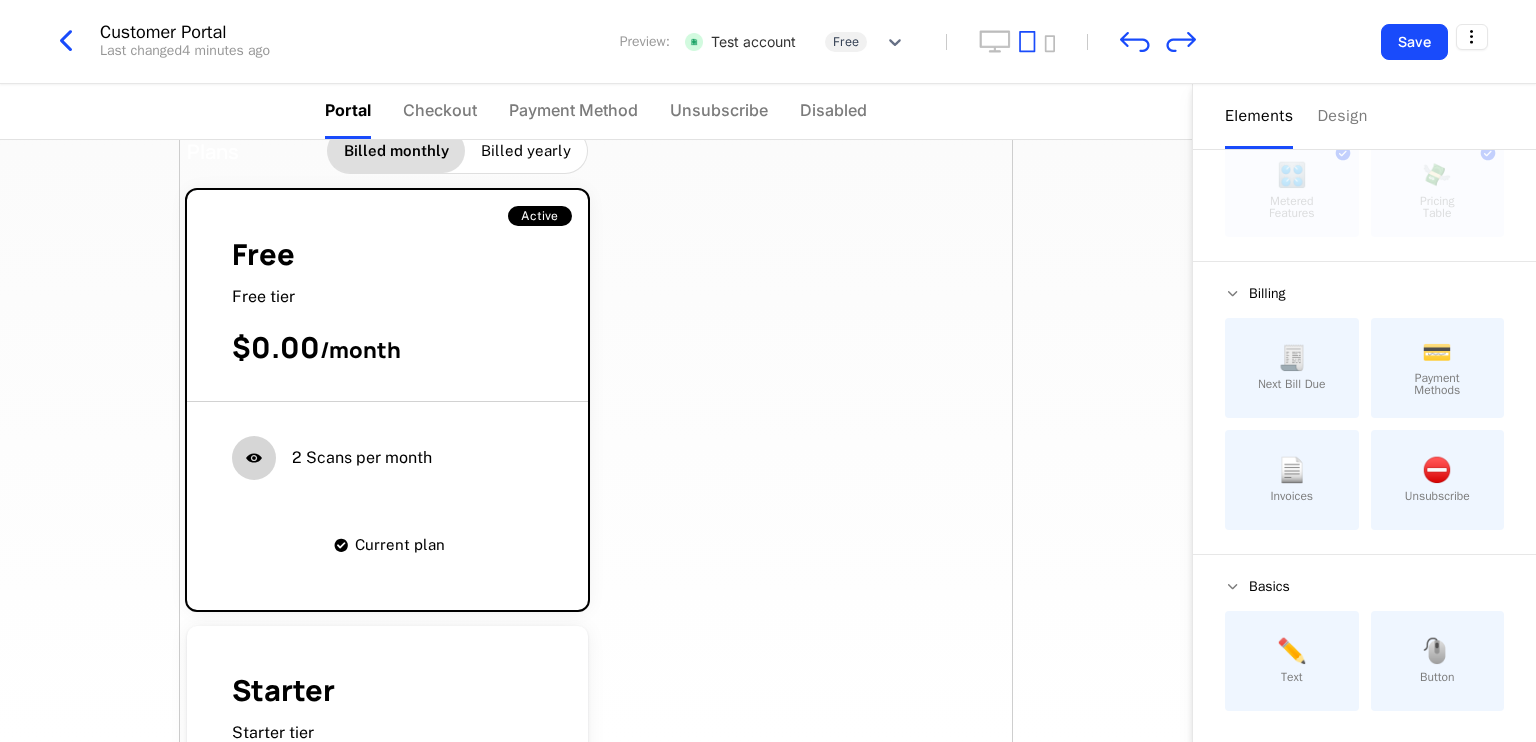 scroll, scrollTop: 700, scrollLeft: 0, axis: vertical 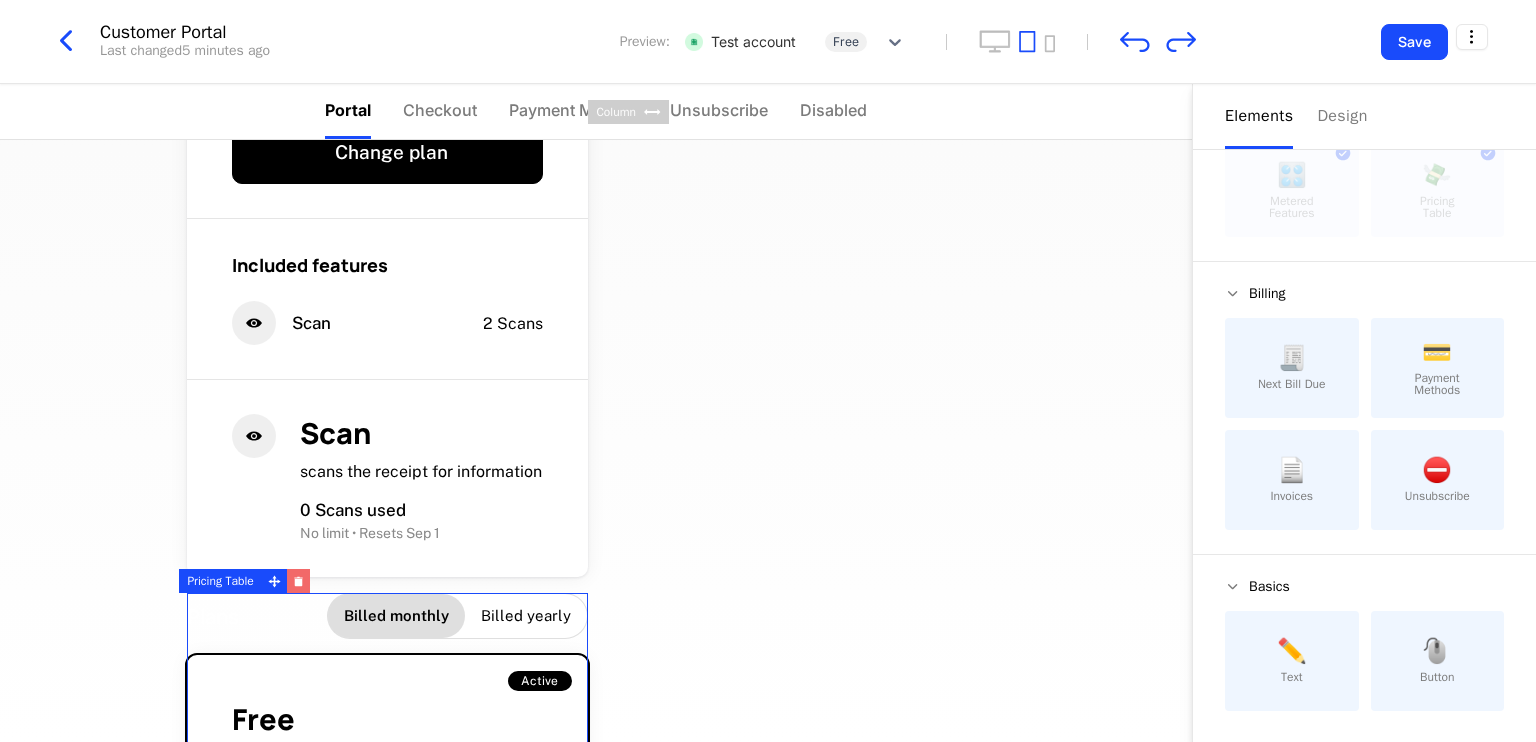 click 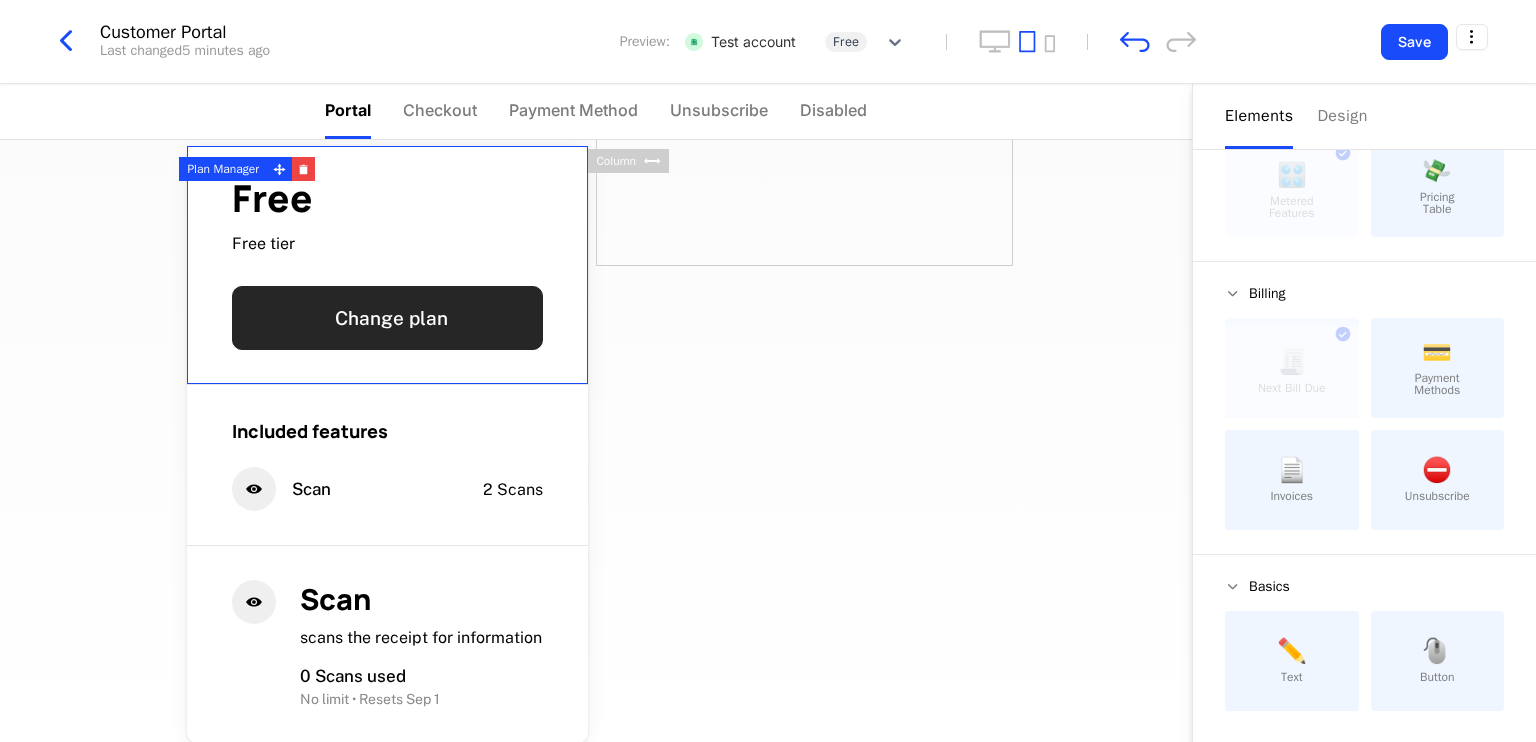 scroll, scrollTop: 0, scrollLeft: 0, axis: both 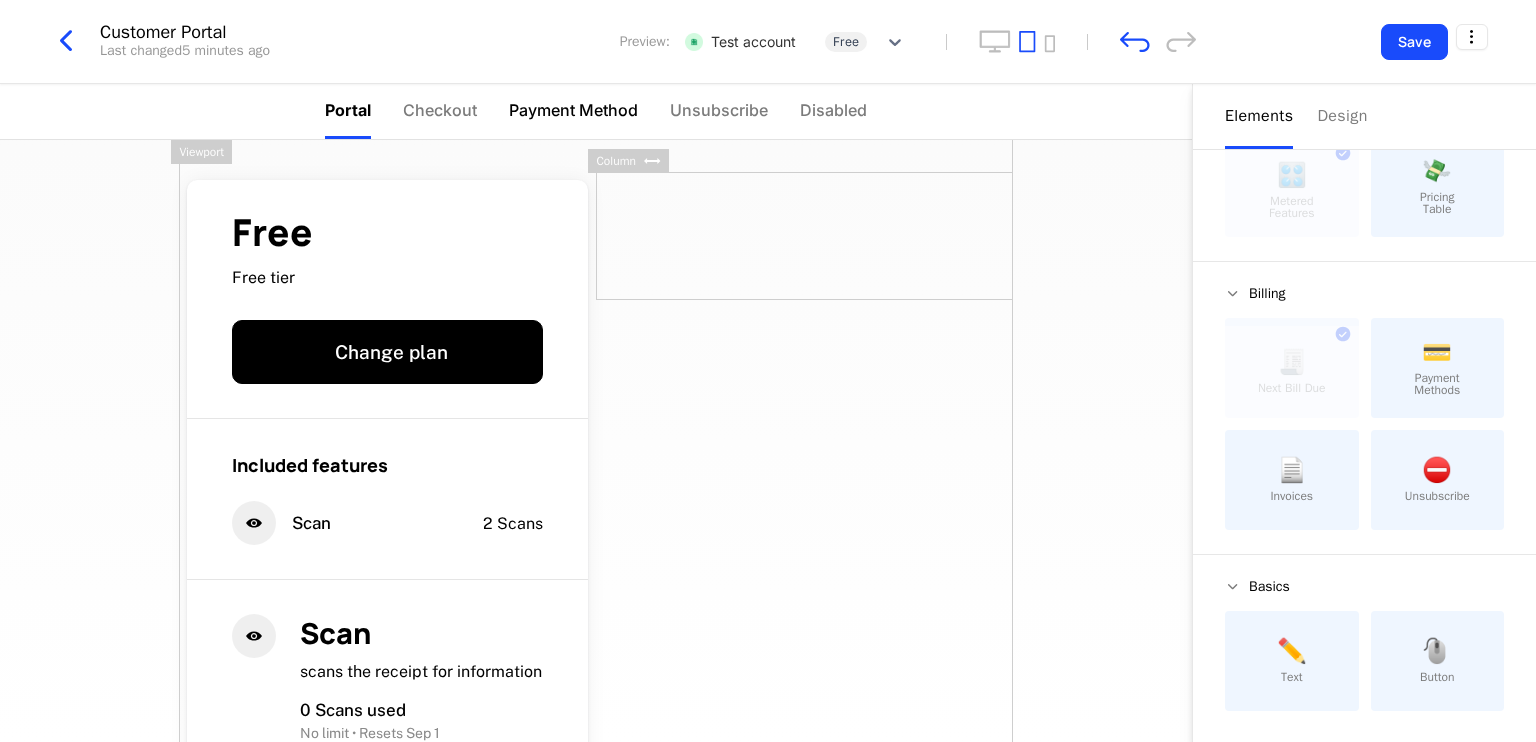 click on "Payment Method" at bounding box center (573, 110) 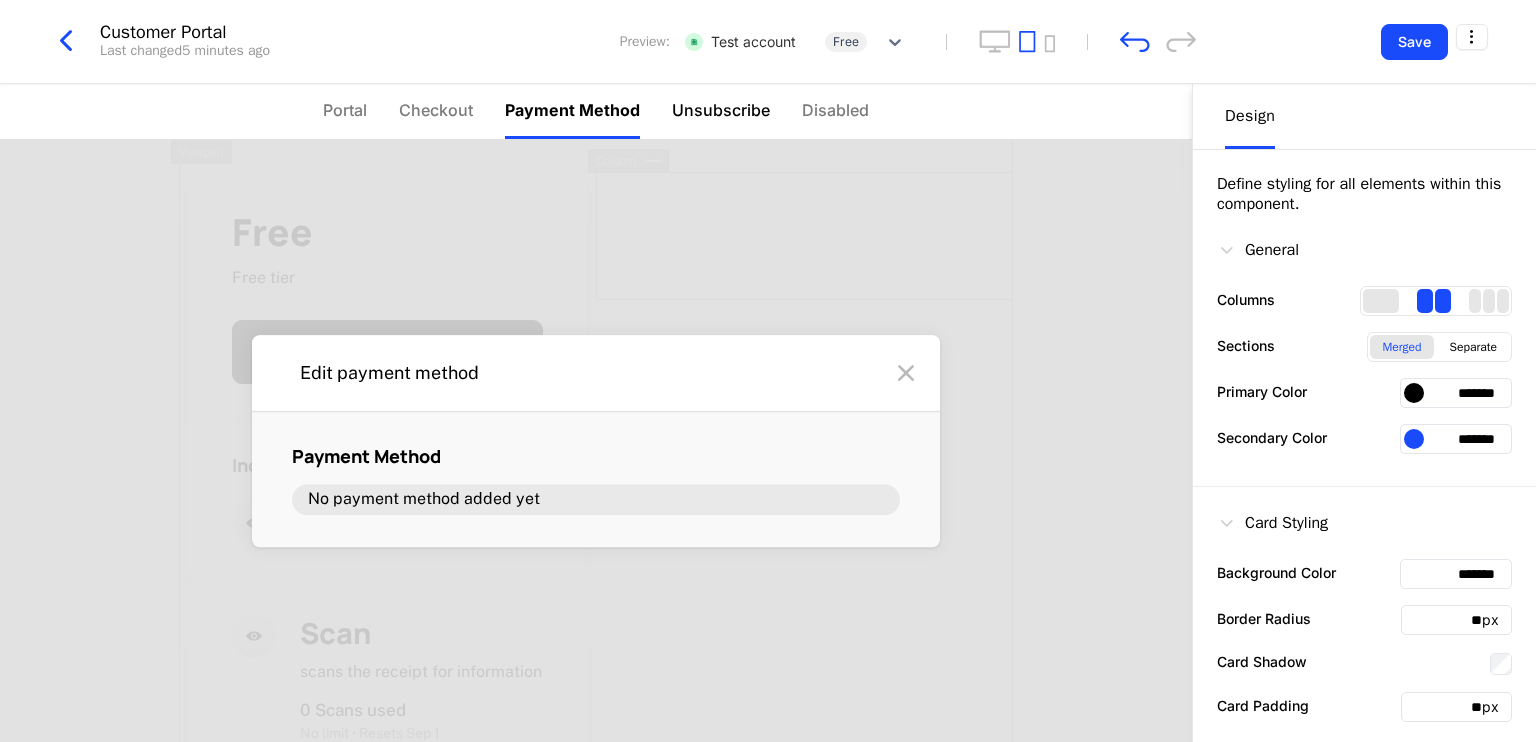 click on "Unsubscribe" at bounding box center [721, 110] 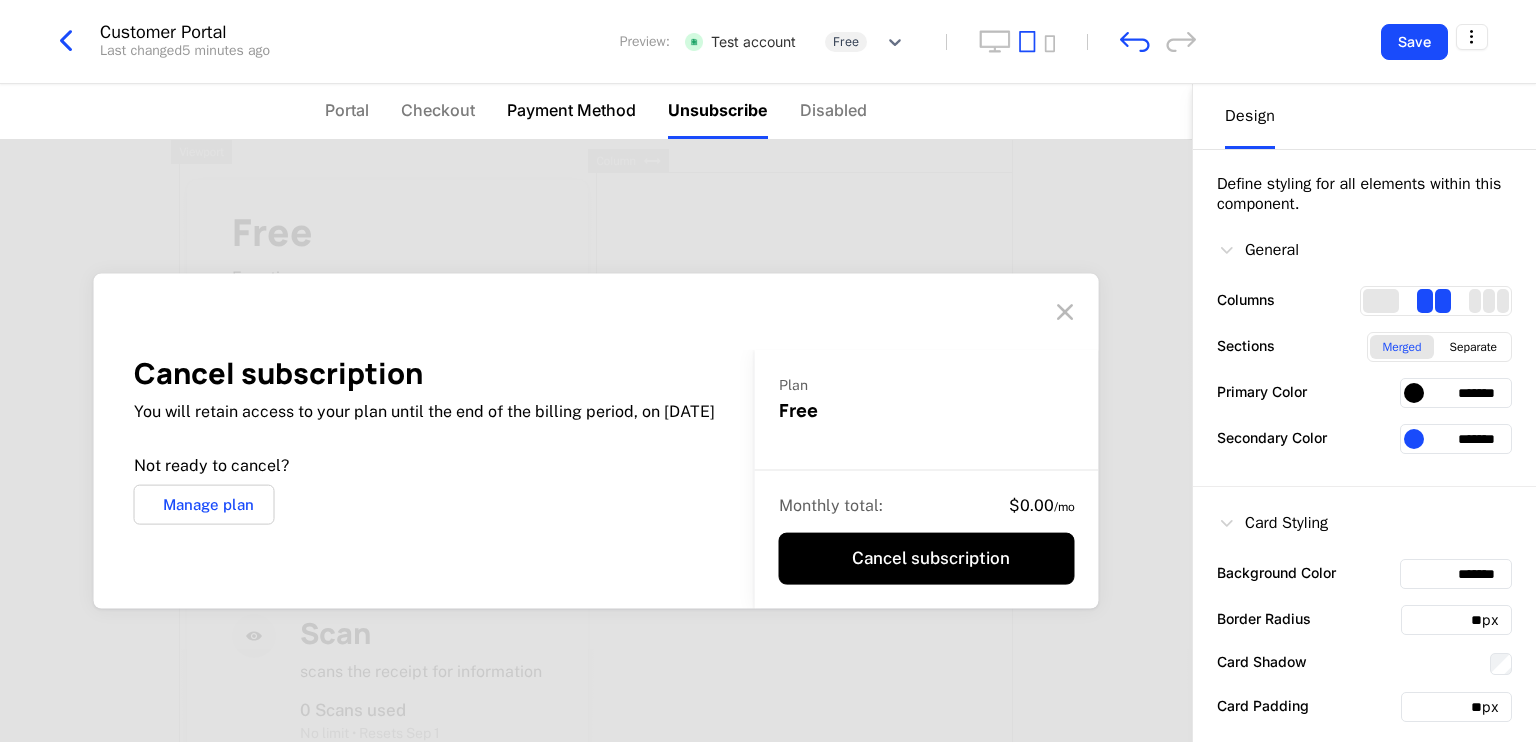 click on "Payment Method" at bounding box center (571, 111) 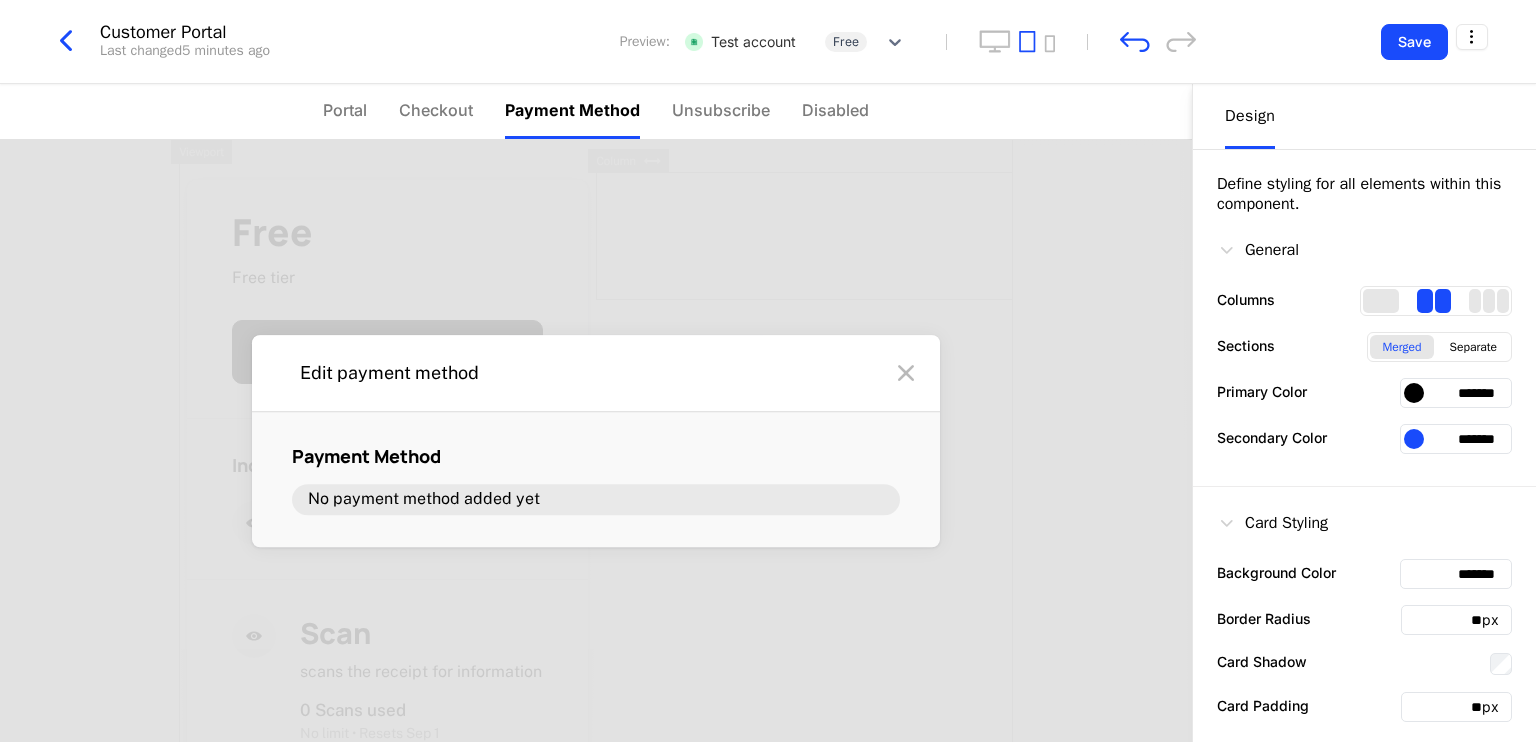 drag, startPoint x: 489, startPoint y: 120, endPoint x: 477, endPoint y: 120, distance: 12 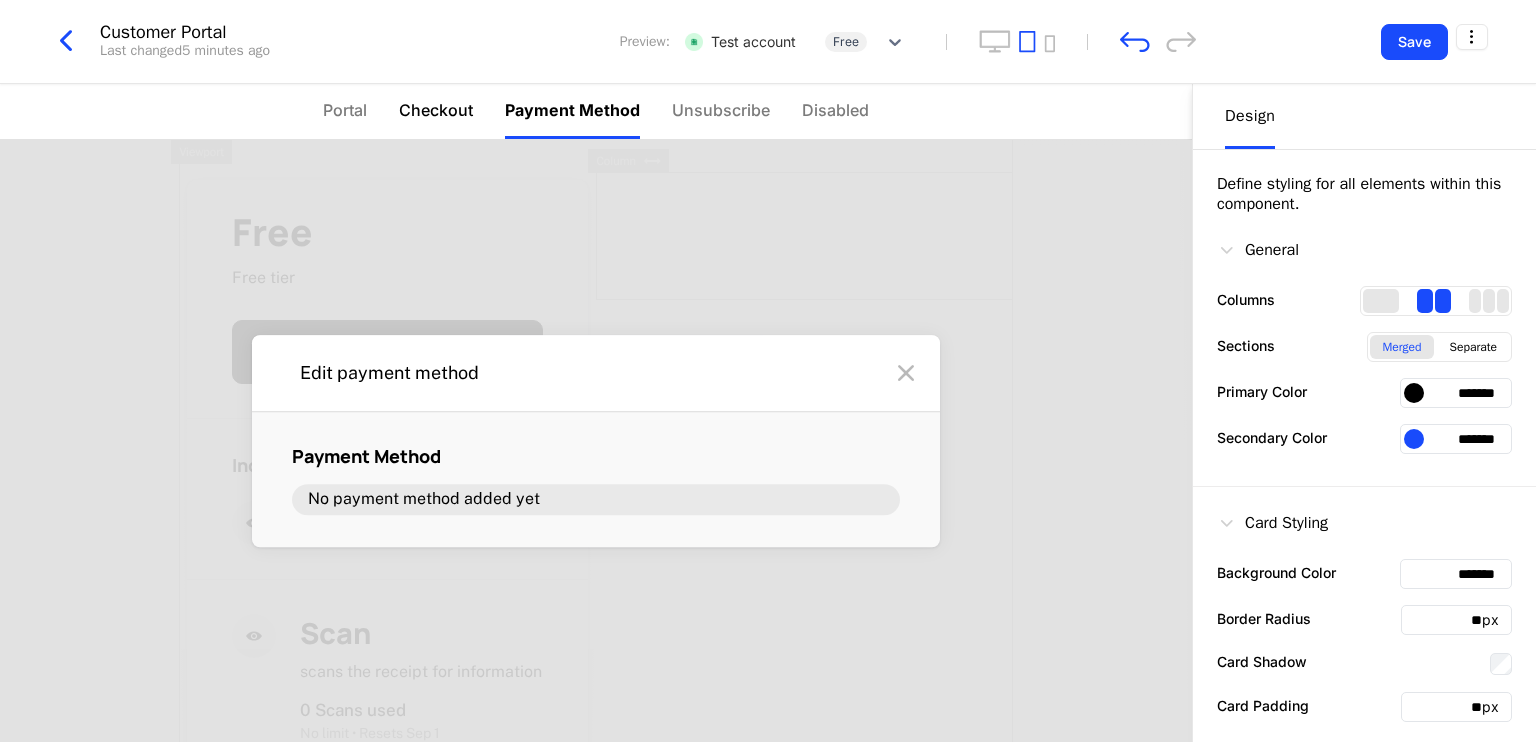 click on "Checkout" at bounding box center [436, 110] 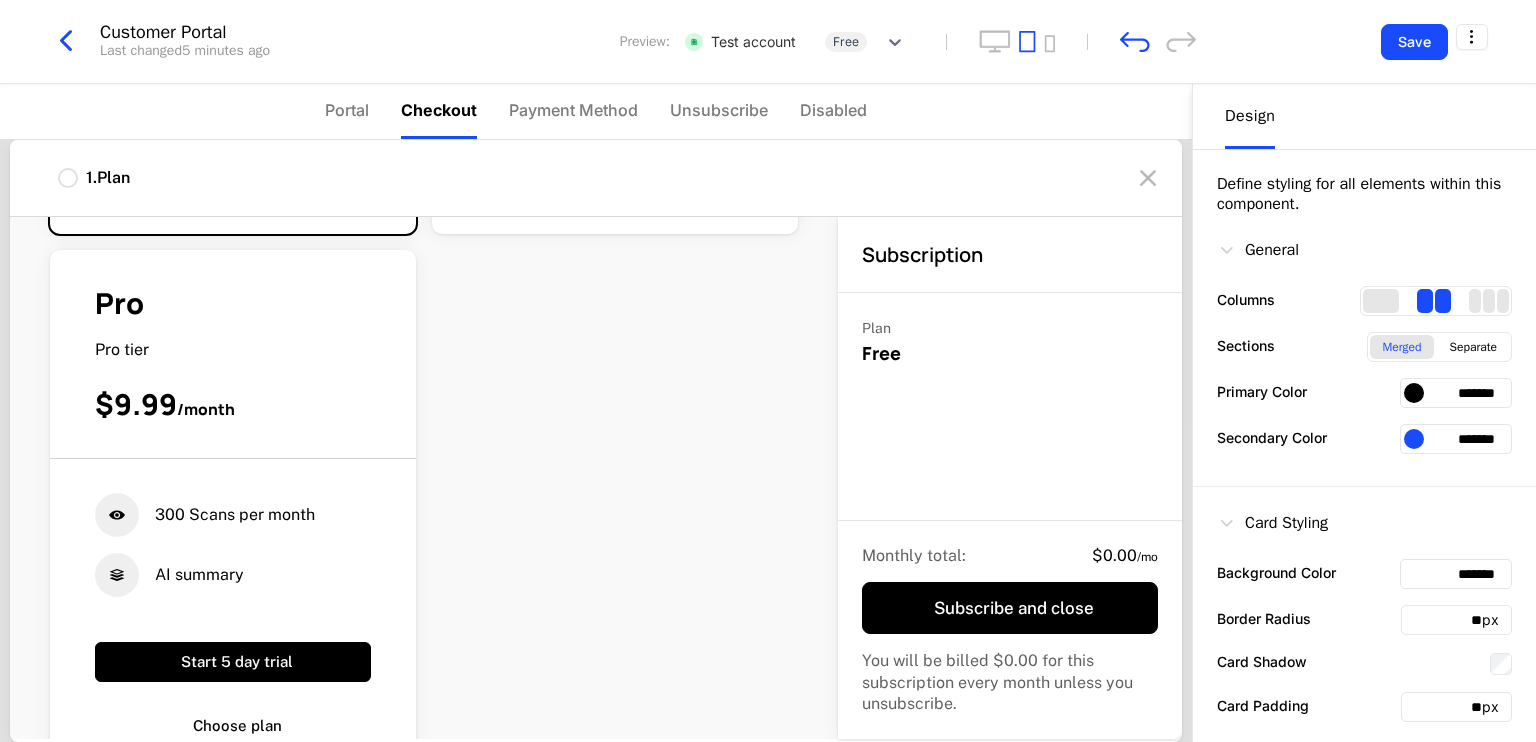 scroll, scrollTop: 640, scrollLeft: 0, axis: vertical 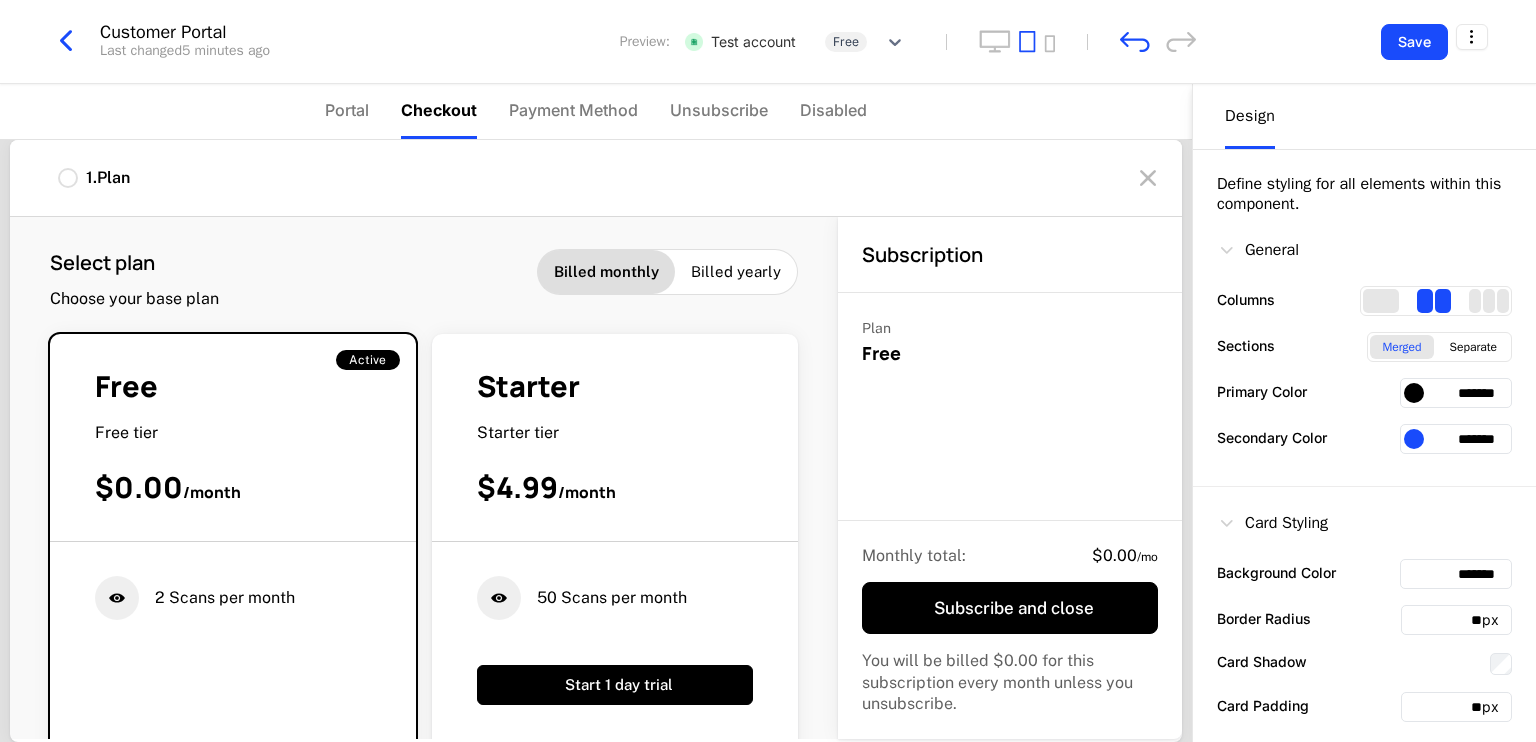 click at bounding box center [1148, 178] 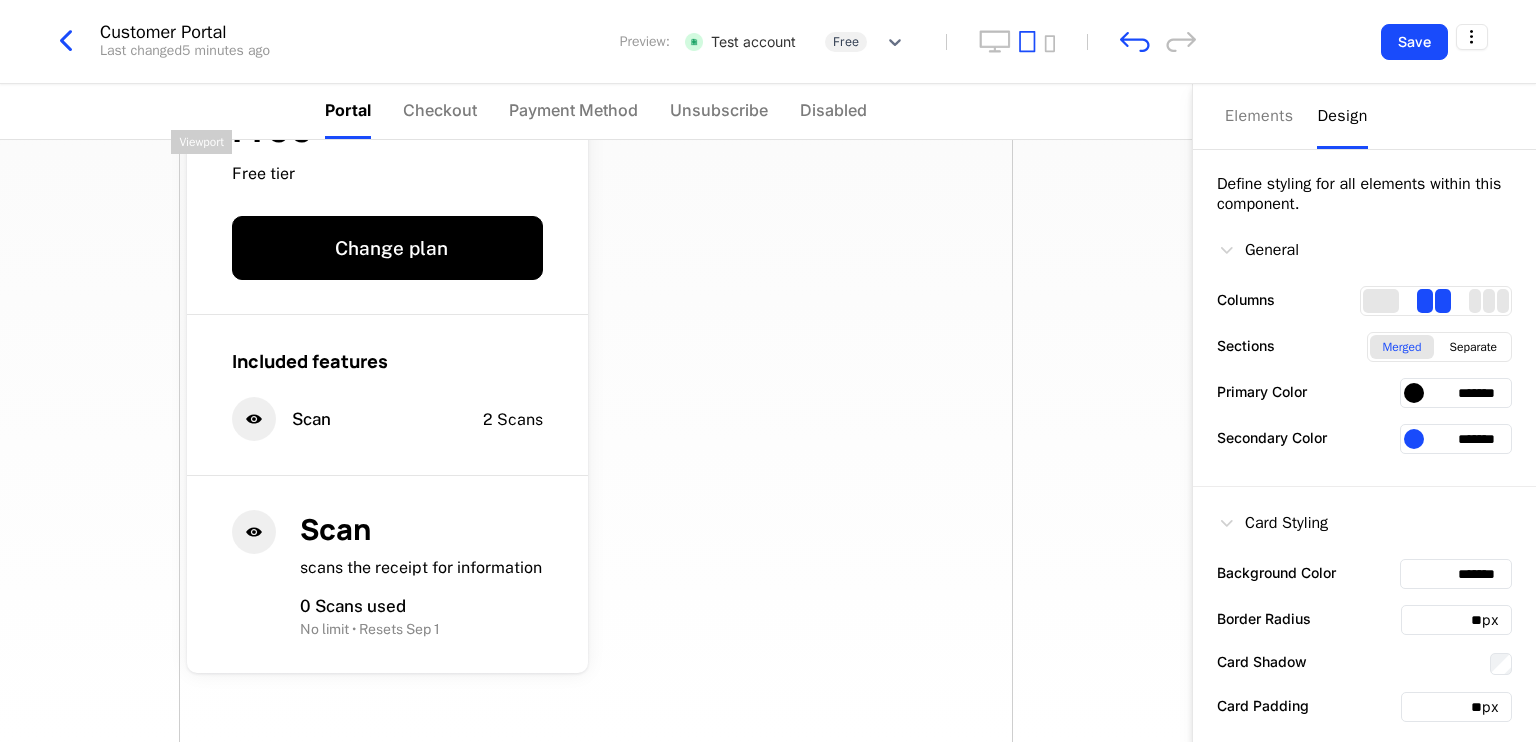 scroll, scrollTop: 0, scrollLeft: 0, axis: both 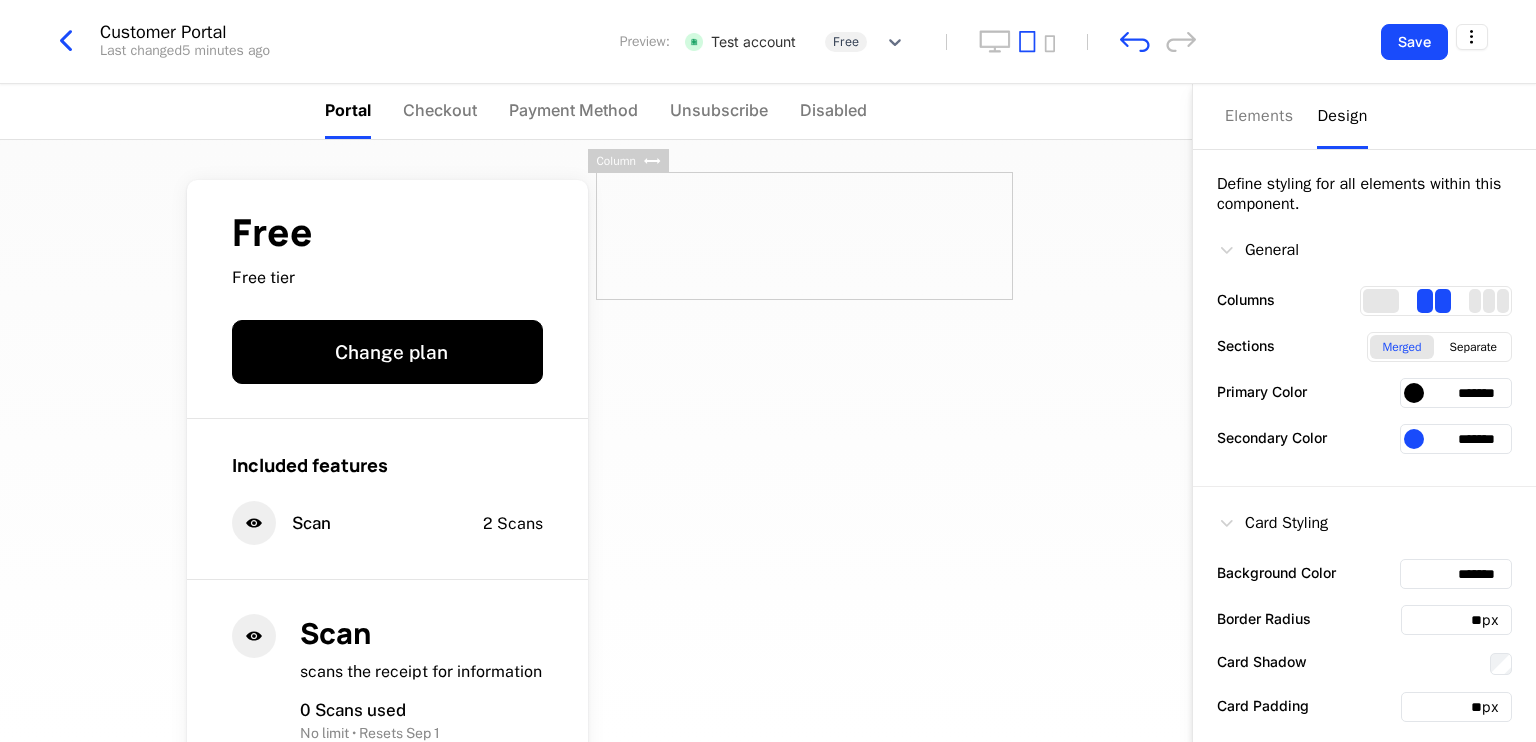 click at bounding box center [804, 236] 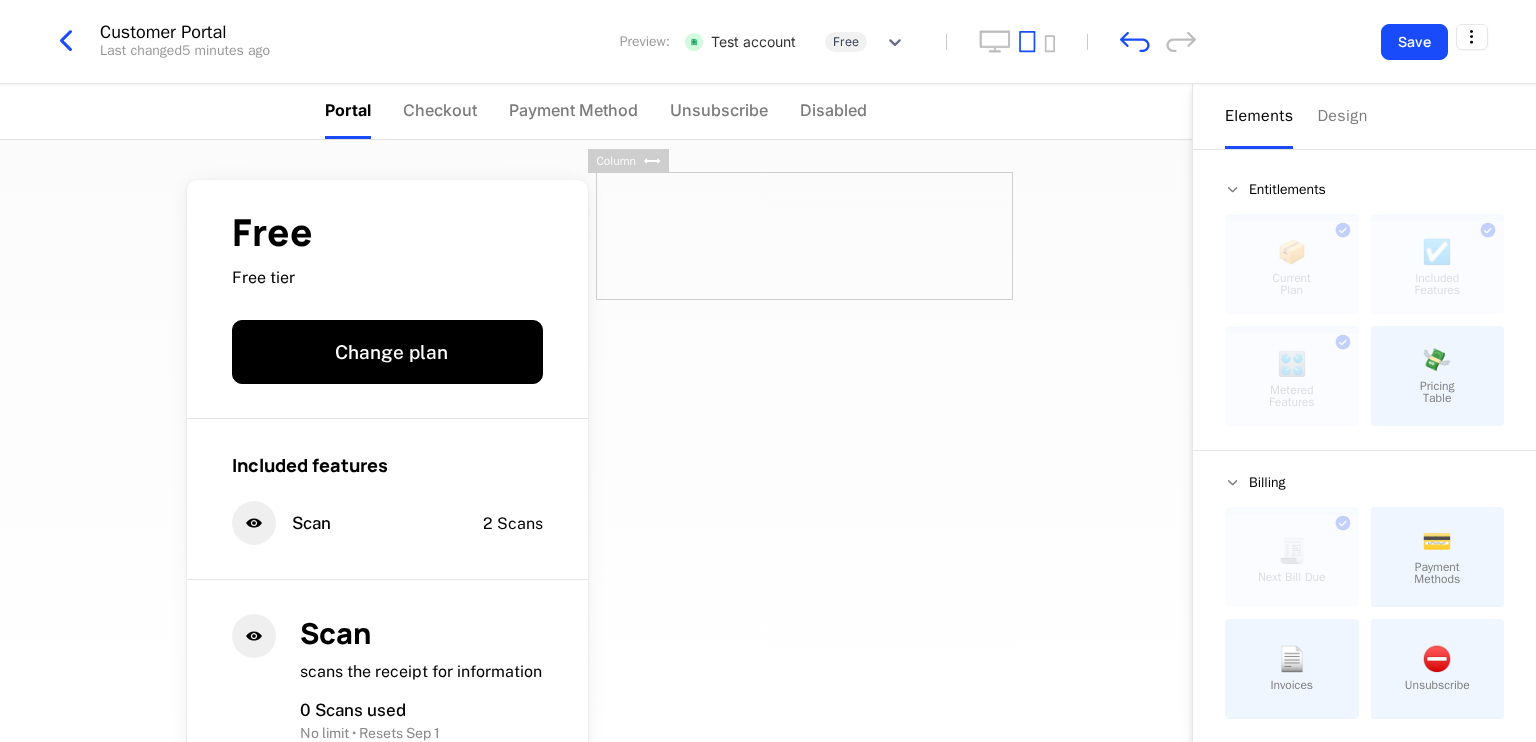 click at bounding box center (804, 236) 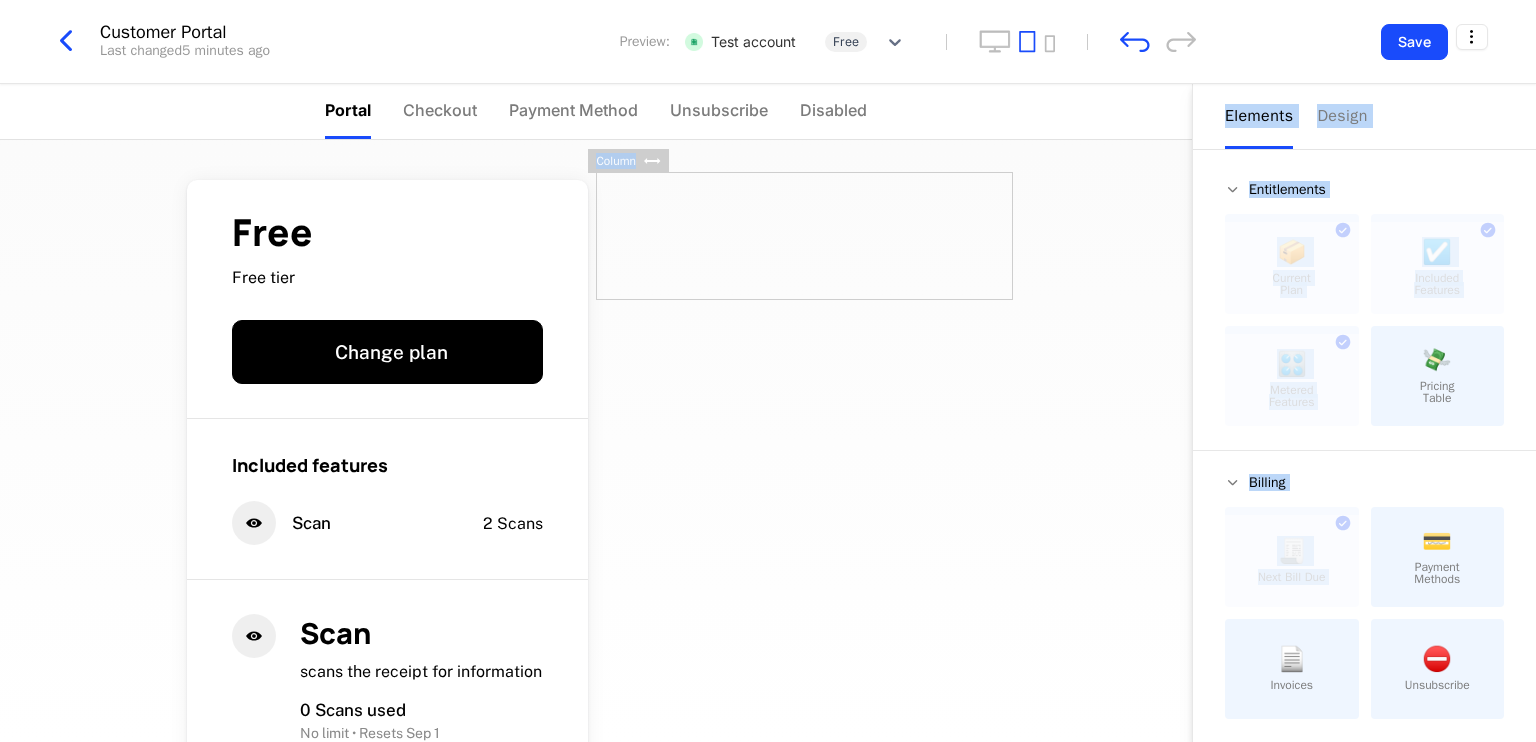 drag, startPoint x: 649, startPoint y: 157, endPoint x: 660, endPoint y: 247, distance: 90.66973 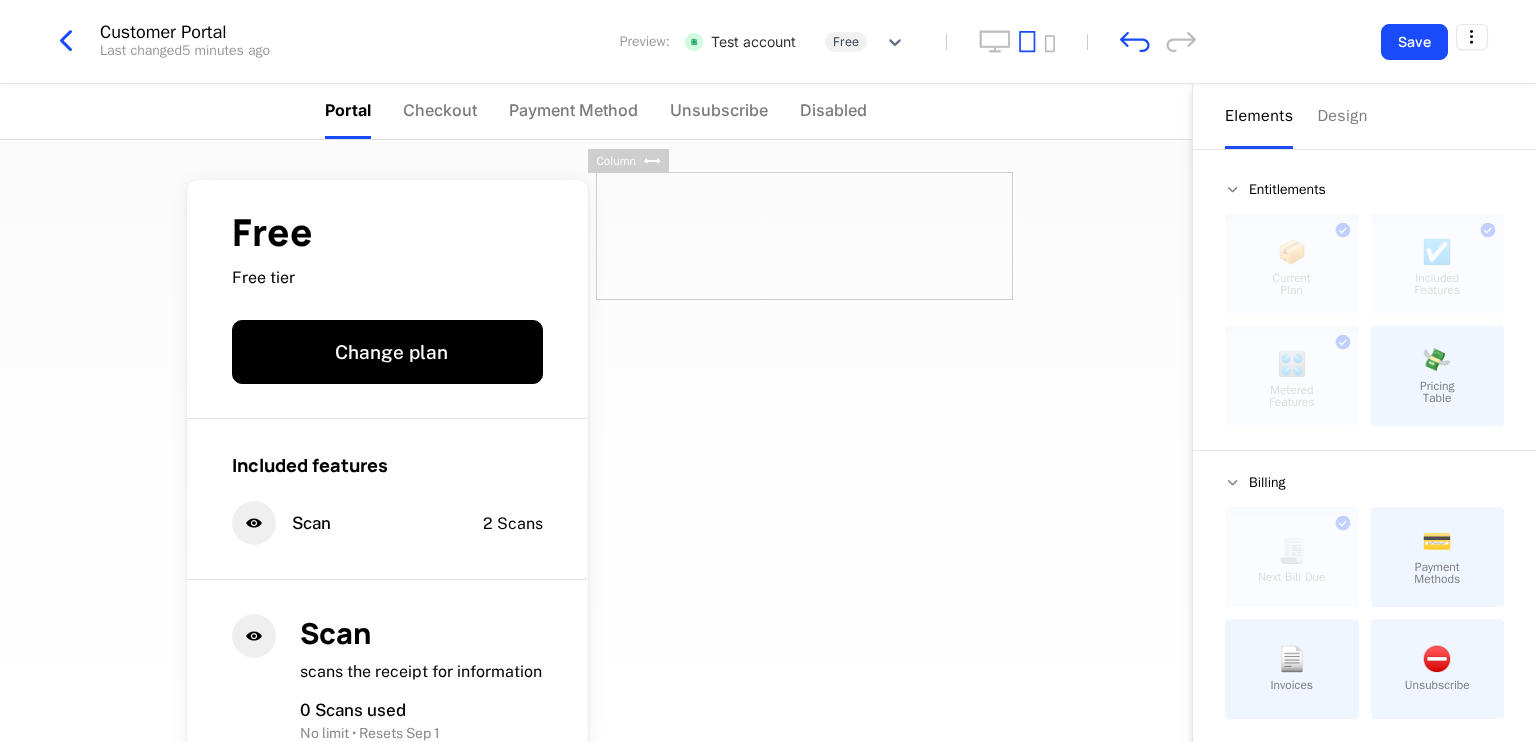 click at bounding box center [804, 236] 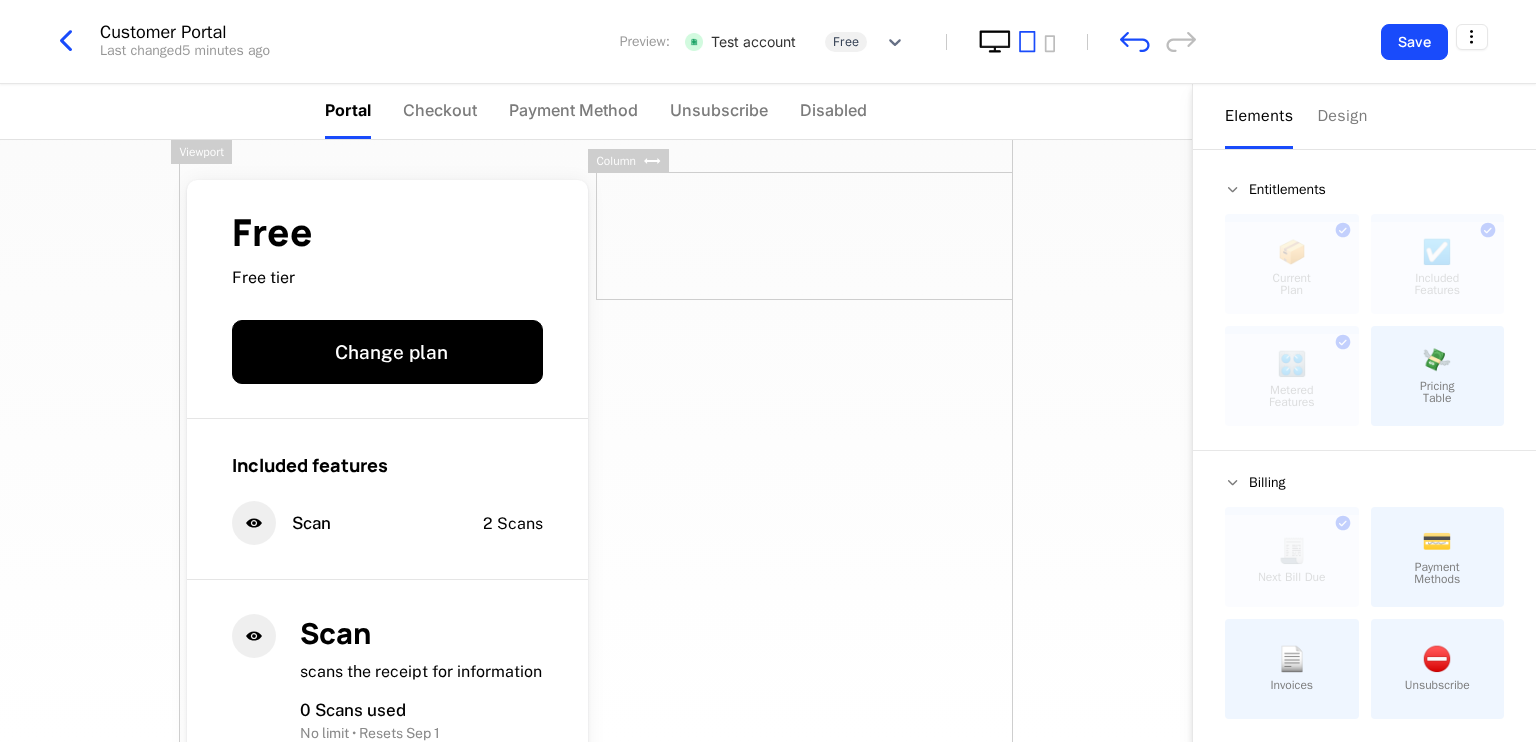 click 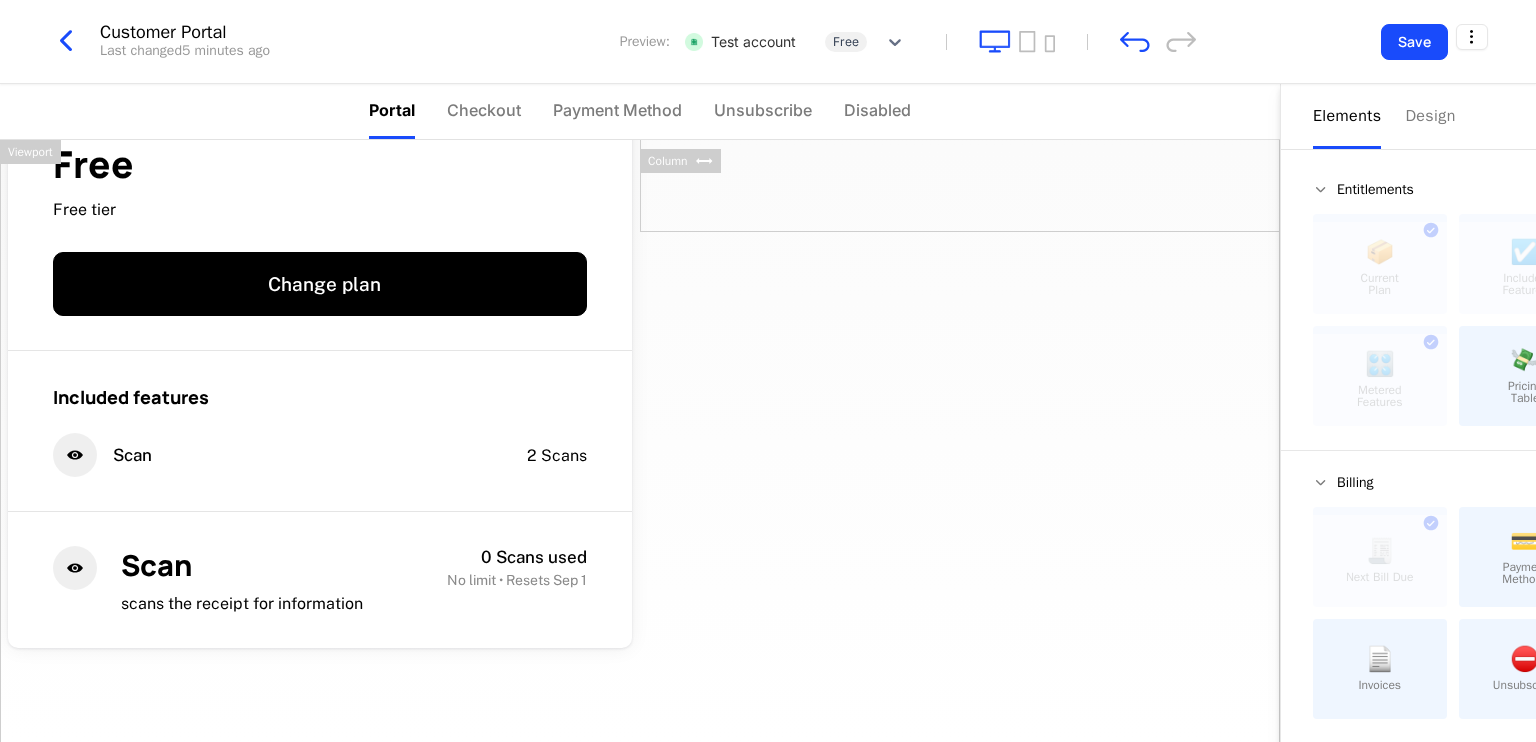 scroll, scrollTop: 0, scrollLeft: 0, axis: both 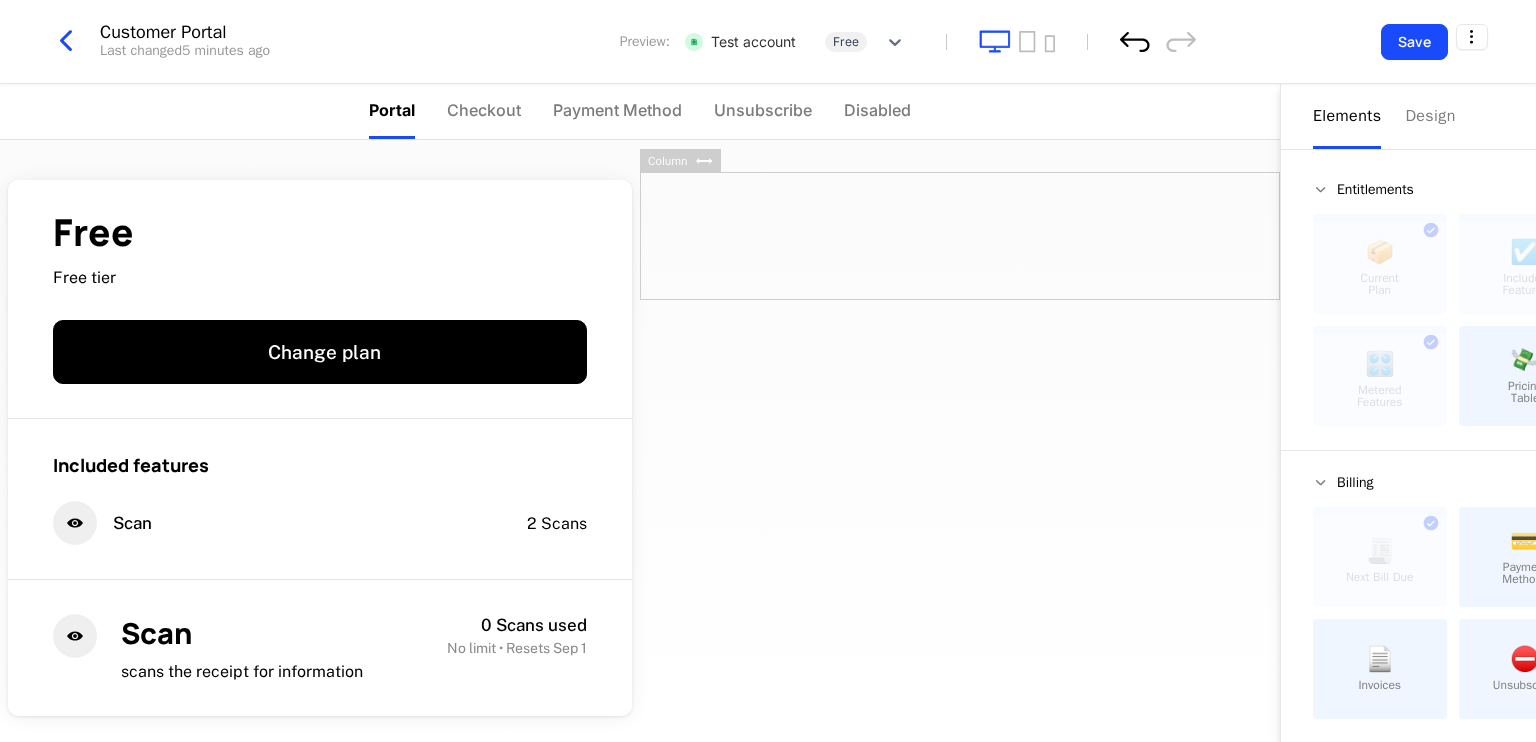 click 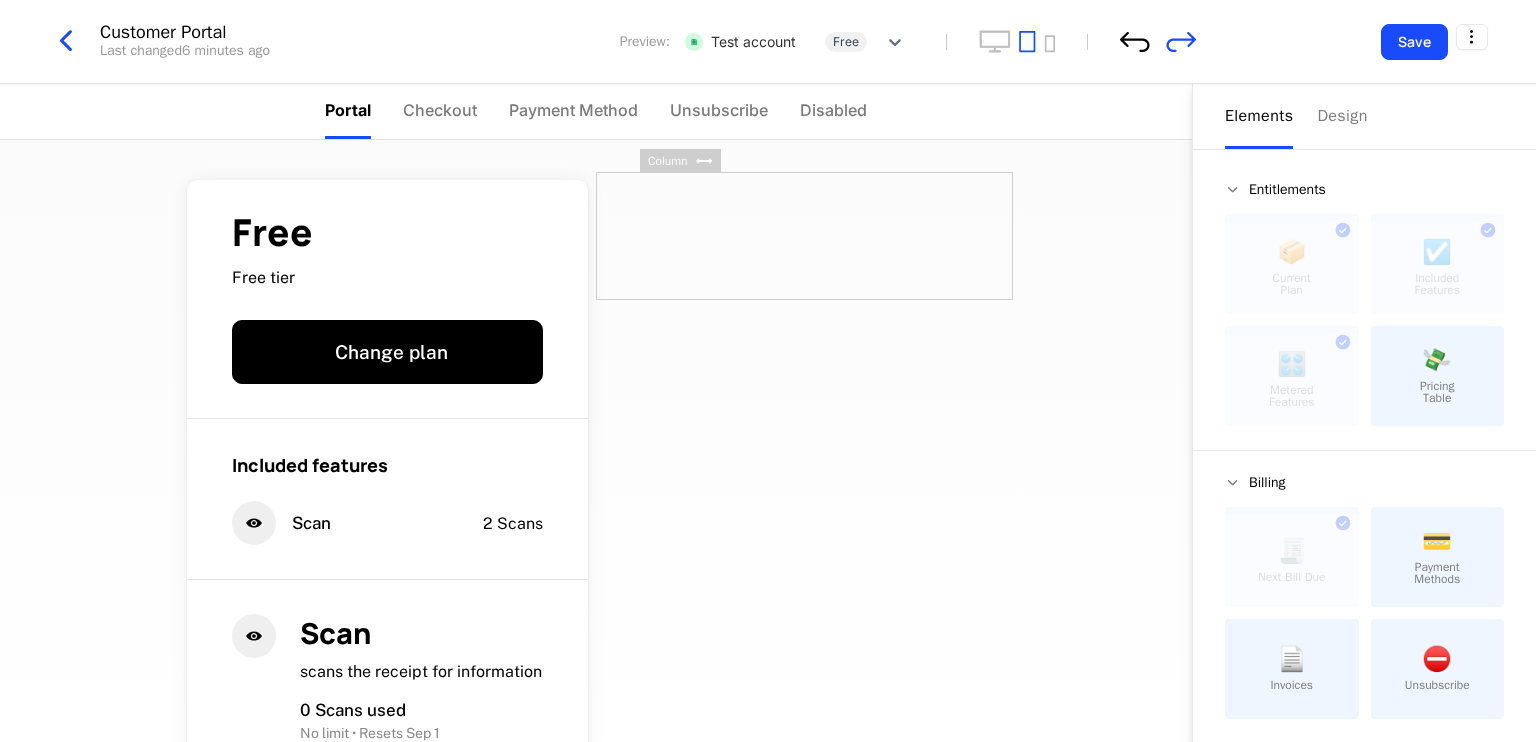 click 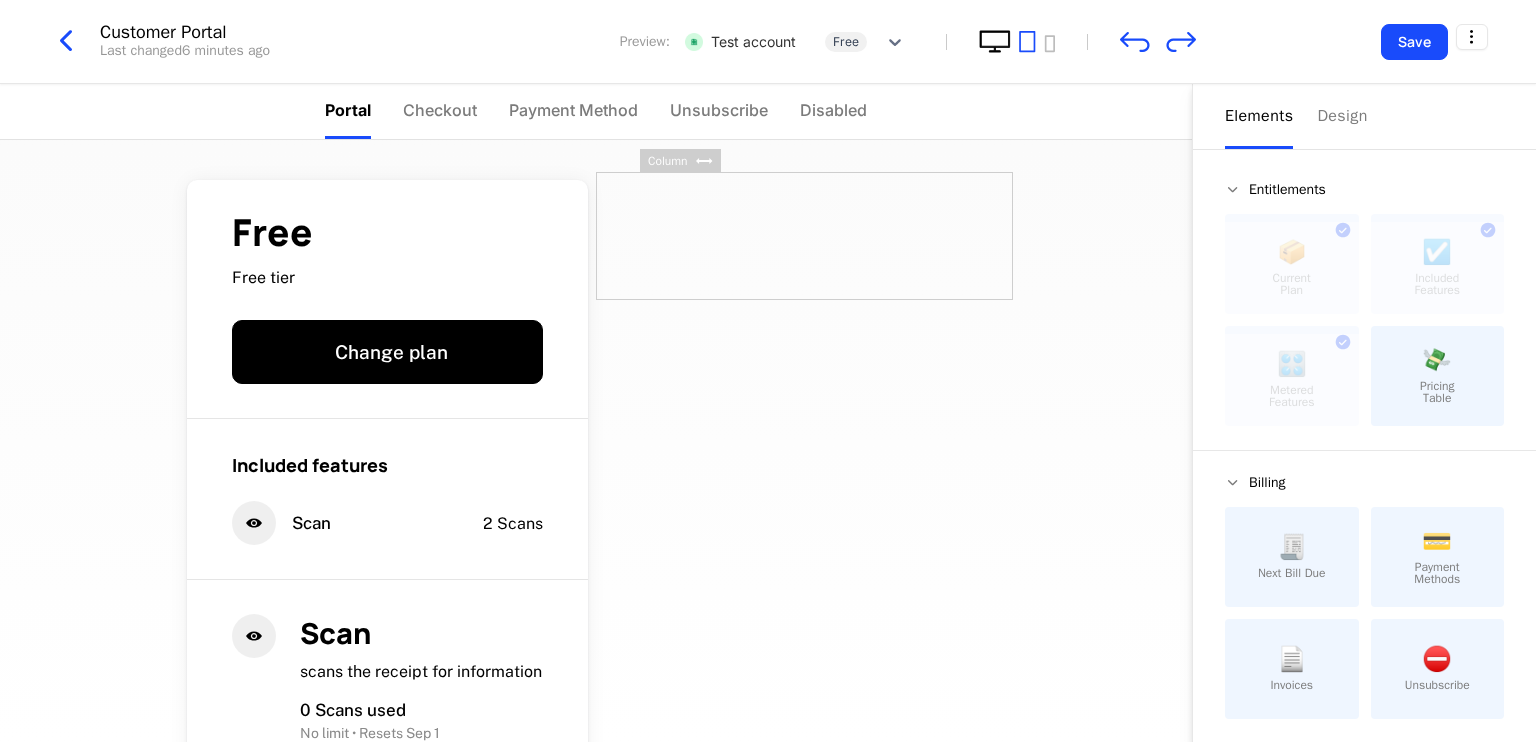 click 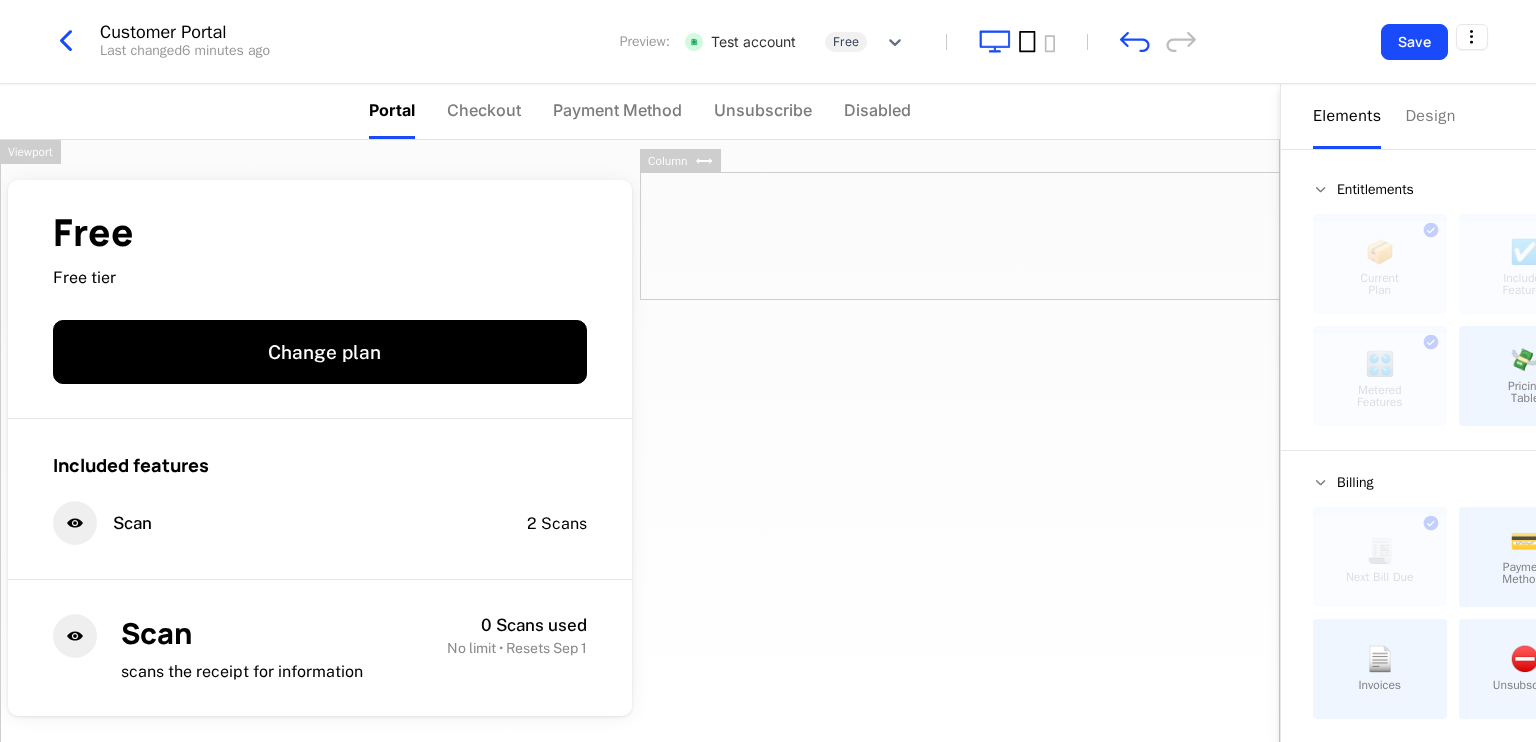 click 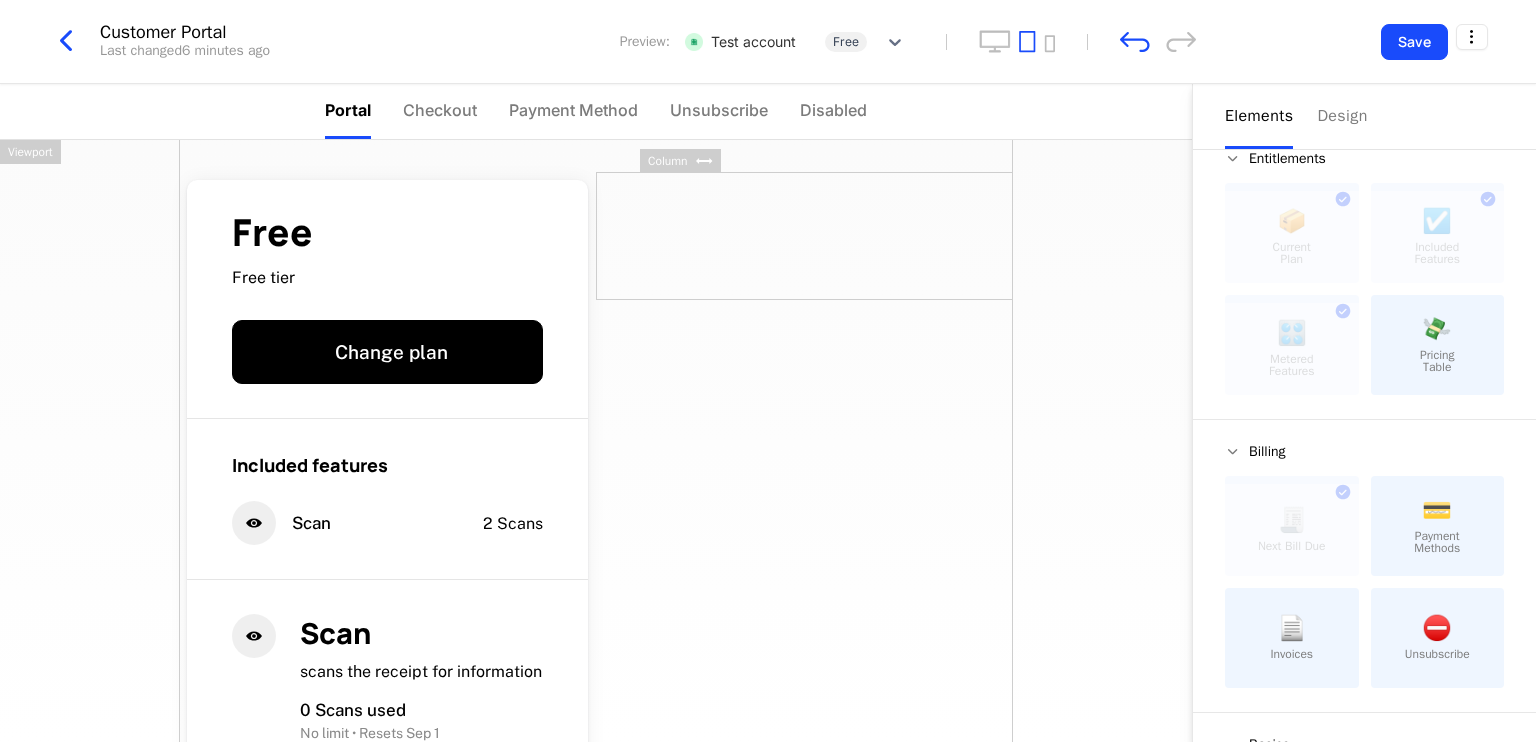 scroll, scrollTop: 0, scrollLeft: 0, axis: both 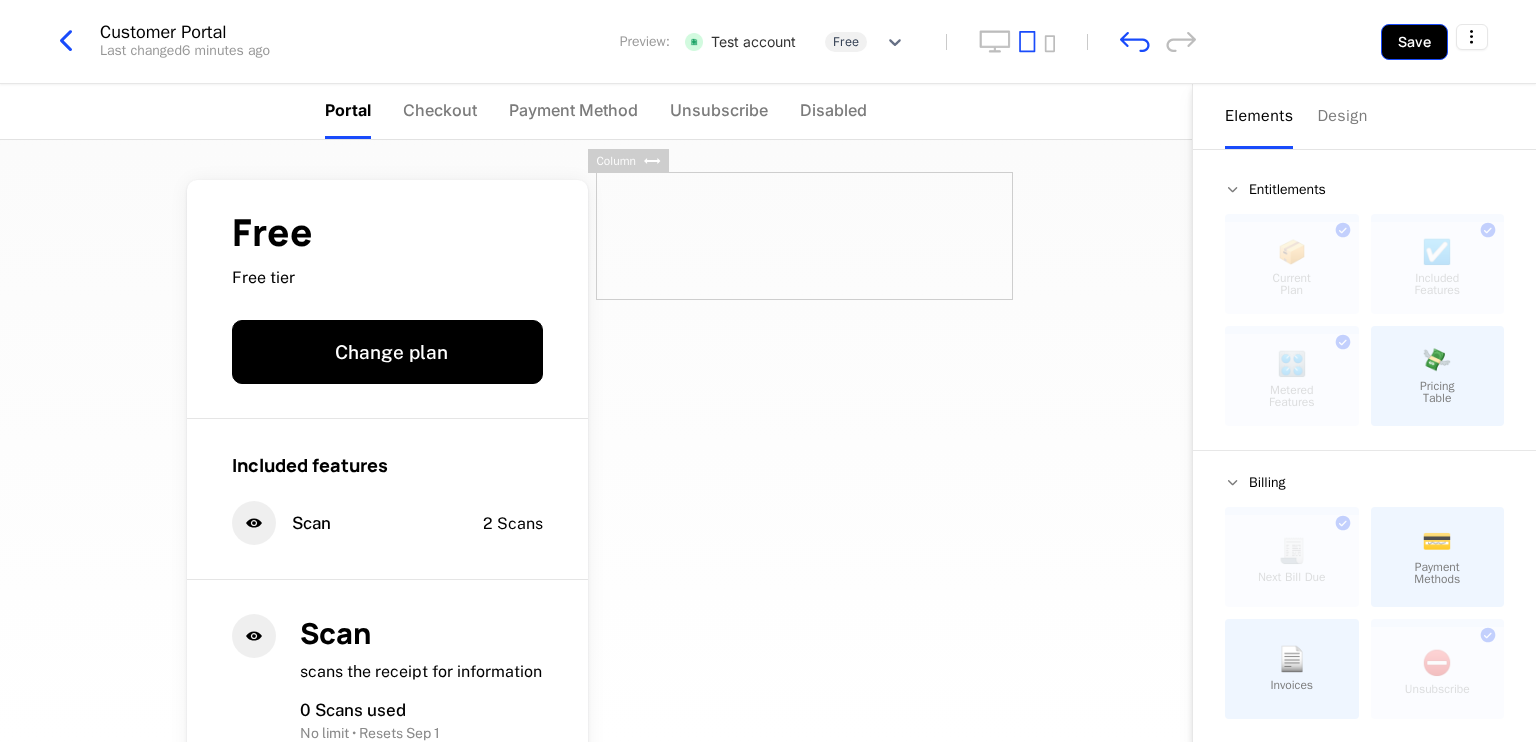 click on "Save" at bounding box center [1414, 42] 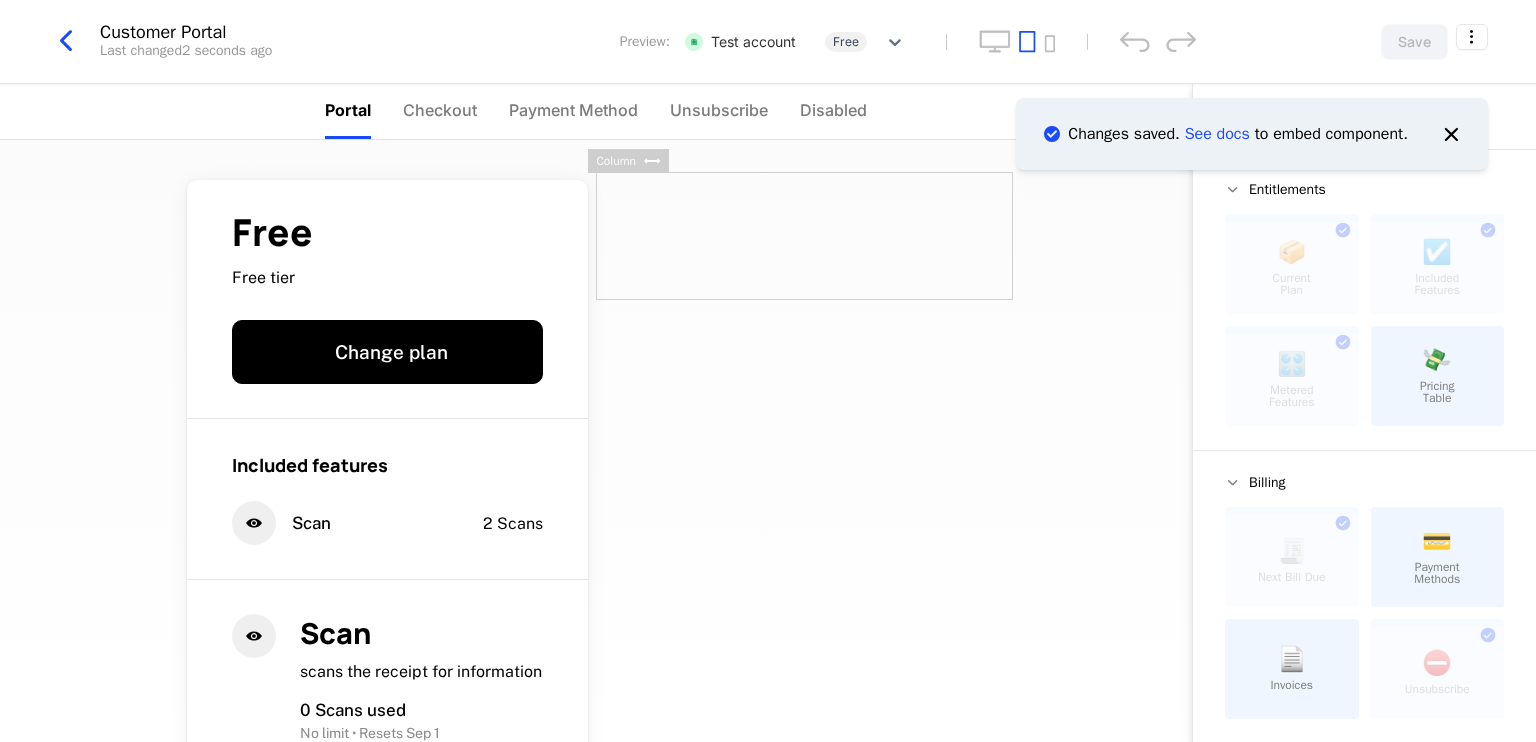 click on "Free Free tier Change plan Included features Scan 2   Scans Scan scans the receipt for information 0   Scans   used No limit • Resets Sep 1 Powered by" at bounding box center [596, 441] 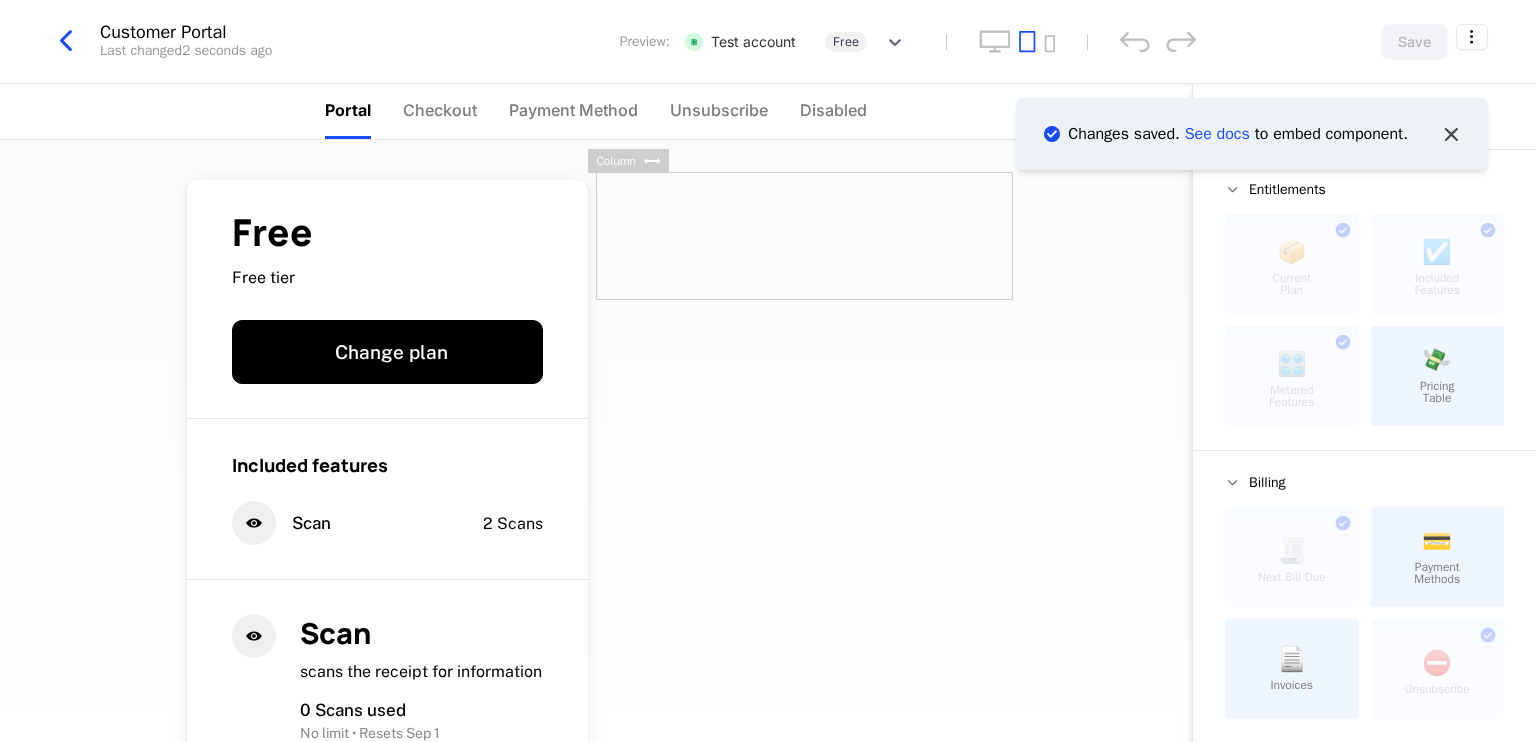 click at bounding box center [1451, 134] 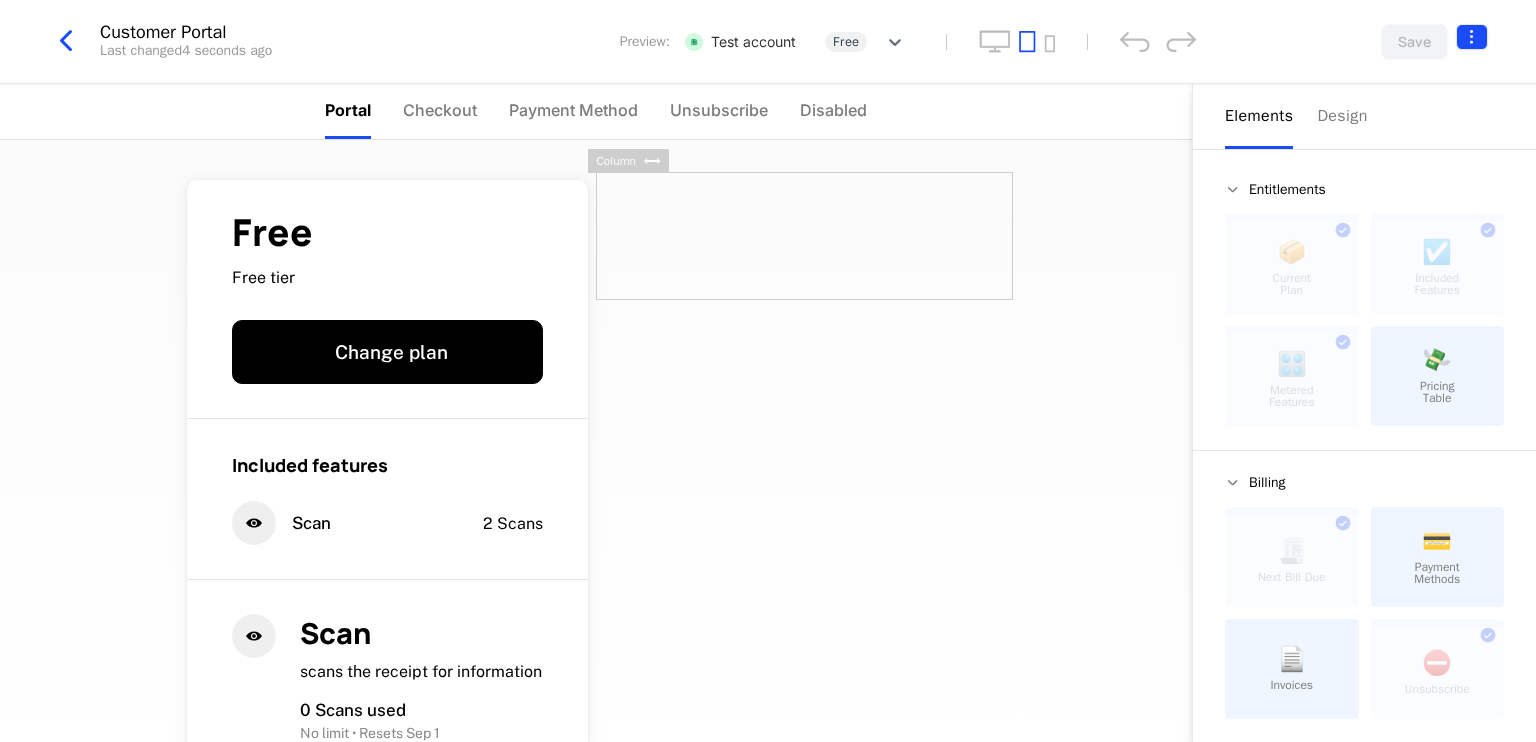 click on "rokc Development Dev Features Features Flags Catalog Plans Add Ons Configuration Companies Companies Users Events Components 14 days left Customer Portal Last changed  4 seconds ago Preview: Test account Free Save Portal Checkout Payment Method Unsubscribe Disabled Free Free tier Change plan Included features Scan 2   Scans Scan scans the receipt for information 0   Scans   used No limit • Resets Sep 1 Powered by   Elements Design Entitlements 📦 Current Plan This component can only be used once ☑️ Included Features This component can only be used once 🎛️ Metered Features This component can only be used once 💸 Pricing Table Billing 🧾 Next Bill Due This component can only be used once 💳 Payment Methods 📄 Invoices ⛔️ Unsubscribe This component can only be used once Basics ✏️ Text 🖱️ Button Column
Best Viewed on Desktop You're currently viewing this on a  mobile device . For the best experience,   we recommend using a desktop or larger screens Got it" at bounding box center [768, 371] 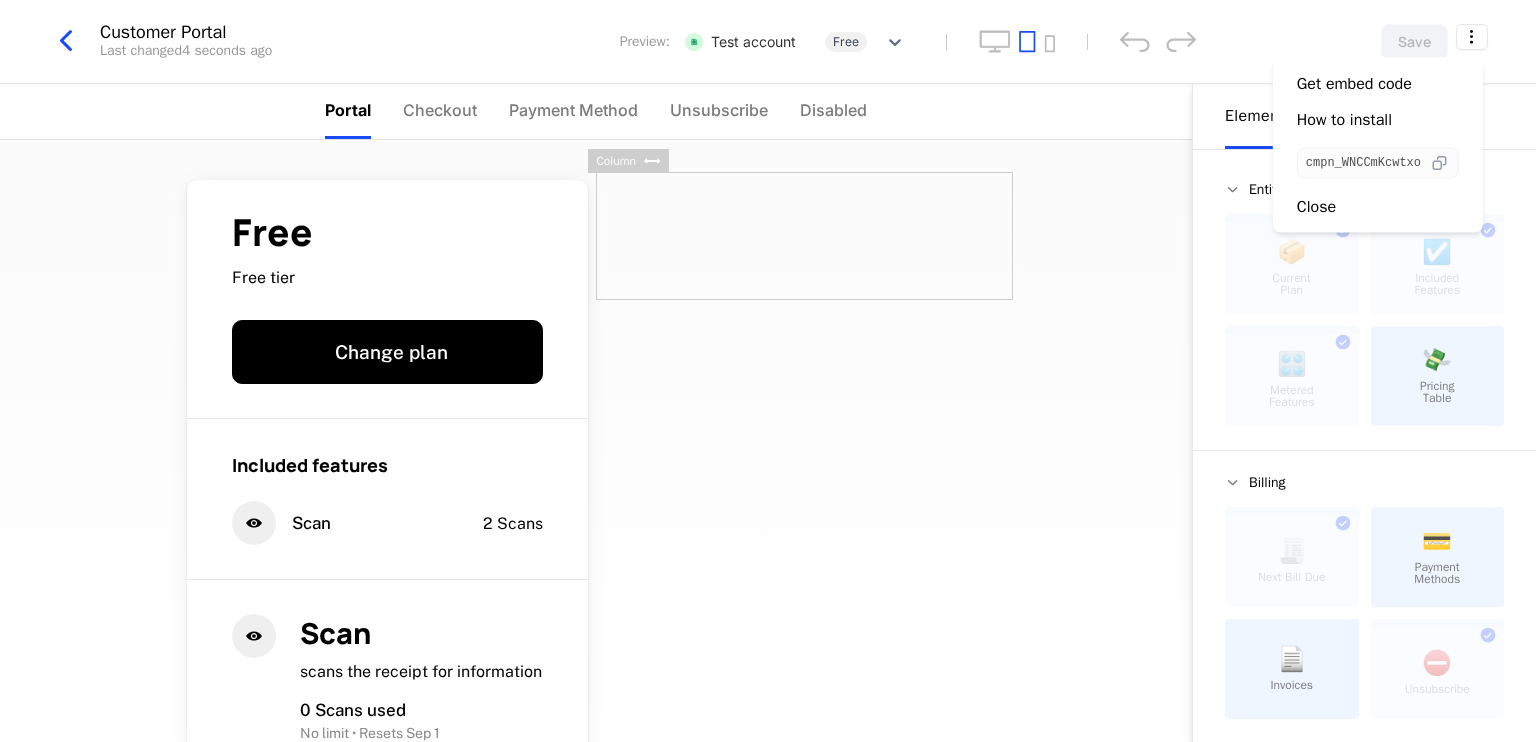 click at bounding box center [1439, 163] 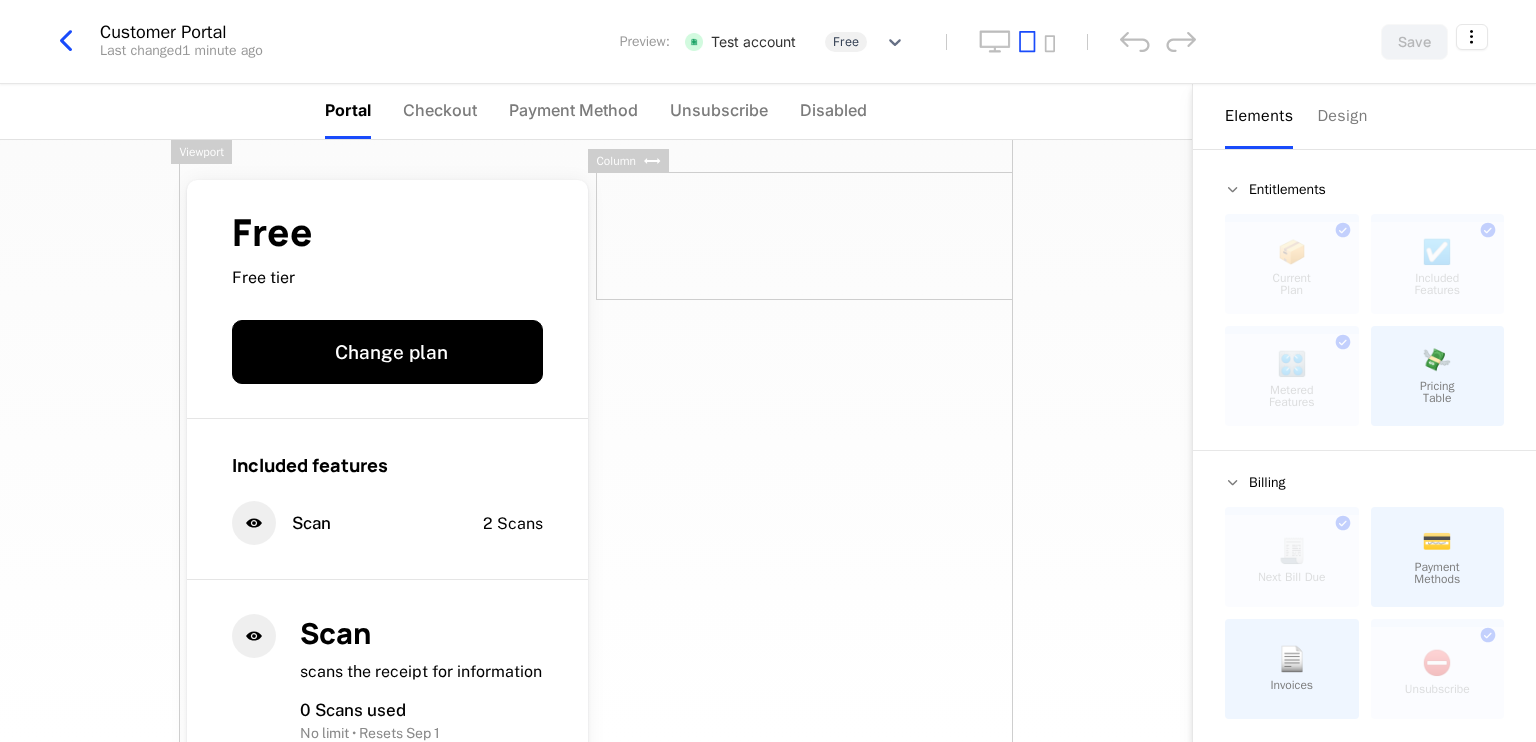 click on "rokc Development Dev Features Catalog Companies Events Components 14 days left Customer Portal Last changed  1 minute ago Preview: Test account Free Save Portal Checkout Payment Method Unsubscribe Disabled Free Free tier Change plan Included features Scan 2   Scans Scan scans the receipt for information 0   Scans   used No limit • Resets Sep 1 Powered by   Elements Design Entitlements 📦 Current Plan This component can only be used once ☑️ Included Features This component can only be used once 🎛️ Metered Features This component can only be used once 💸 Pricing Table Billing 🧾 Next Bill Due This component can only be used once 💳 Payment Methods 📄 Invoices ⛔️ Unsubscribe This component can only be used once Basics ✏️ Text 🖱️ Button Column Viewport
Best Viewed on Desktop You're currently viewing this on a  mobile device . For the best experience,   we recommend using a desktop or larger screens Got it" at bounding box center (768, 371) 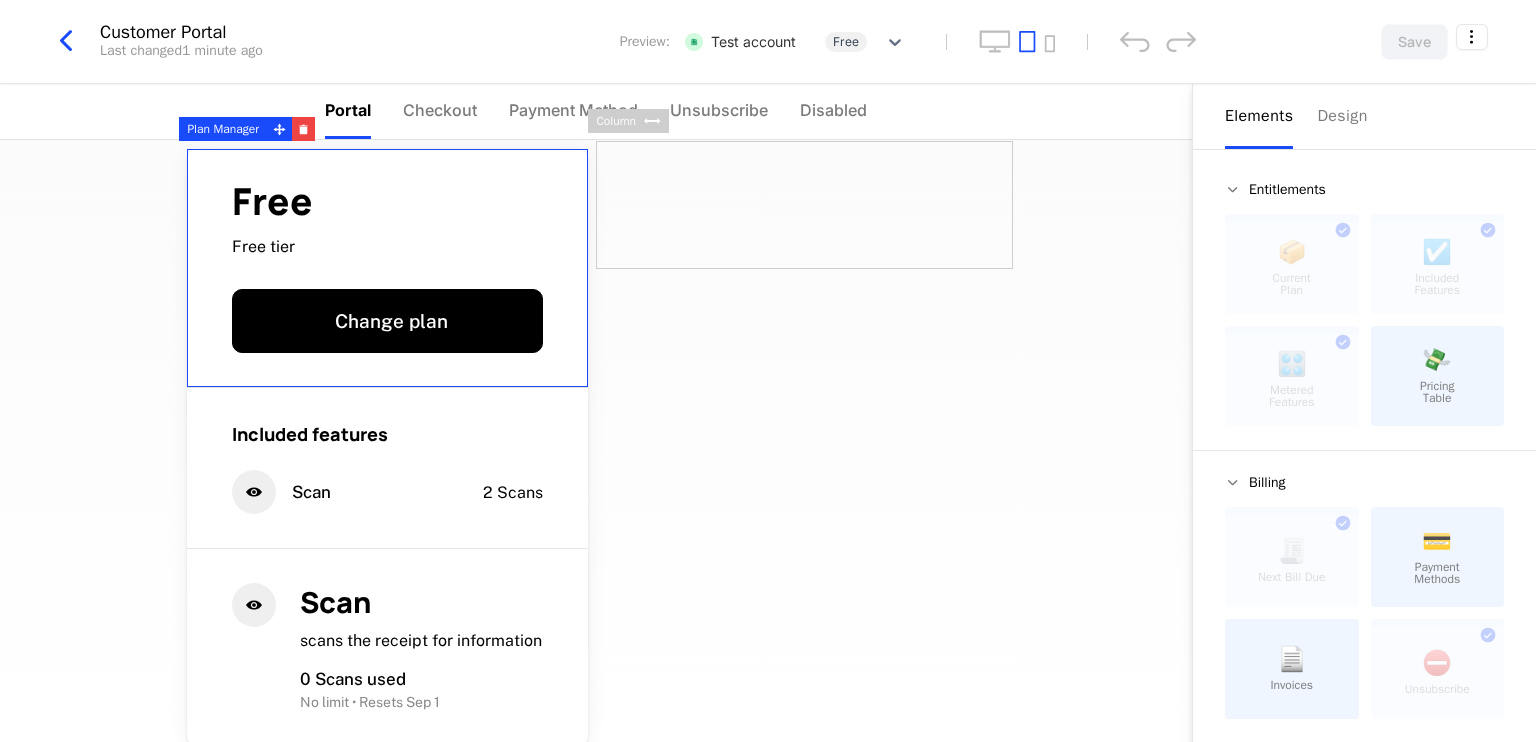 scroll, scrollTop: 0, scrollLeft: 0, axis: both 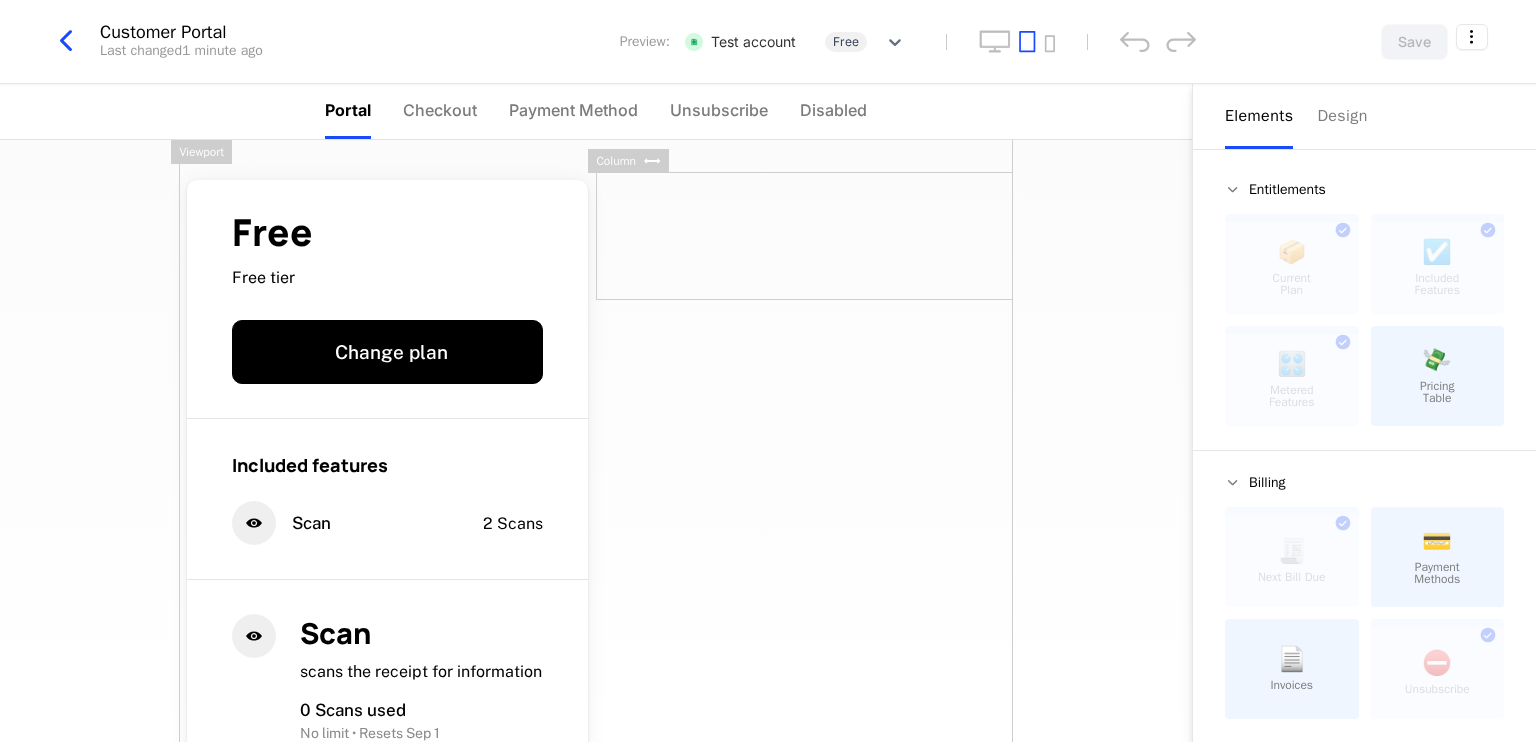 click on "Viewport" at bounding box center (201, 152) 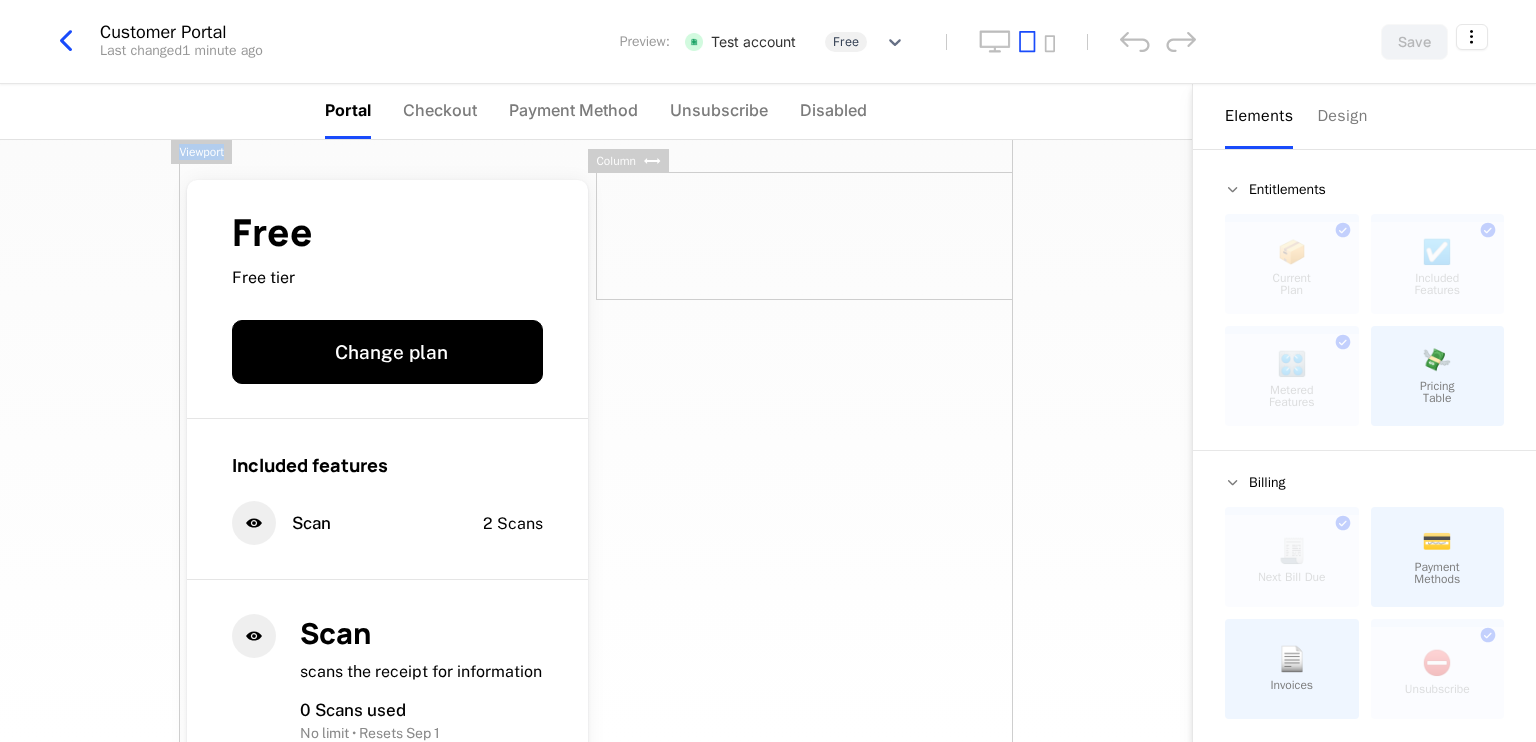 click on "Viewport" at bounding box center [201, 152] 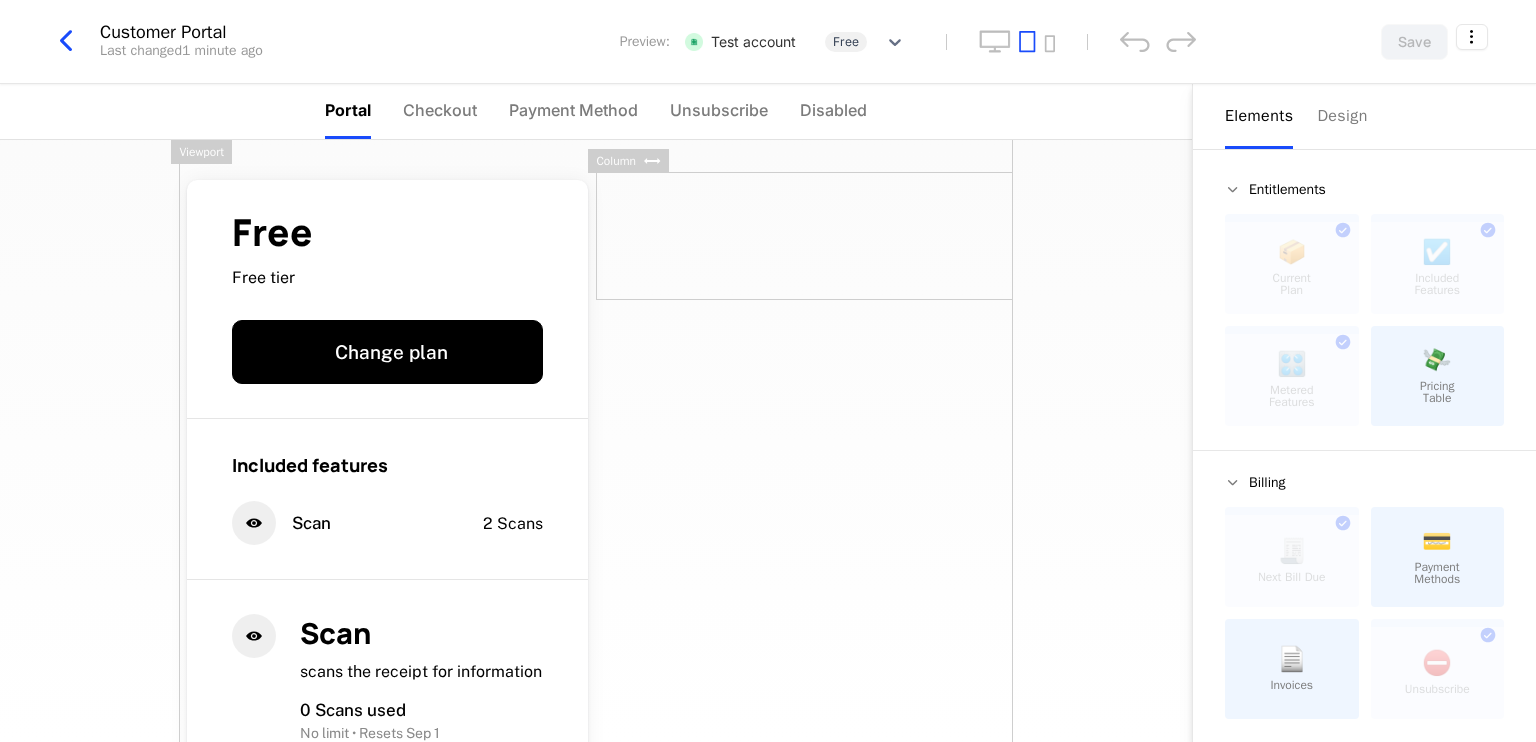 click on "Free Free tier Change plan Included features Scan 2   Scans Scan scans the receipt for information 0   Scans   used No limit • Resets Sep 1 Powered by" at bounding box center [596, 441] 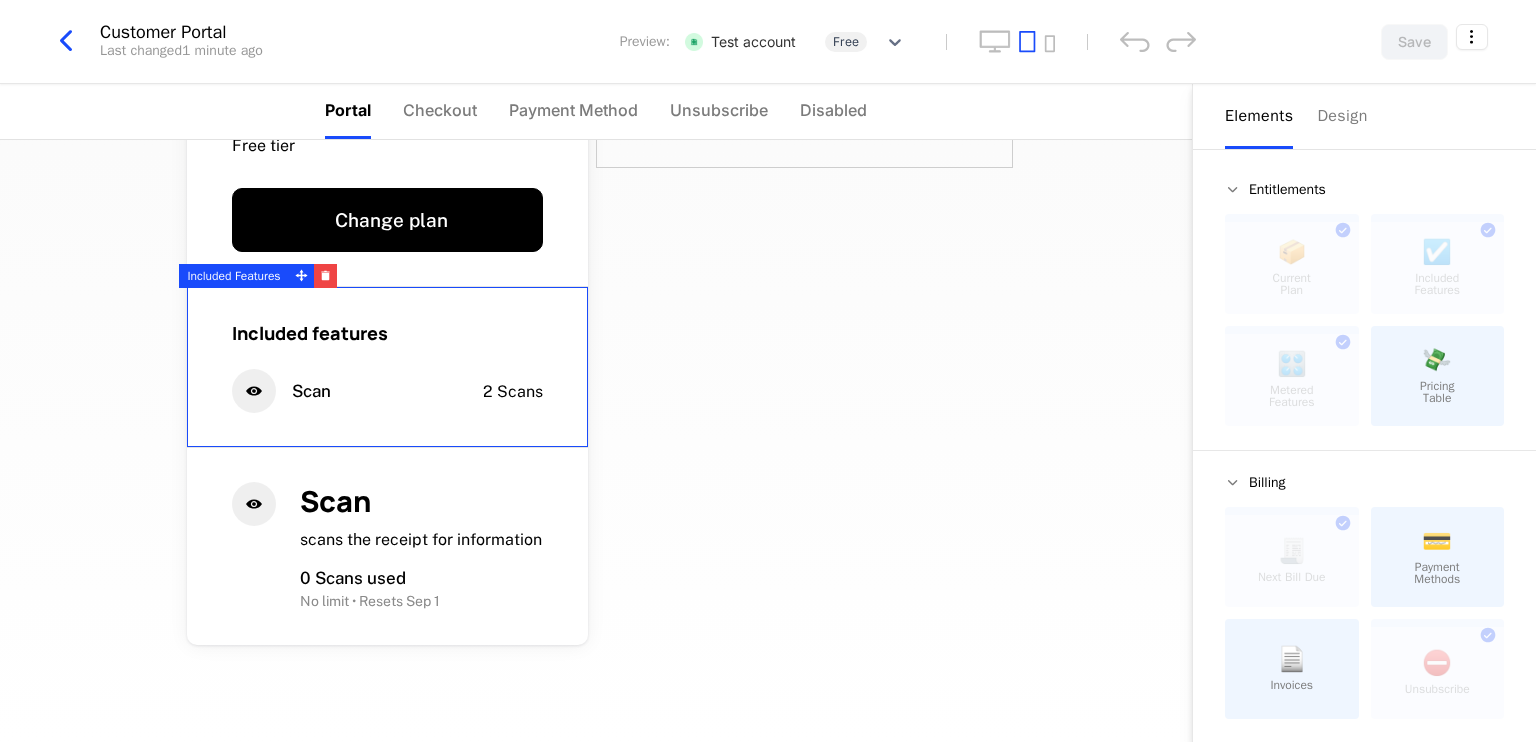 scroll, scrollTop: 218, scrollLeft: 0, axis: vertical 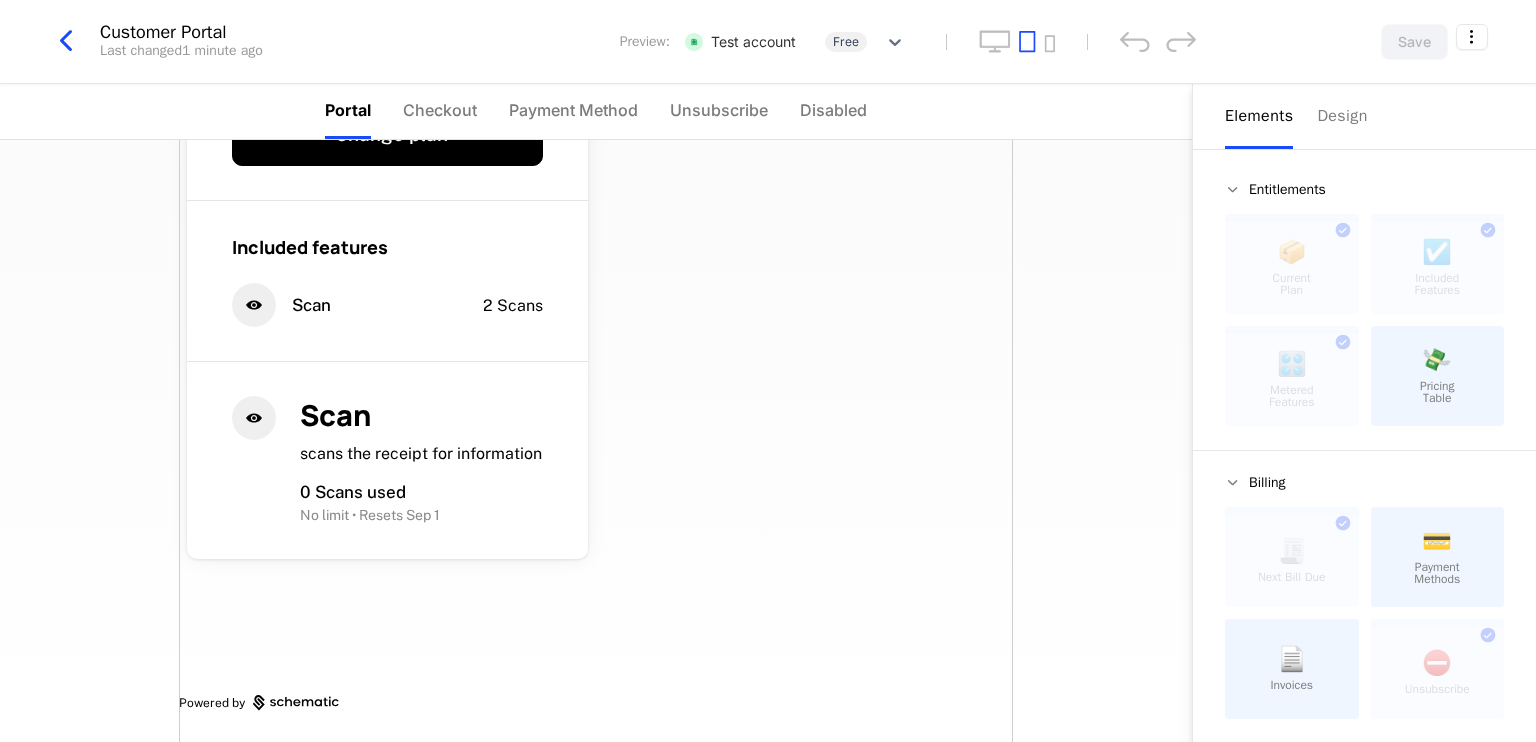 click 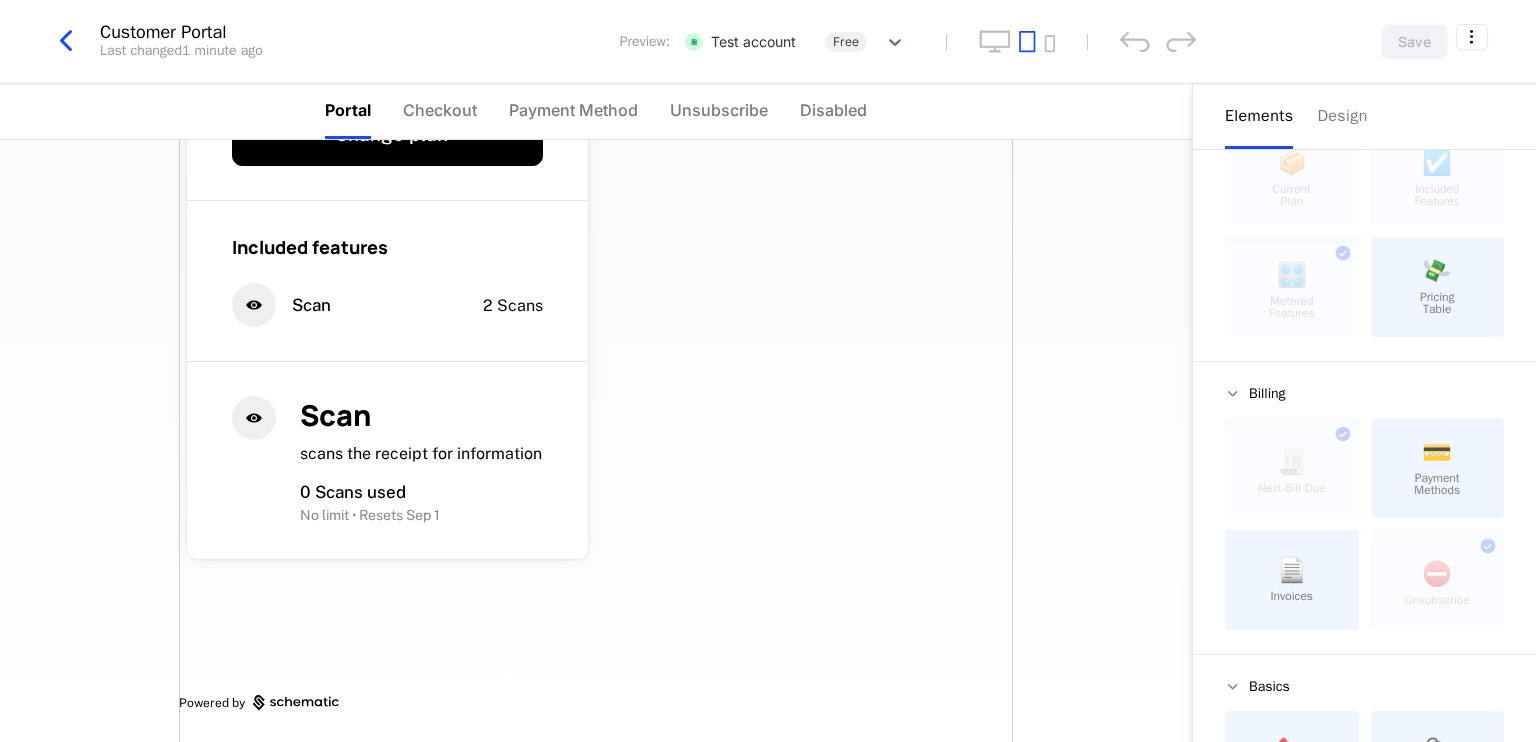 scroll, scrollTop: 0, scrollLeft: 0, axis: both 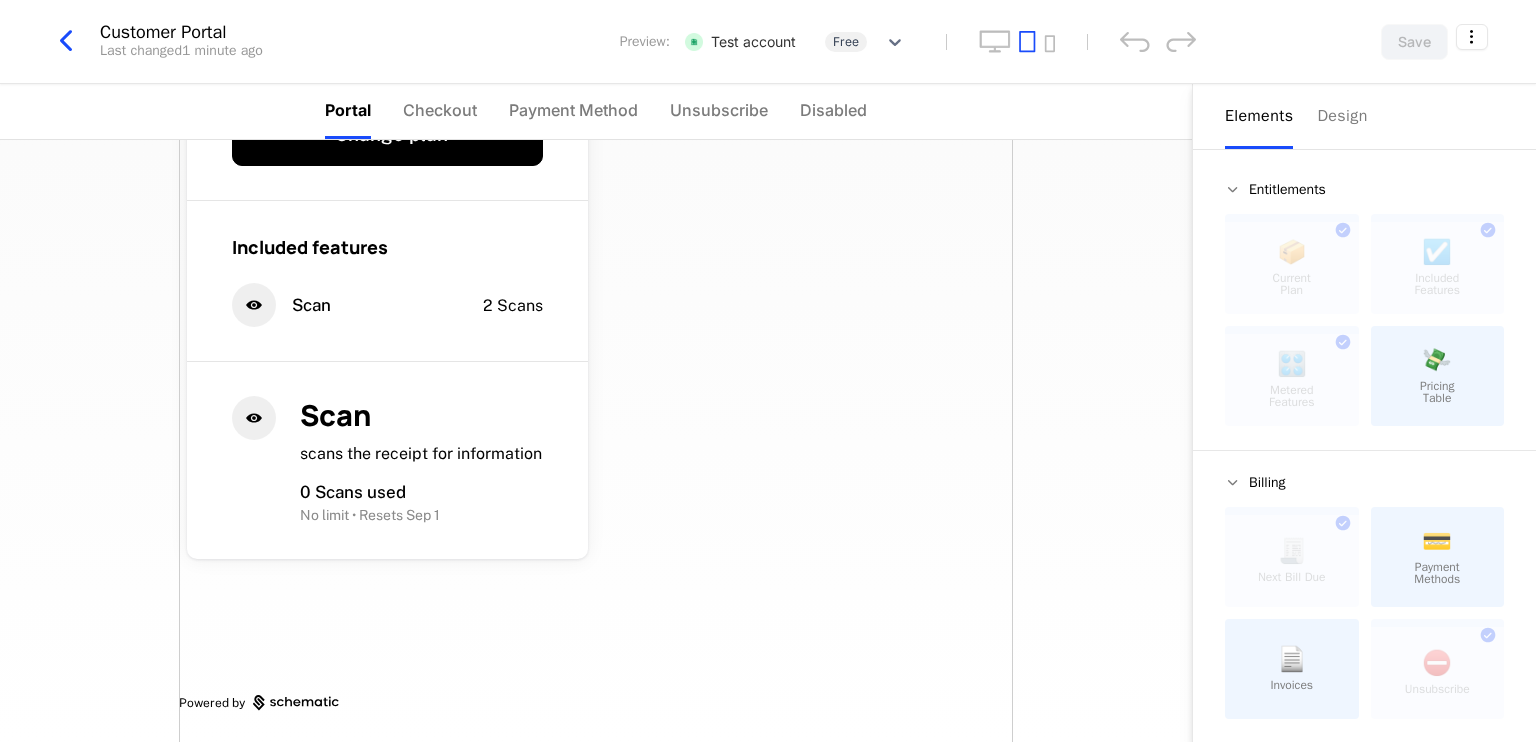 click on "Free Free tier Change plan Included features Scan 2   Scans Scan scans the receipt for information 0   Scans   used No limit • Resets Sep 1 Powered by" at bounding box center (596, 441) 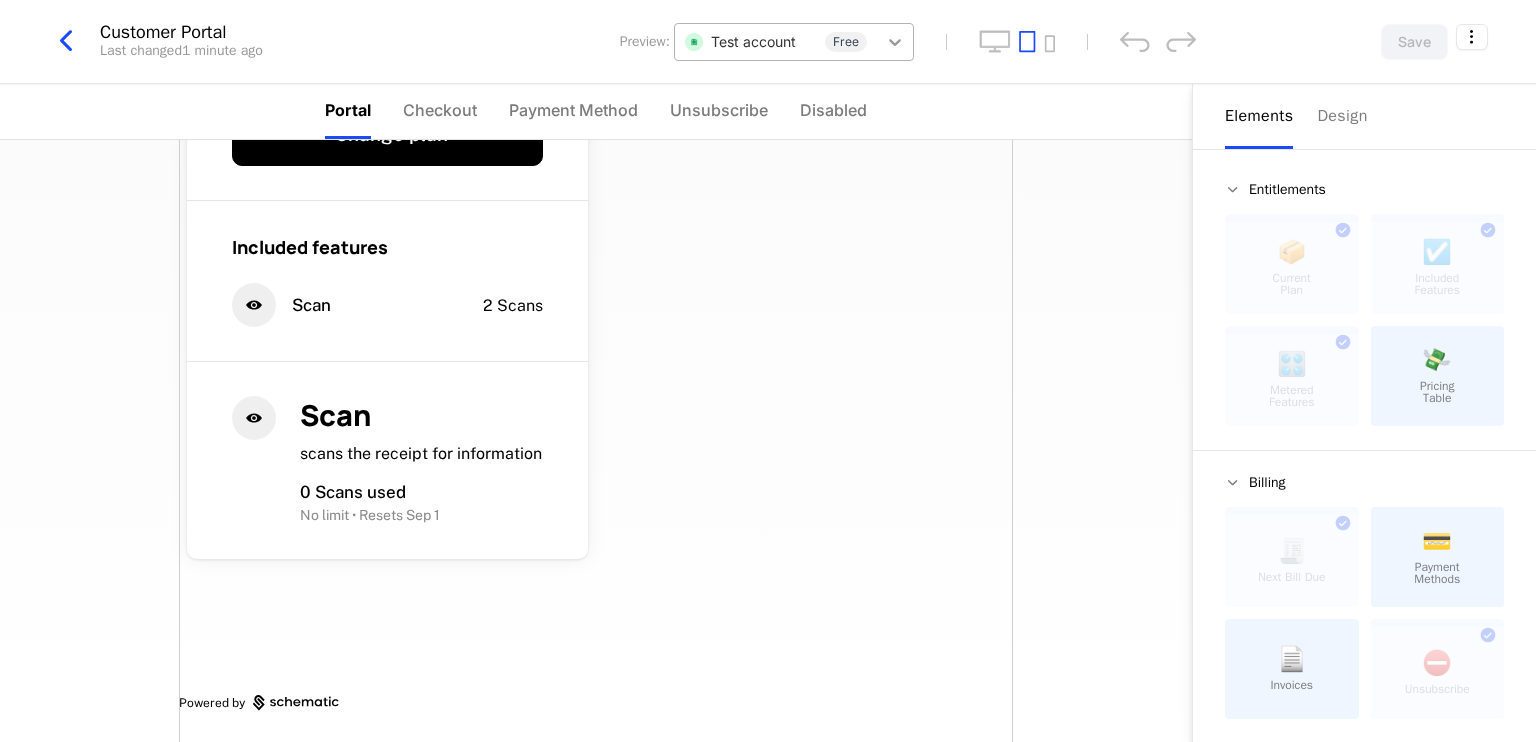 click at bounding box center (895, 42) 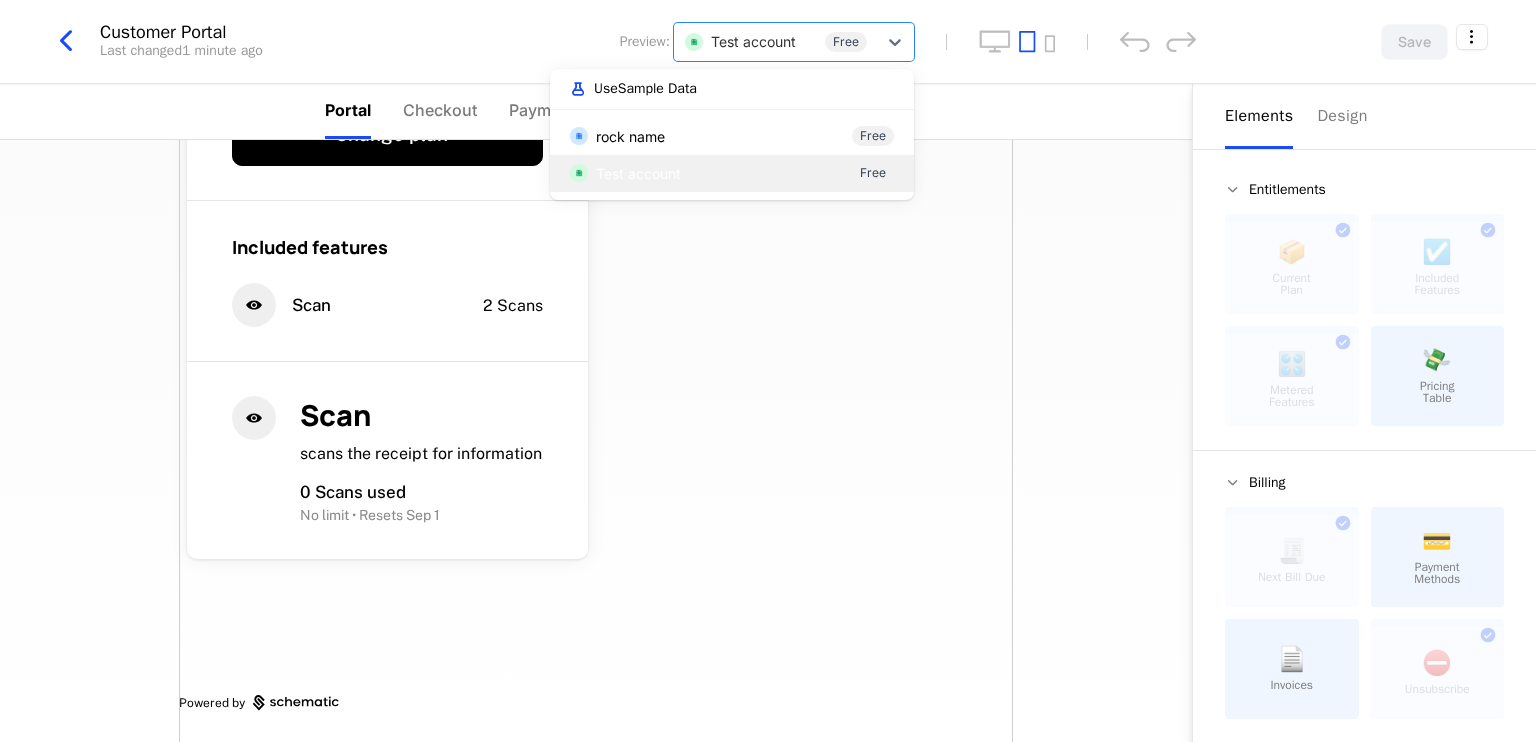 click on "Use  Sample Data" at bounding box center [732, 89] 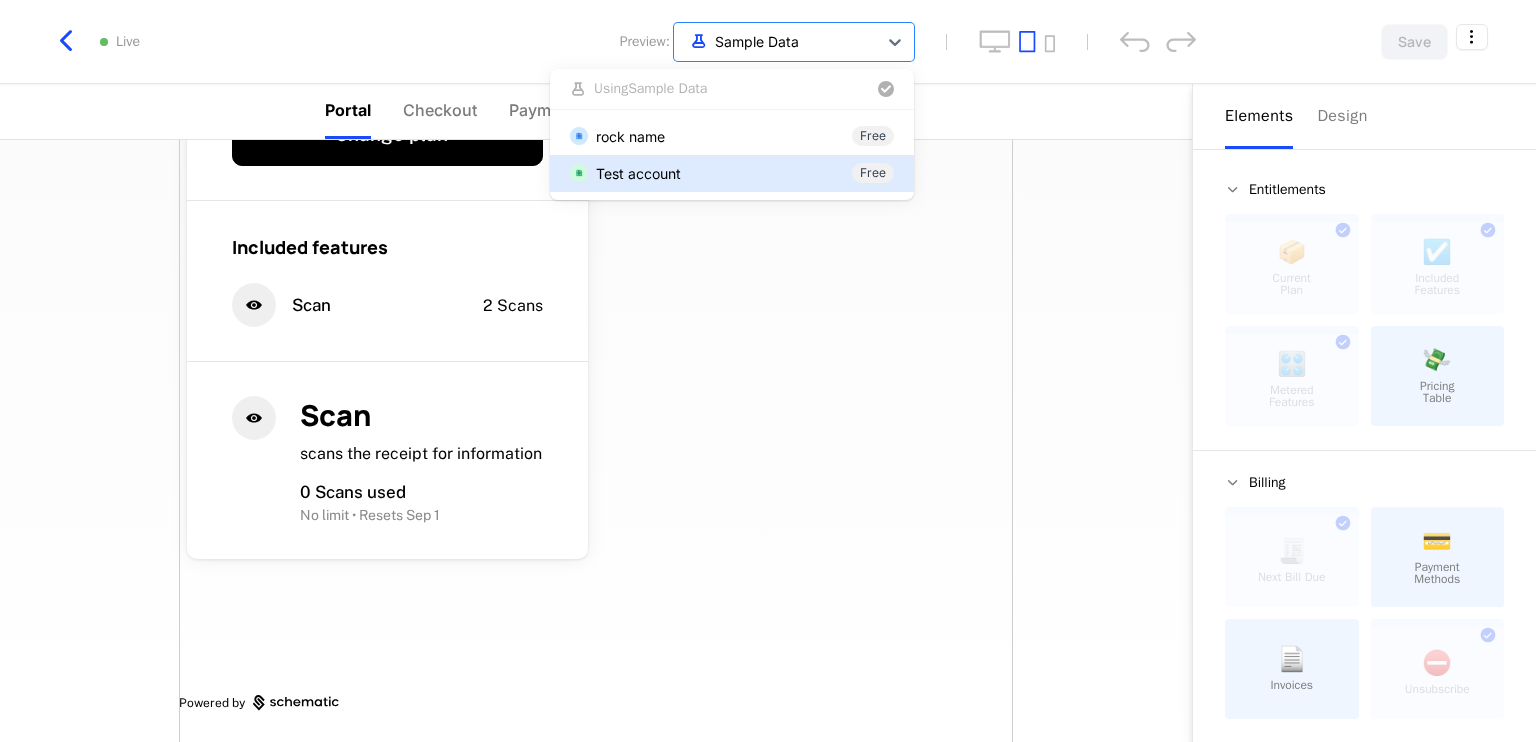 click on "Free Free tier Change plan Included features Scan 2   Scans Scan scans the receipt for information 0   Scans   used No limit • Resets Sep 1 Powered by" at bounding box center (596, 441) 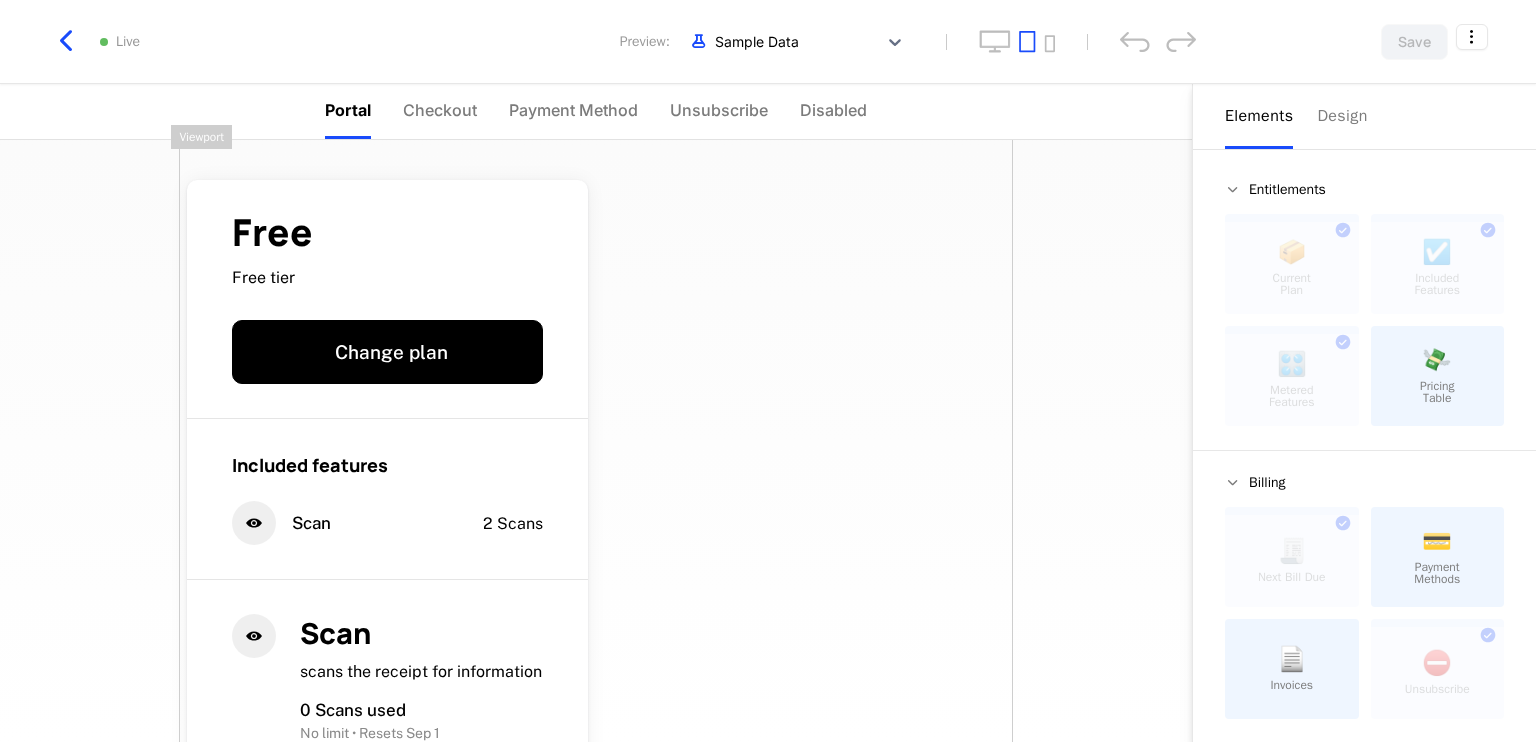 scroll, scrollTop: 218, scrollLeft: 0, axis: vertical 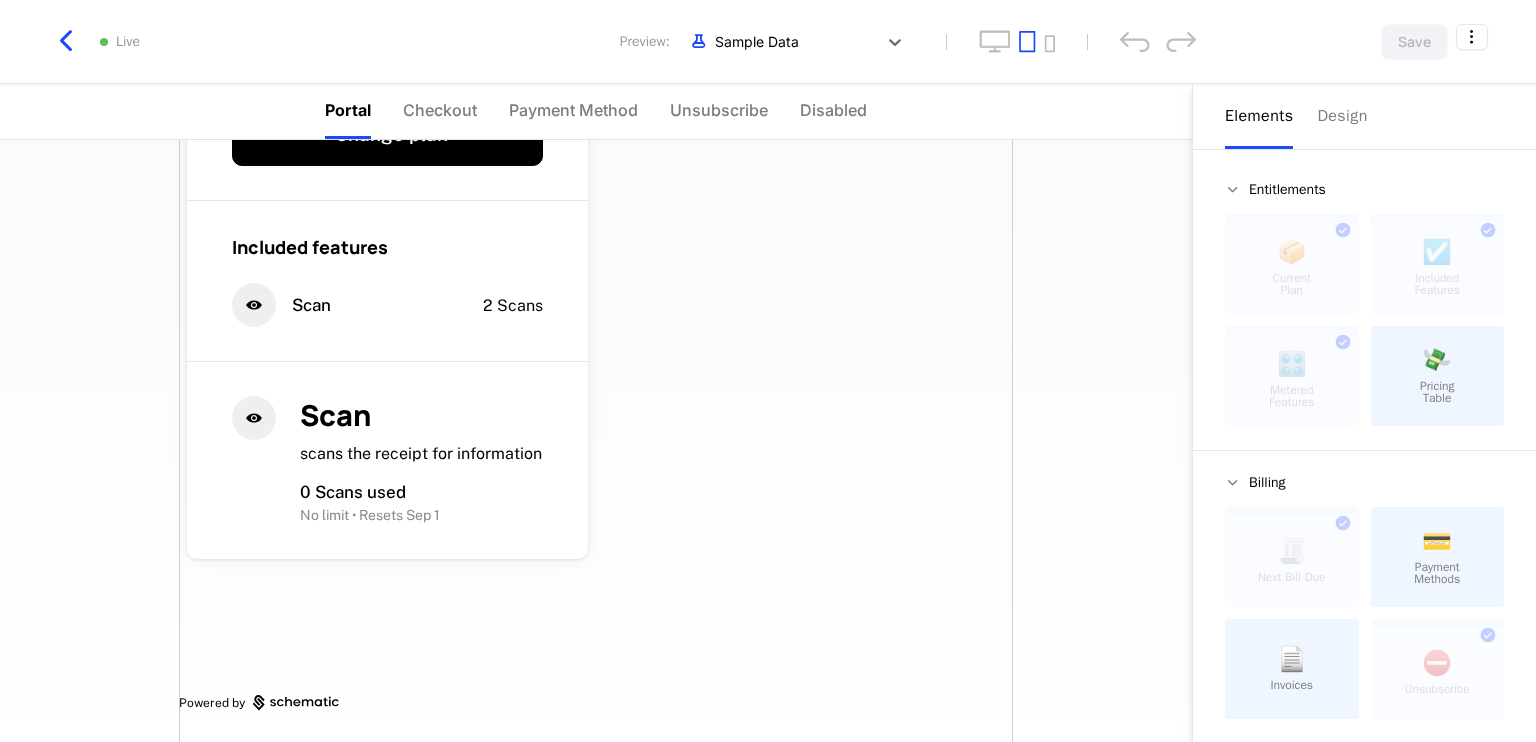 click on "Free Free tier Change plan Included features Scan 2   Scans Scan scans the receipt for information 0   Scans   used No limit • Resets Sep 1 Powered by" at bounding box center [596, 332] 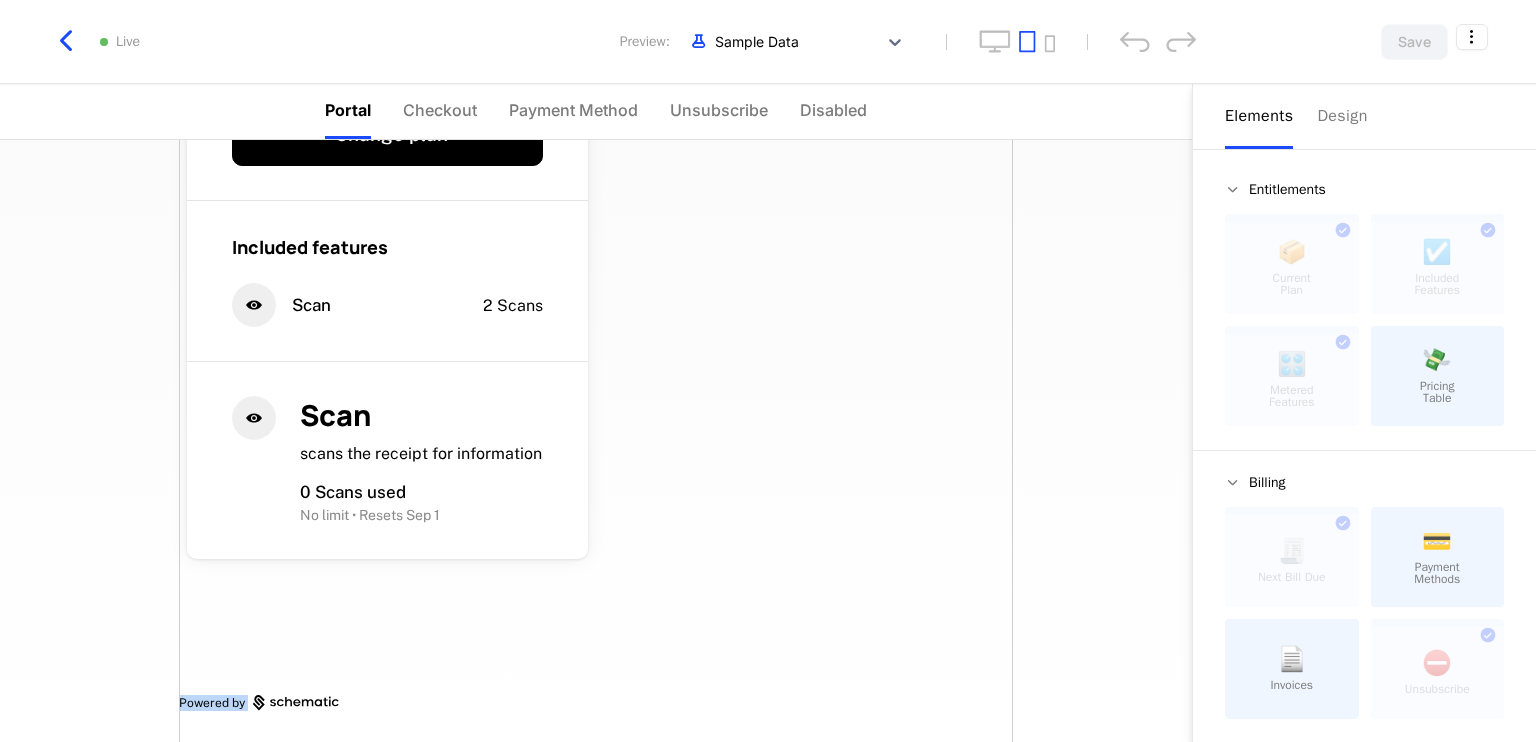 click on "Free Free tier Change plan Included features Scan 2   Scans Scan scans the receipt for information 0   Scans   used No limit • Resets Sep 1 Powered by" at bounding box center (596, 332) 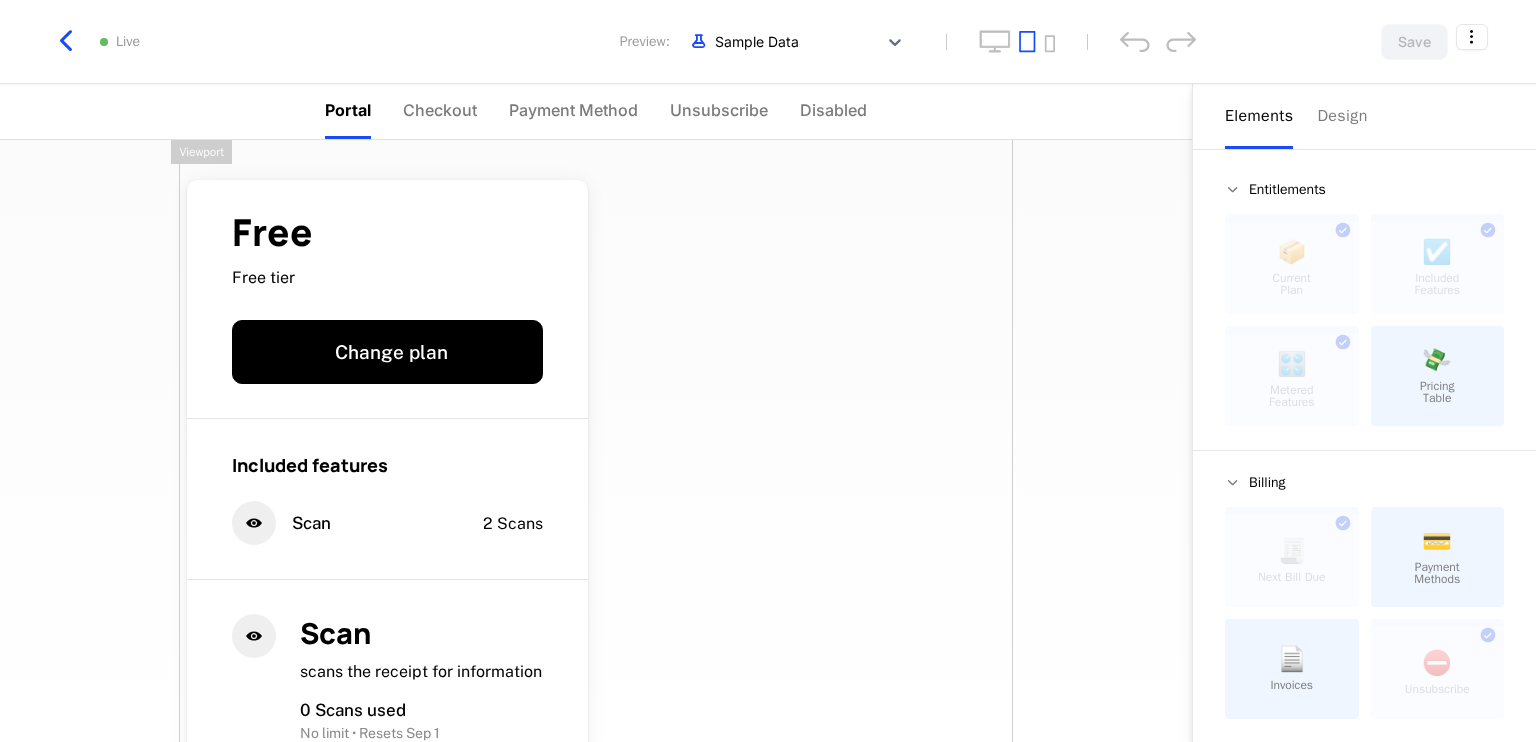 scroll, scrollTop: 0, scrollLeft: 0, axis: both 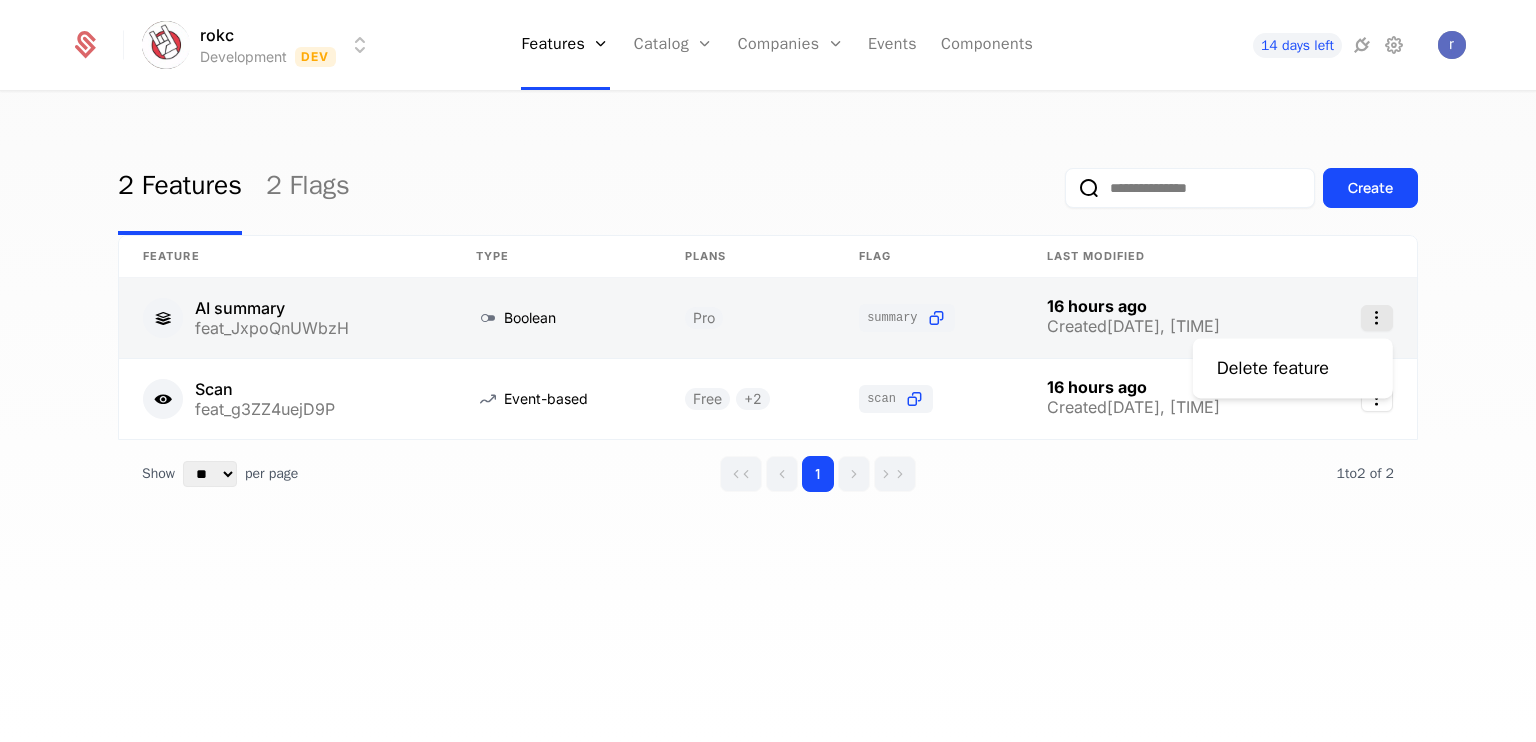 click at bounding box center (1377, 318) 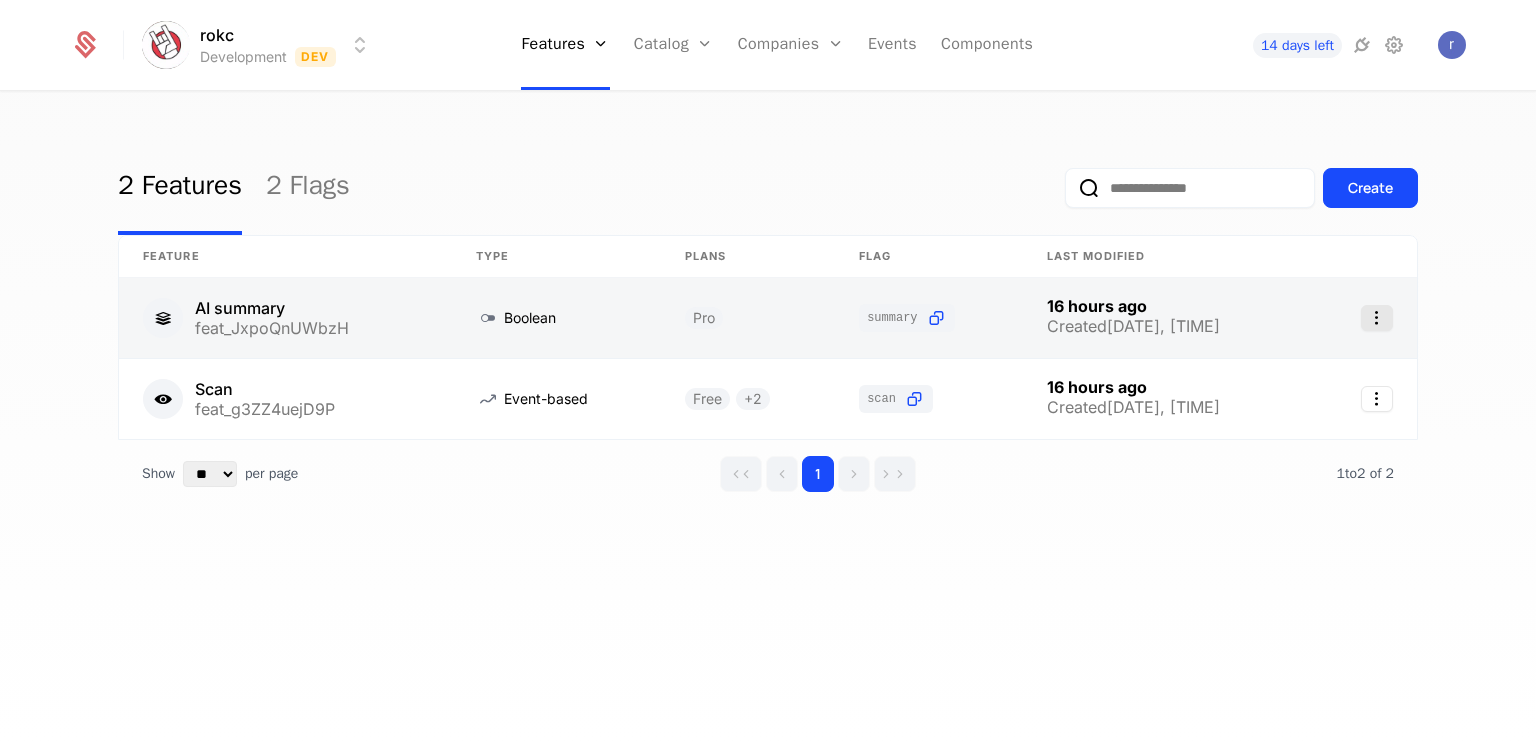 click at bounding box center [1377, 318] 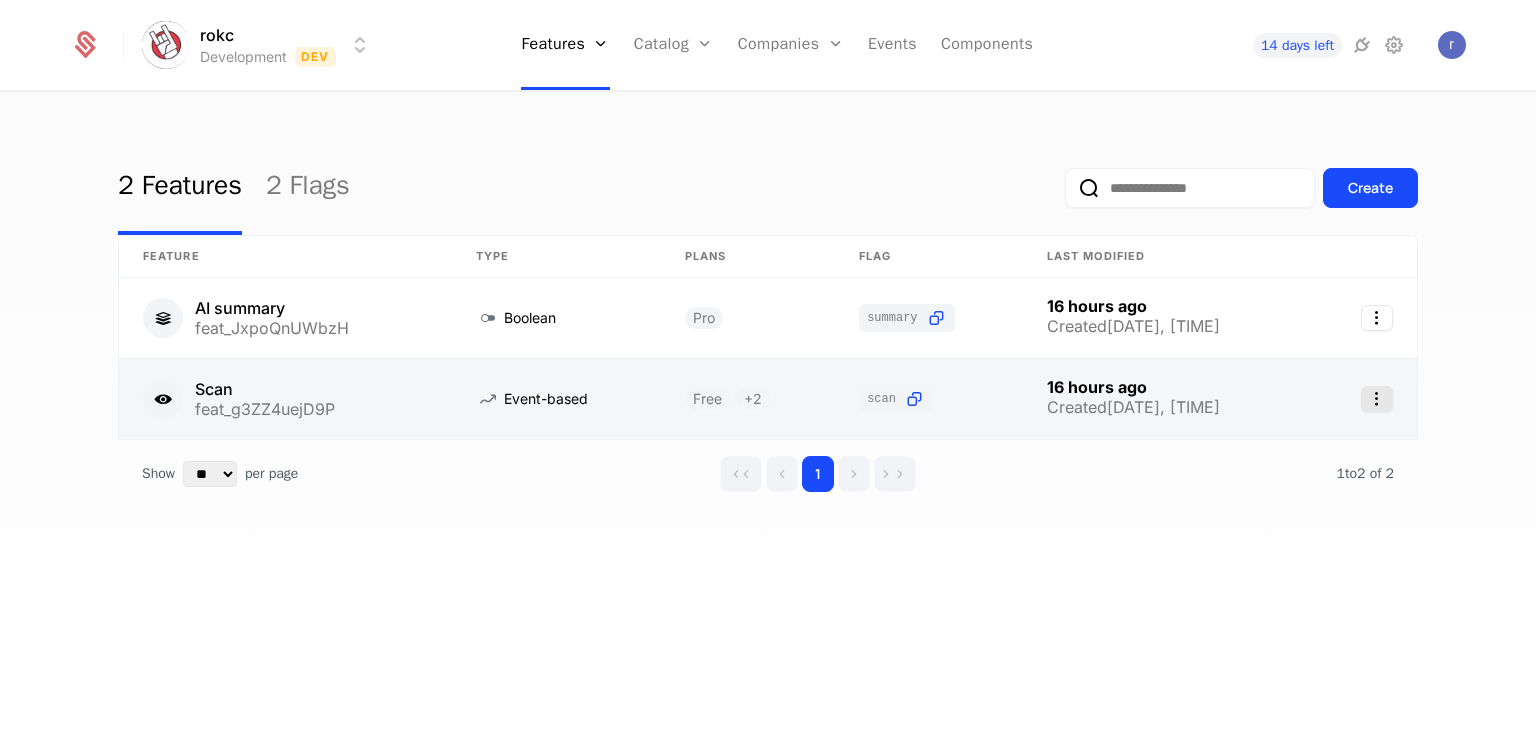 click at bounding box center (1377, 399) 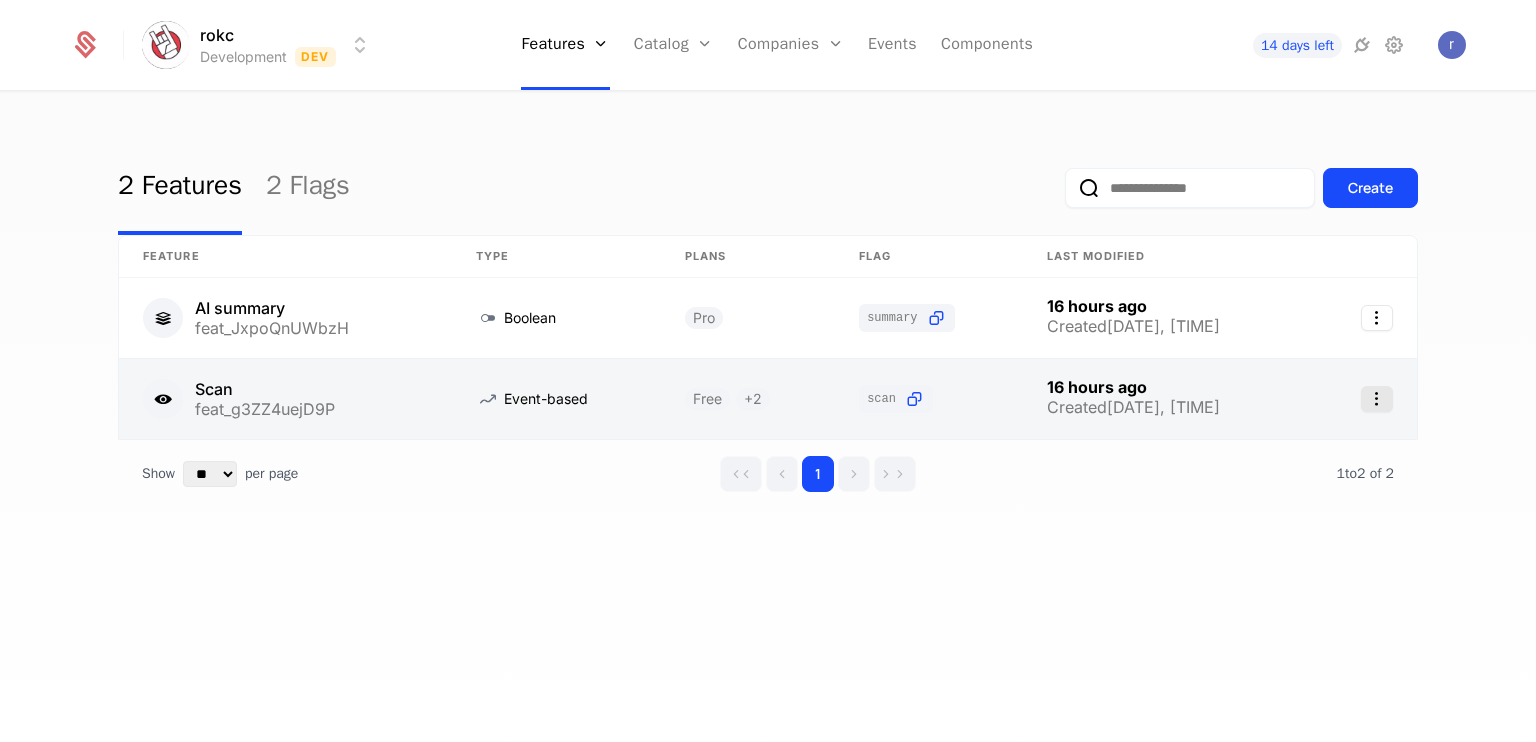 click at bounding box center [1377, 399] 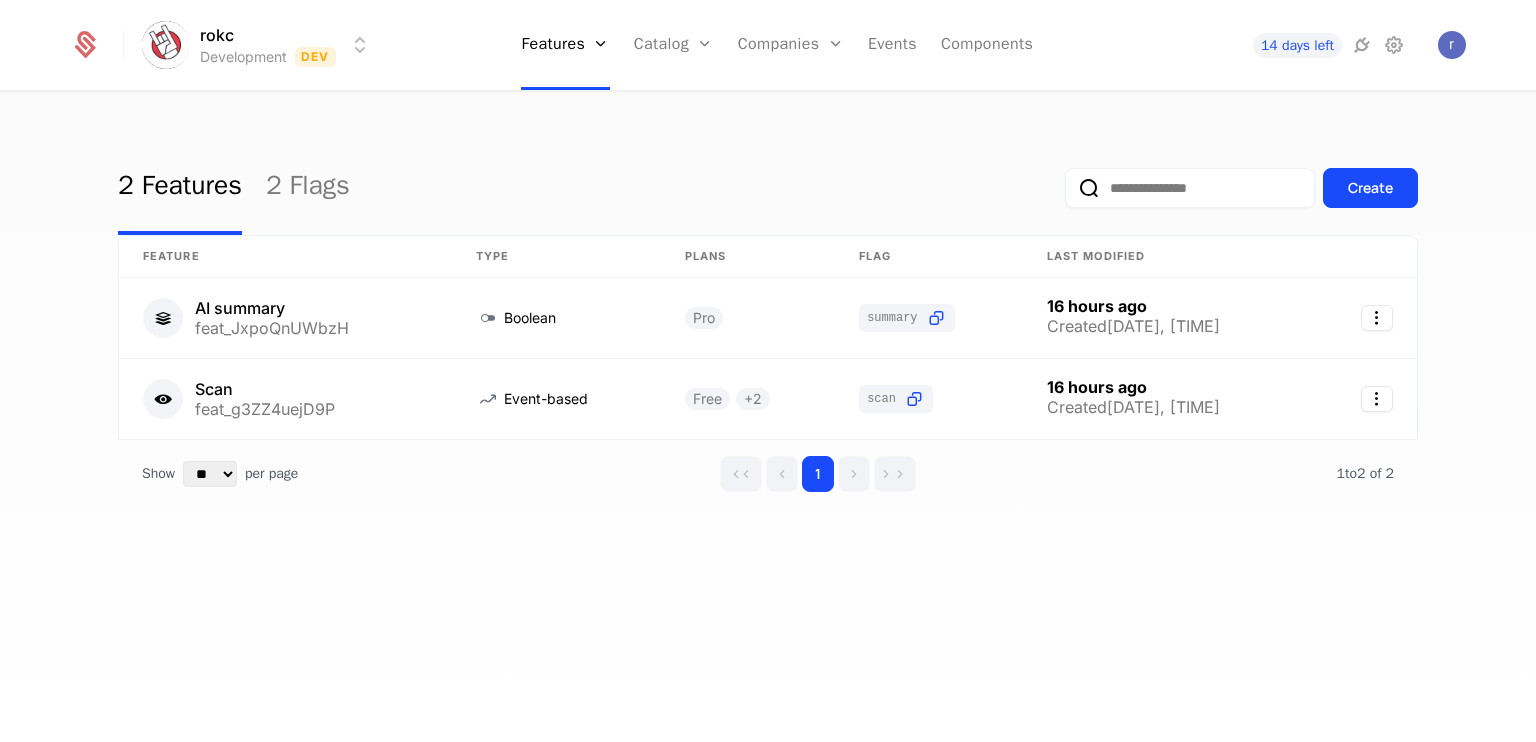click on "2 Features 2 Flags Create Feature Type Plans Flag Last Modified AI summary feat_JxpoQnUWbzH Boolean Pro summary 16 hours ago Created  [DATE], [TIME] Scan feat_g3ZZ4uejD9P Event-based Free + 2 scan 16 hours ago Created  [DATE], [TIME] Show ** ** ** *** *** per page per page 1 1  to  2   of   2  of   2" at bounding box center [768, 356] 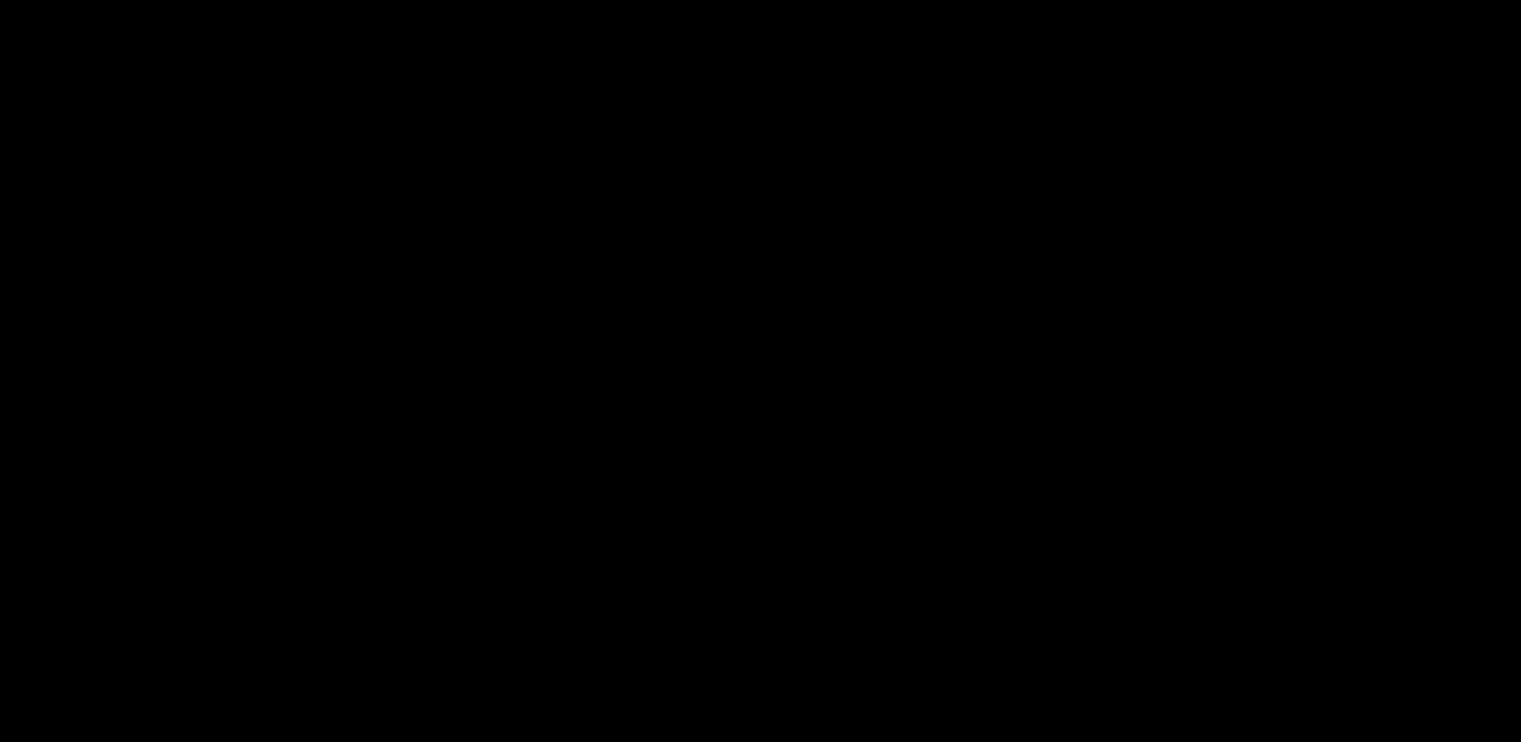 scroll, scrollTop: 0, scrollLeft: 0, axis: both 